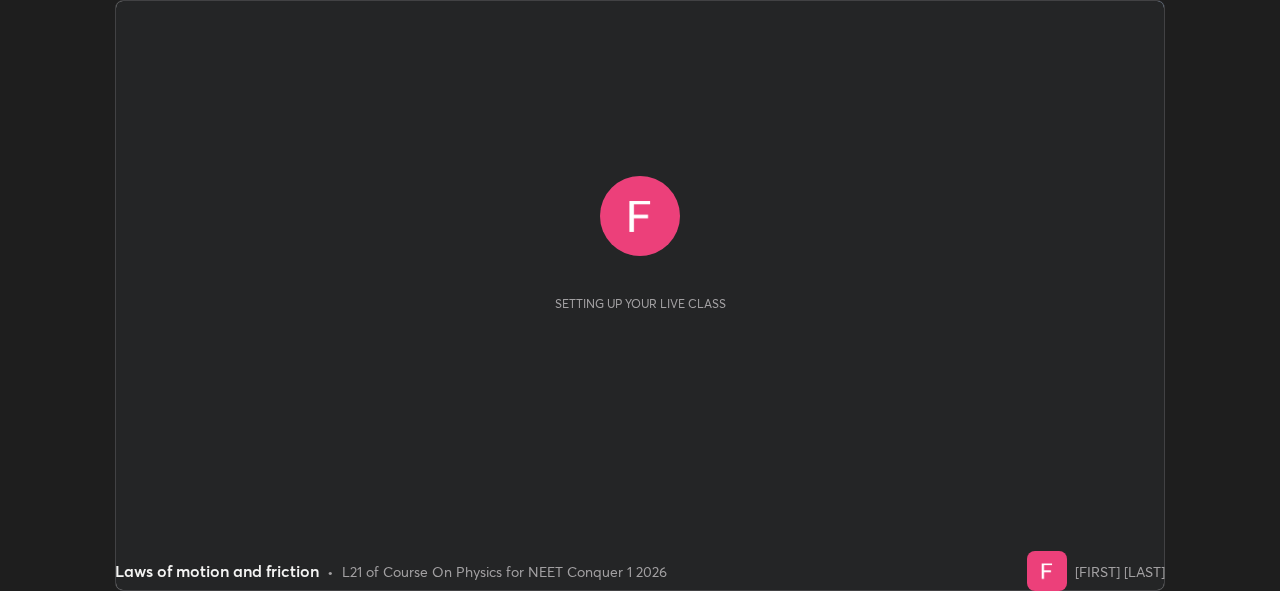 scroll, scrollTop: 0, scrollLeft: 0, axis: both 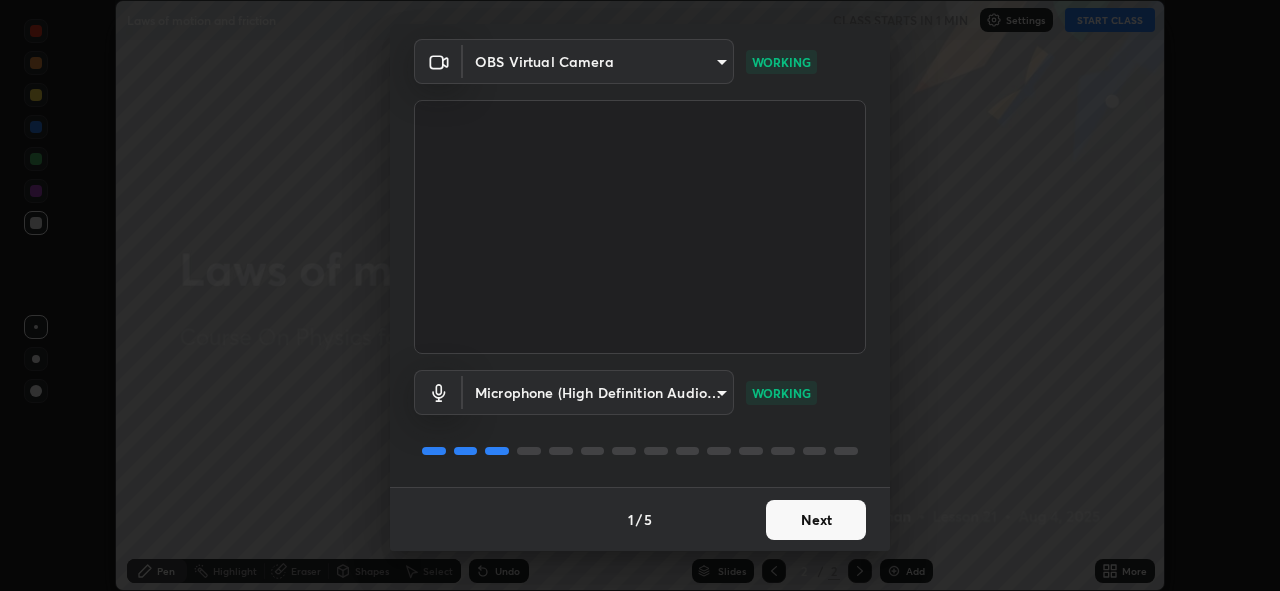 click on "Next" at bounding box center (816, 520) 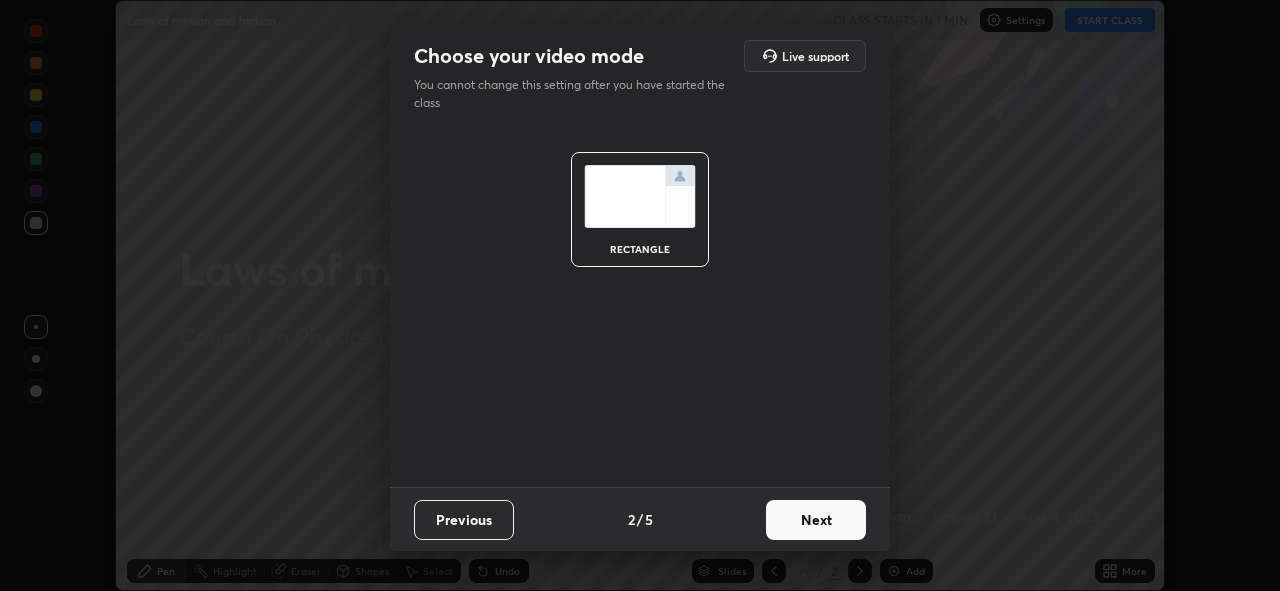 scroll, scrollTop: 0, scrollLeft: 0, axis: both 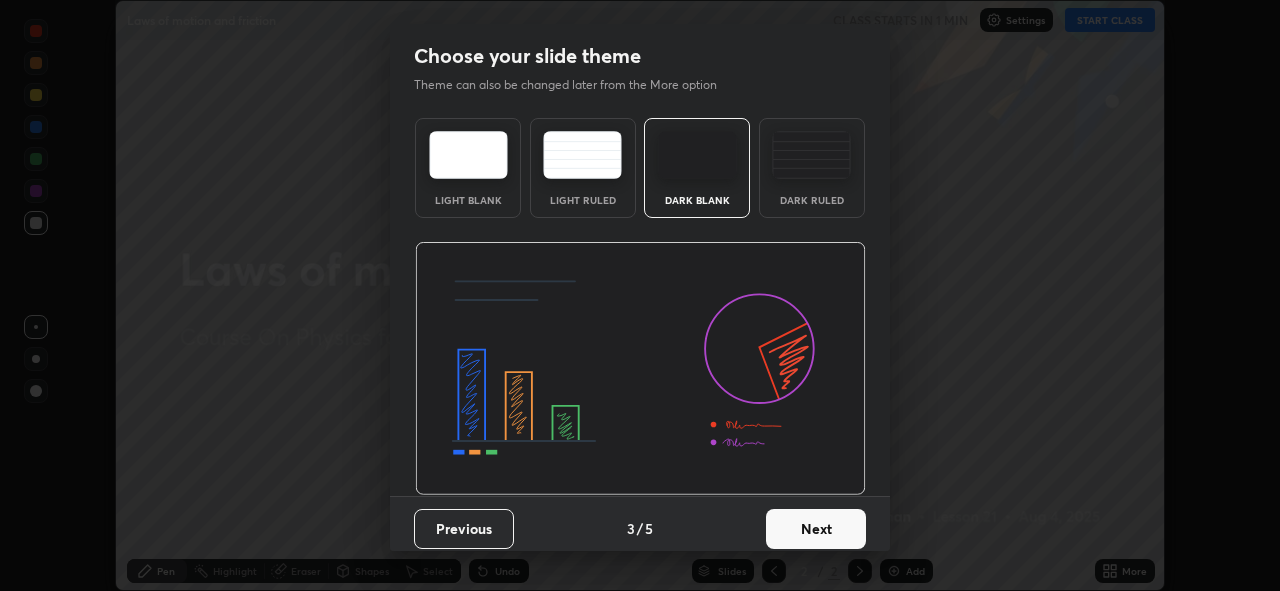 click on "Next" at bounding box center [816, 529] 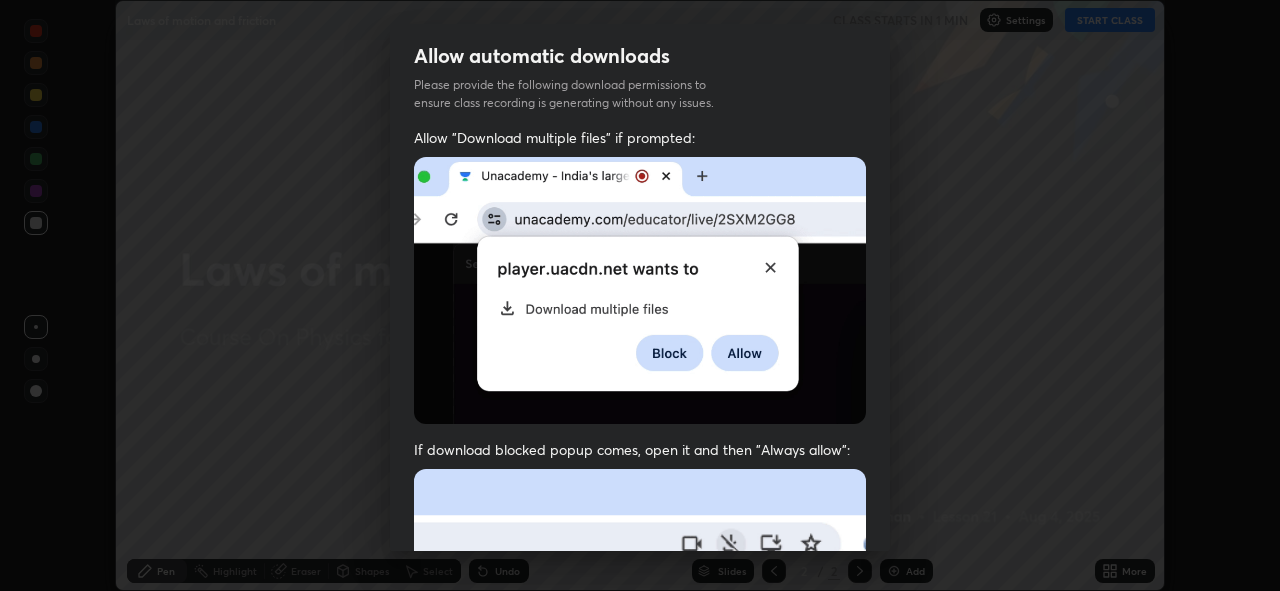click on "Previous 5 / 5 Done" at bounding box center (640, 1002) 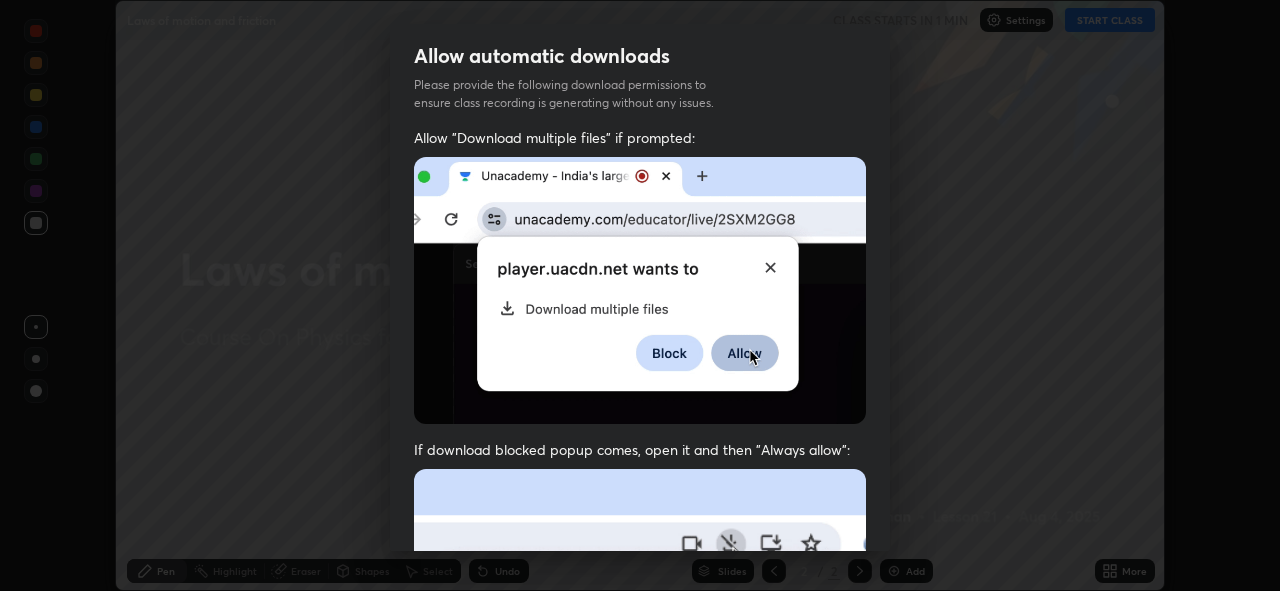 click on "Previous 5 / 5 Done" at bounding box center [640, 1002] 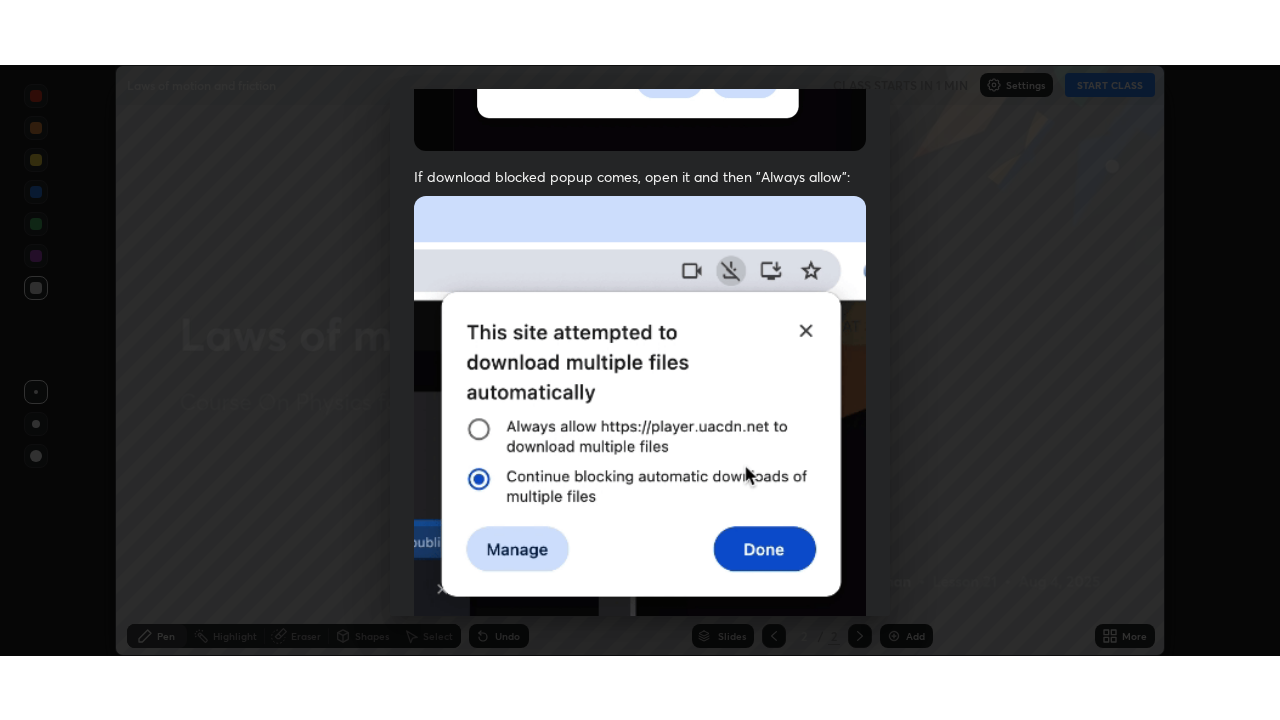 scroll, scrollTop: 473, scrollLeft: 0, axis: vertical 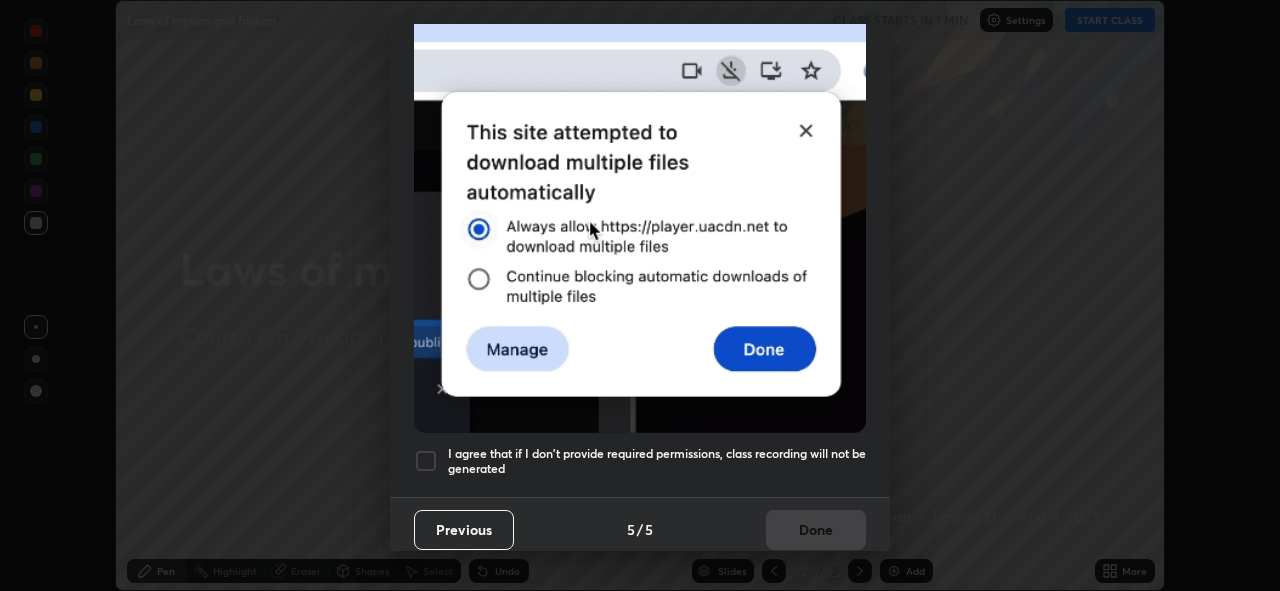 click on "I agree that if I don't provide required permissions, class recording will not be generated" at bounding box center (657, 461) 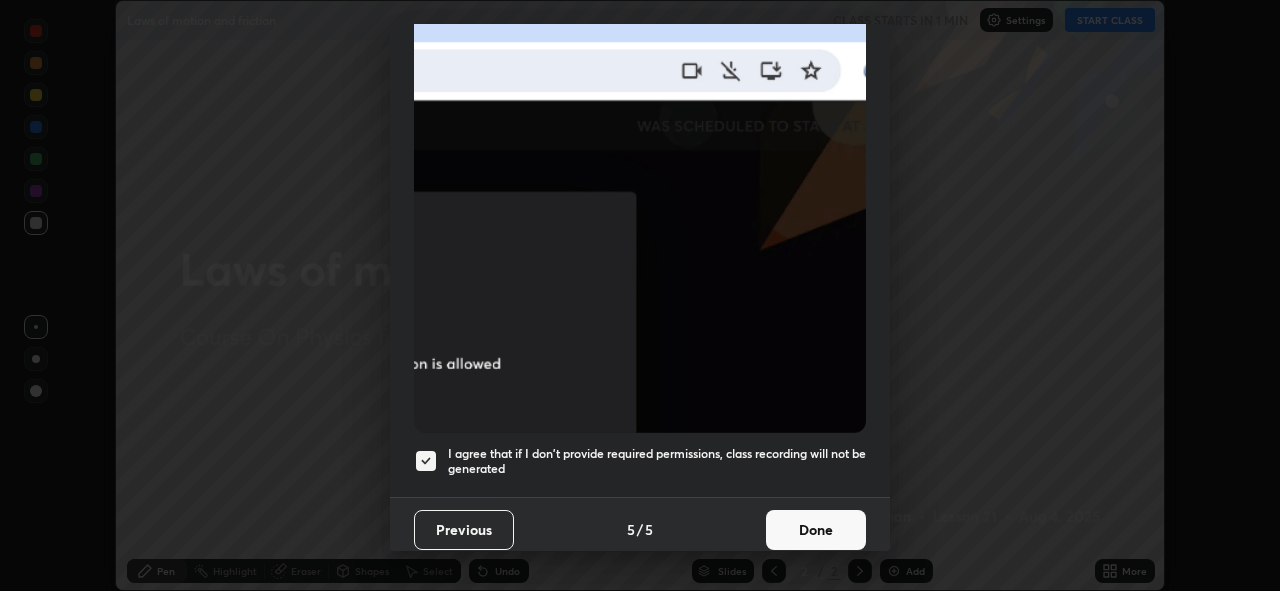 click on "Done" at bounding box center [816, 530] 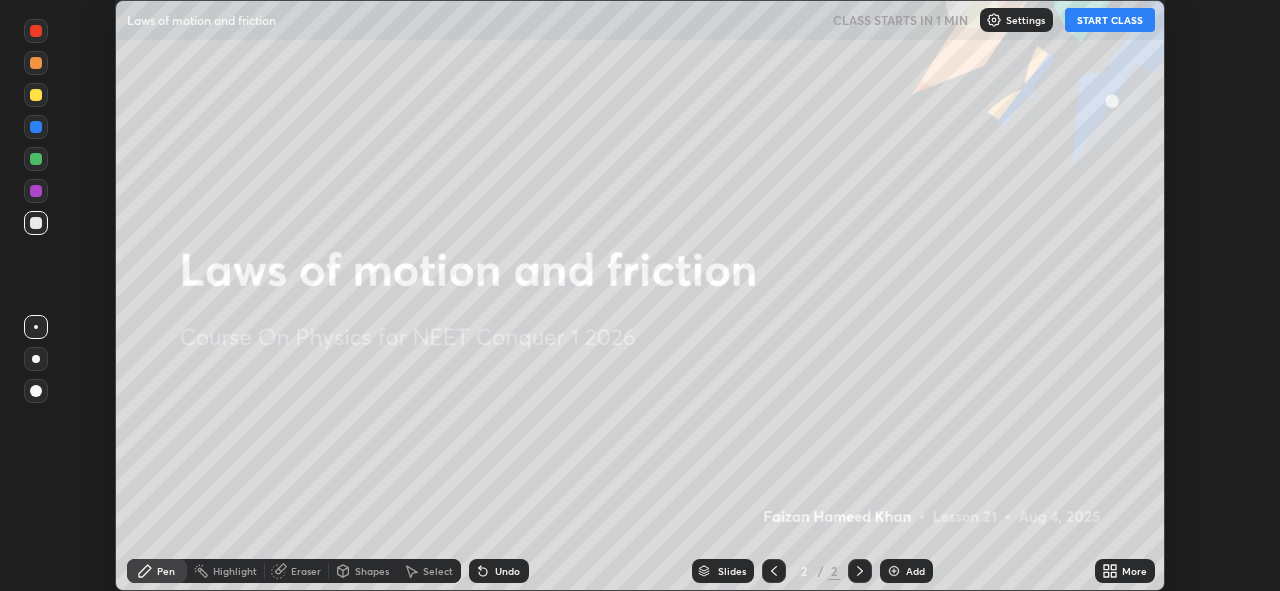 click 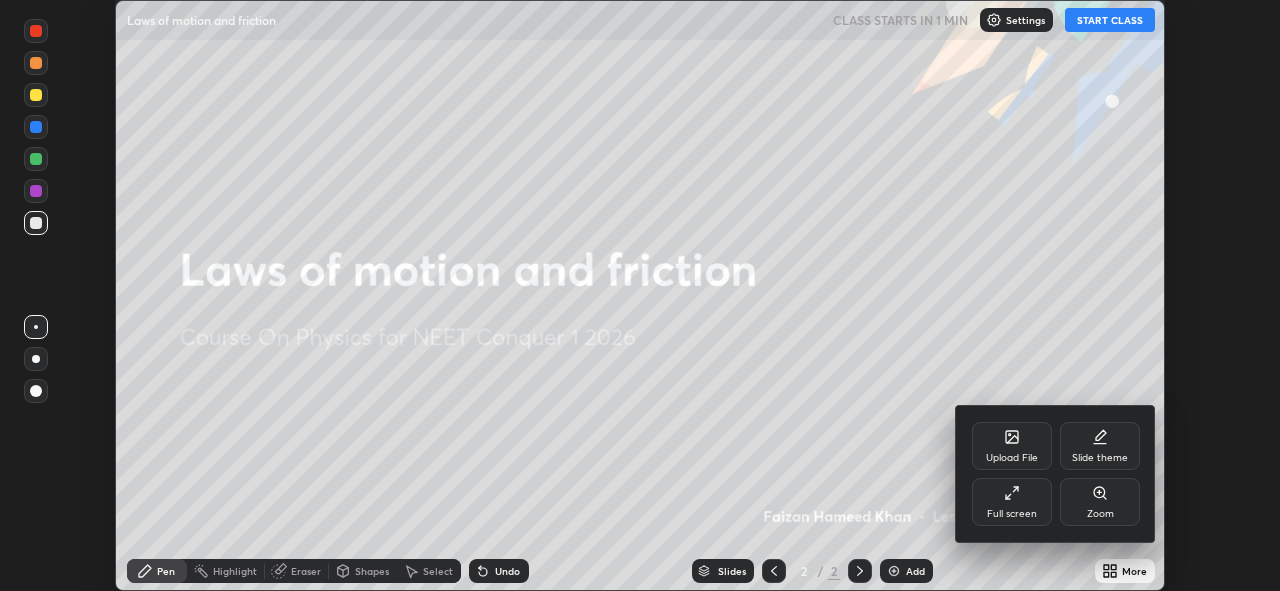 click 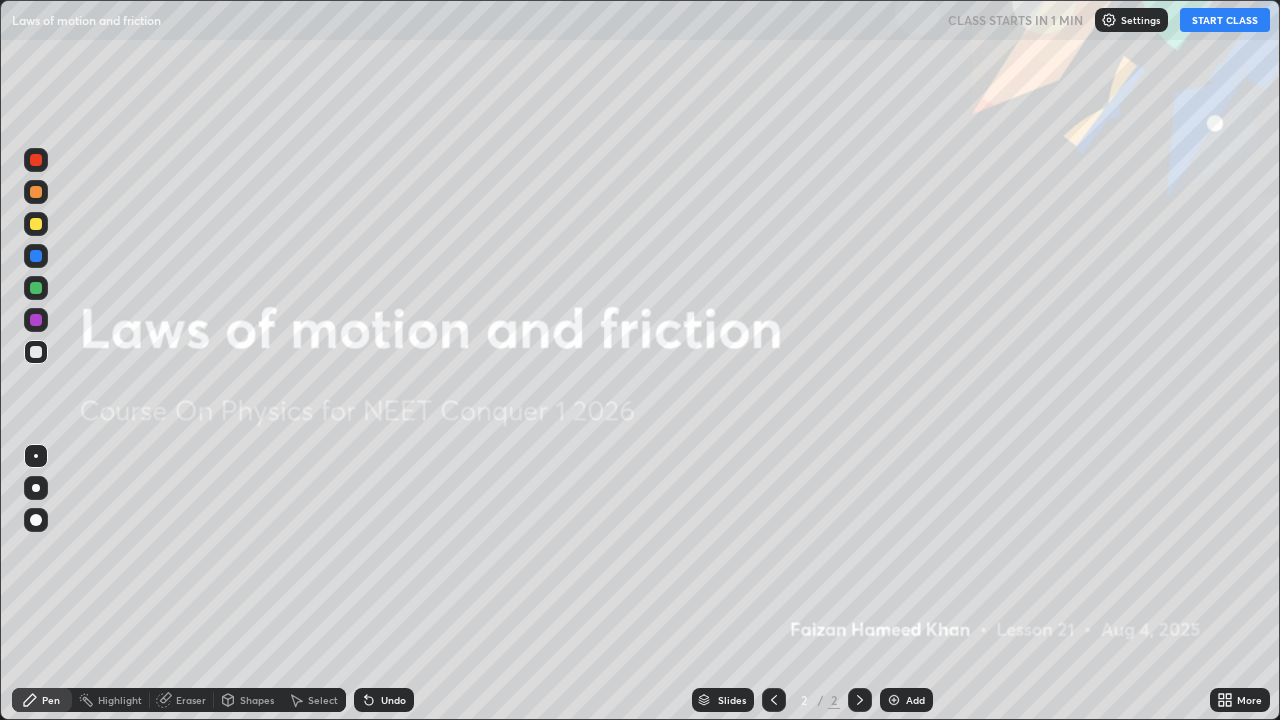 scroll, scrollTop: 99280, scrollLeft: 98720, axis: both 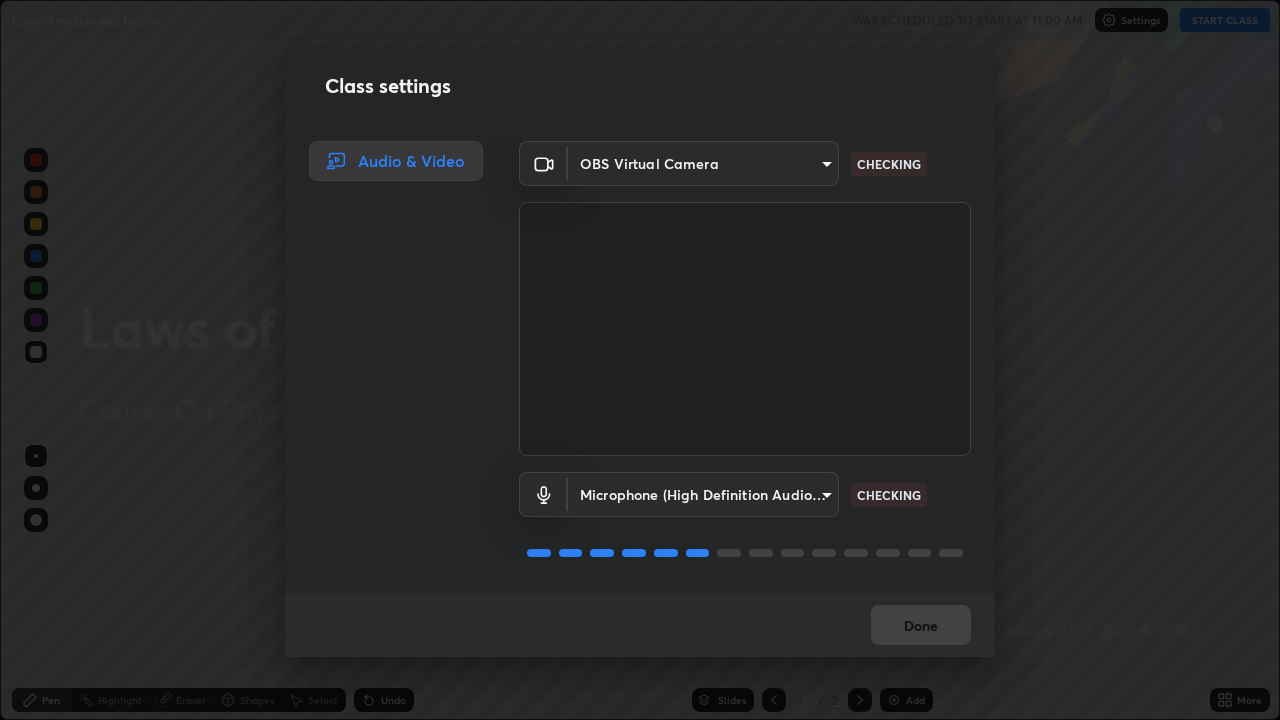 click on "Class settings Audio & Video OBS Virtual Camera [HASH] CHECKING Microphone (High Definition Audio Device) [HASH] CHECKING Done" at bounding box center (640, 360) 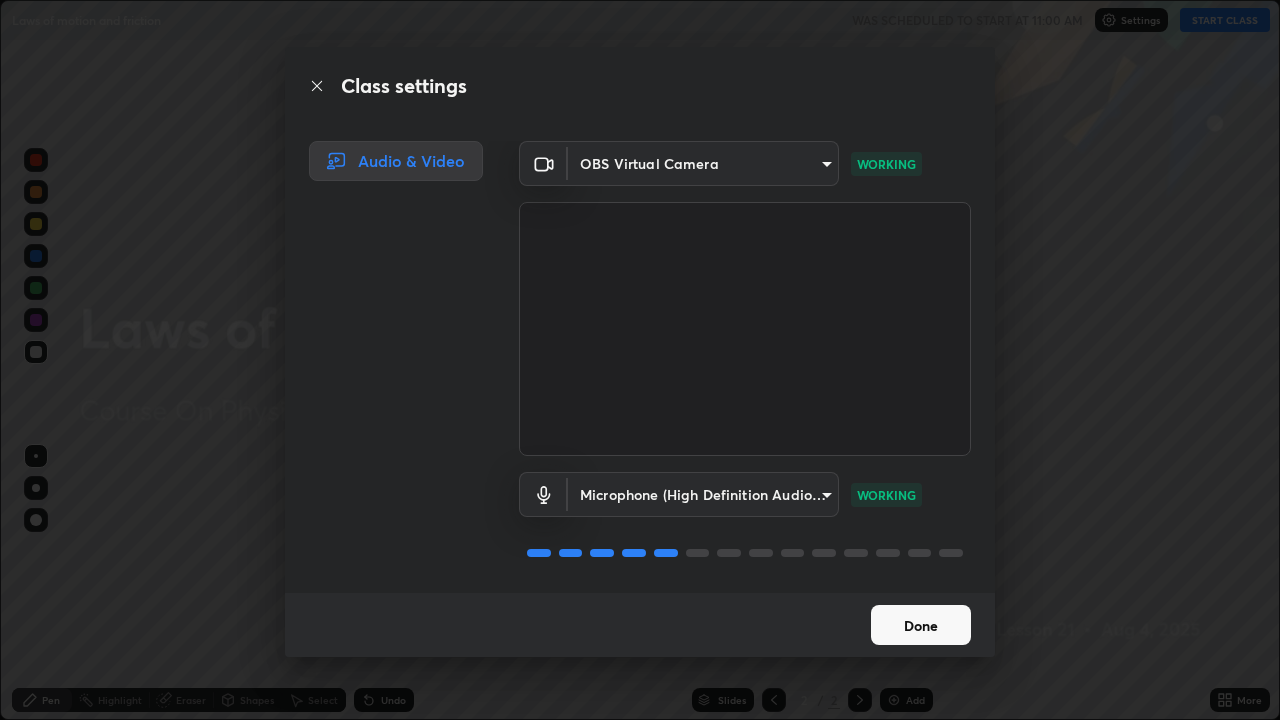 click on "Done" at bounding box center [921, 625] 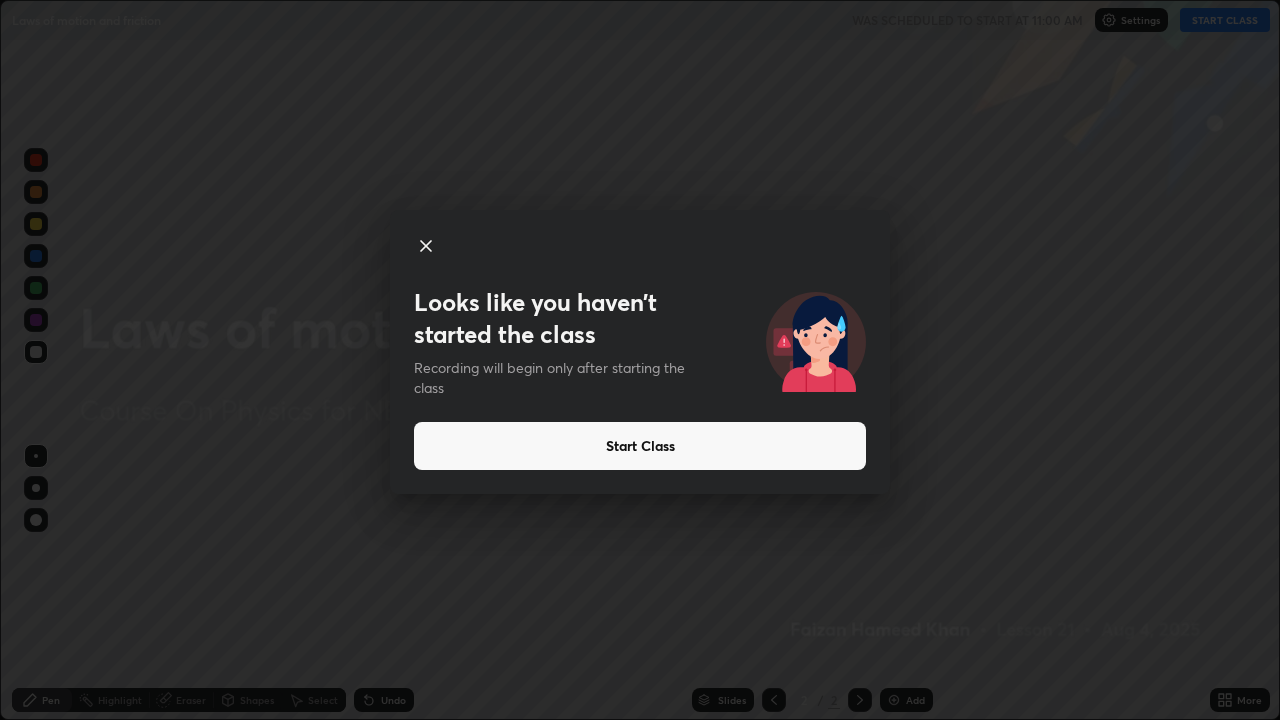 click on "Start Class" at bounding box center (640, 446) 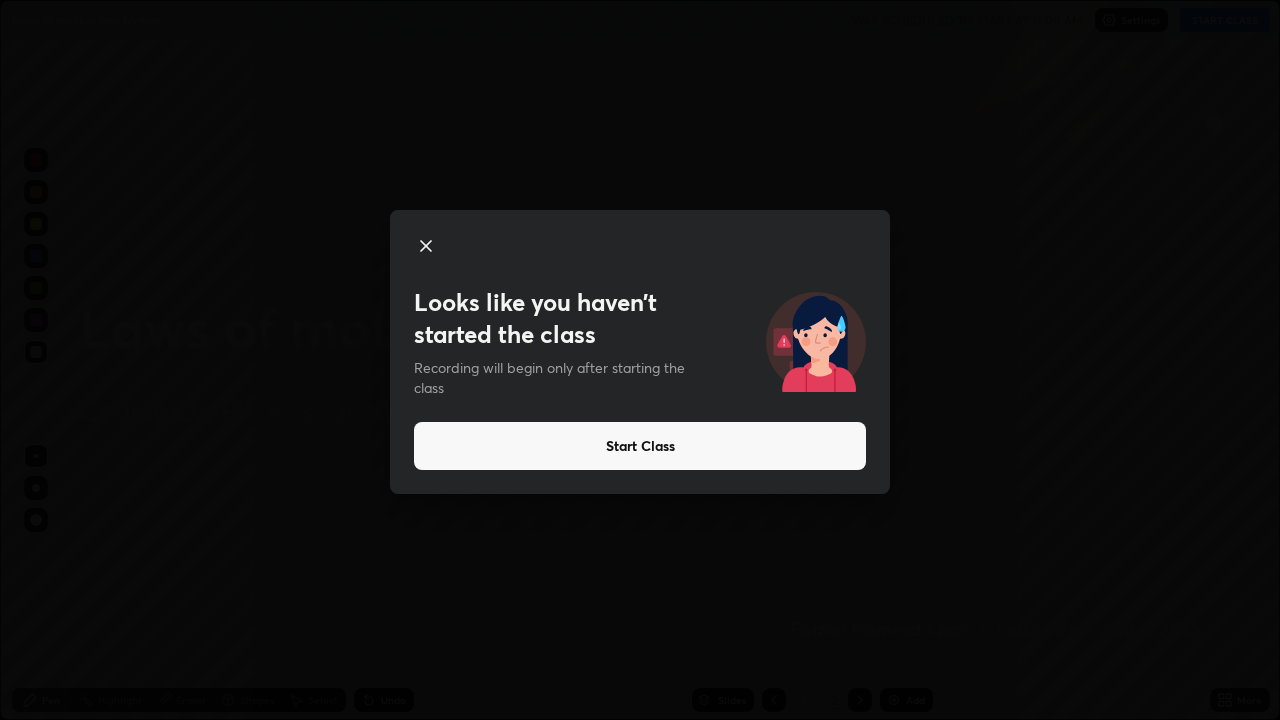 click on "Start Class" at bounding box center [640, 446] 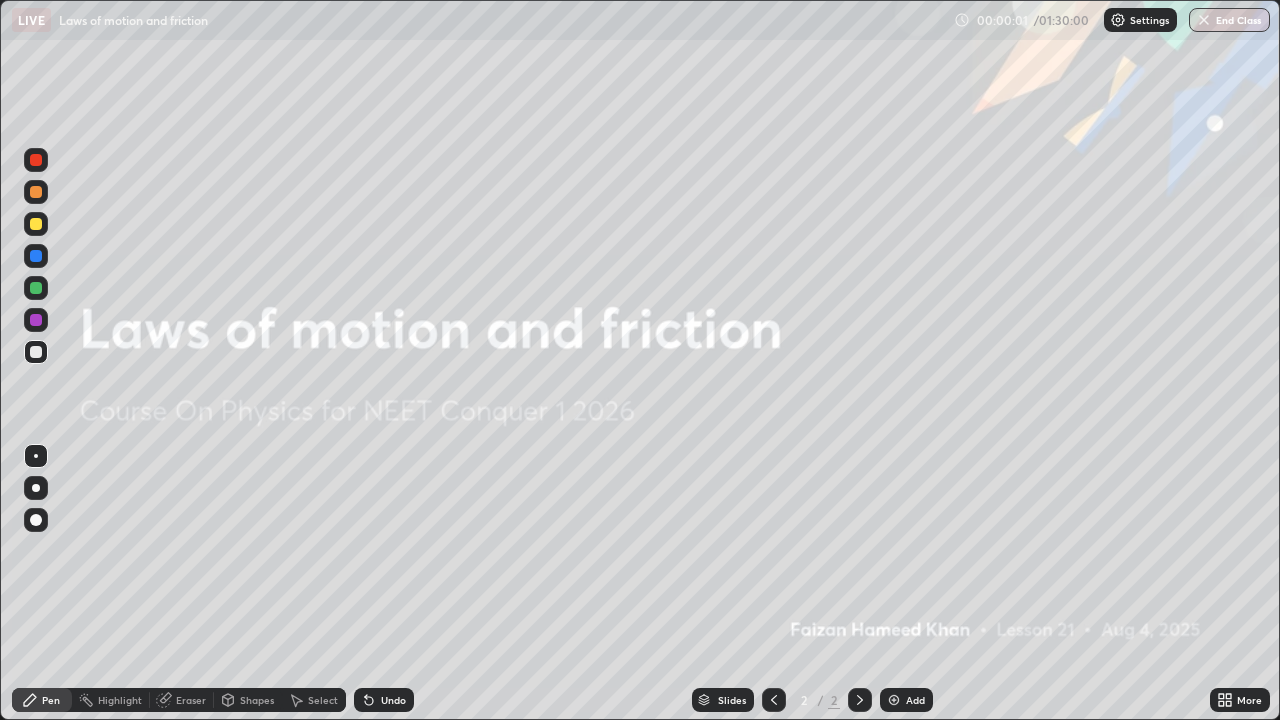 click on "Add" at bounding box center [906, 700] 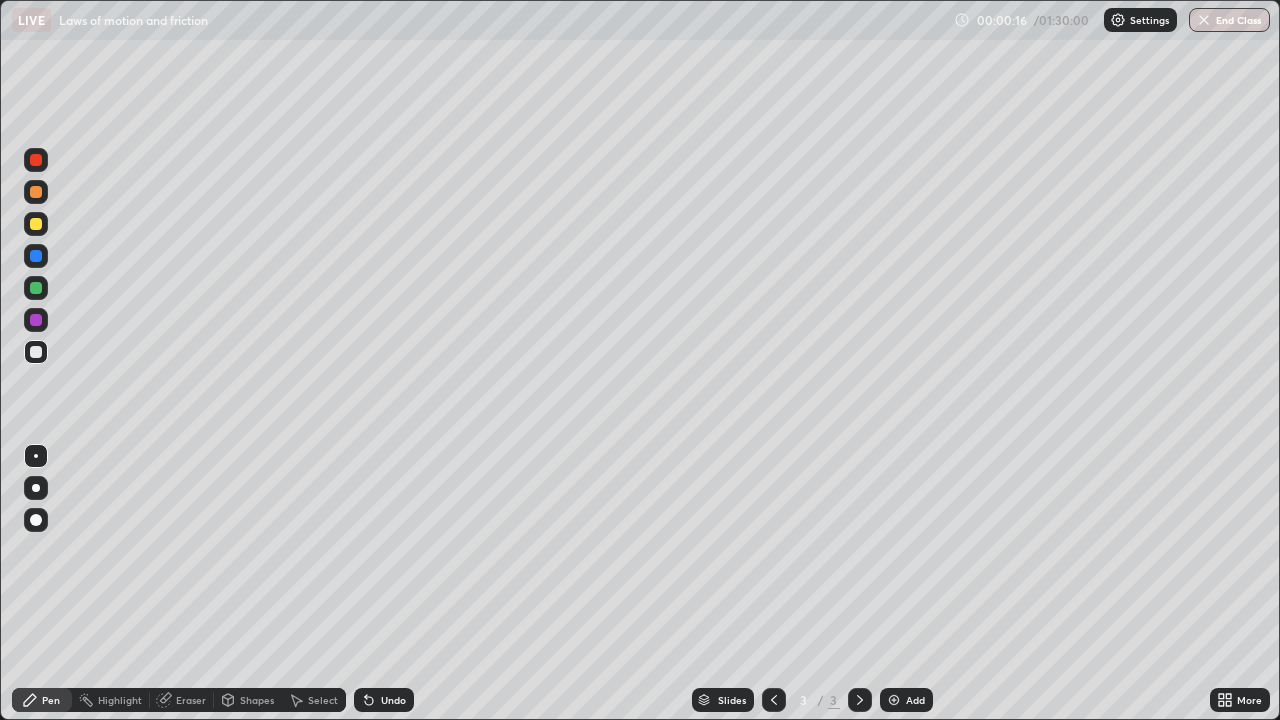 click on "Shapes" at bounding box center (248, 700) 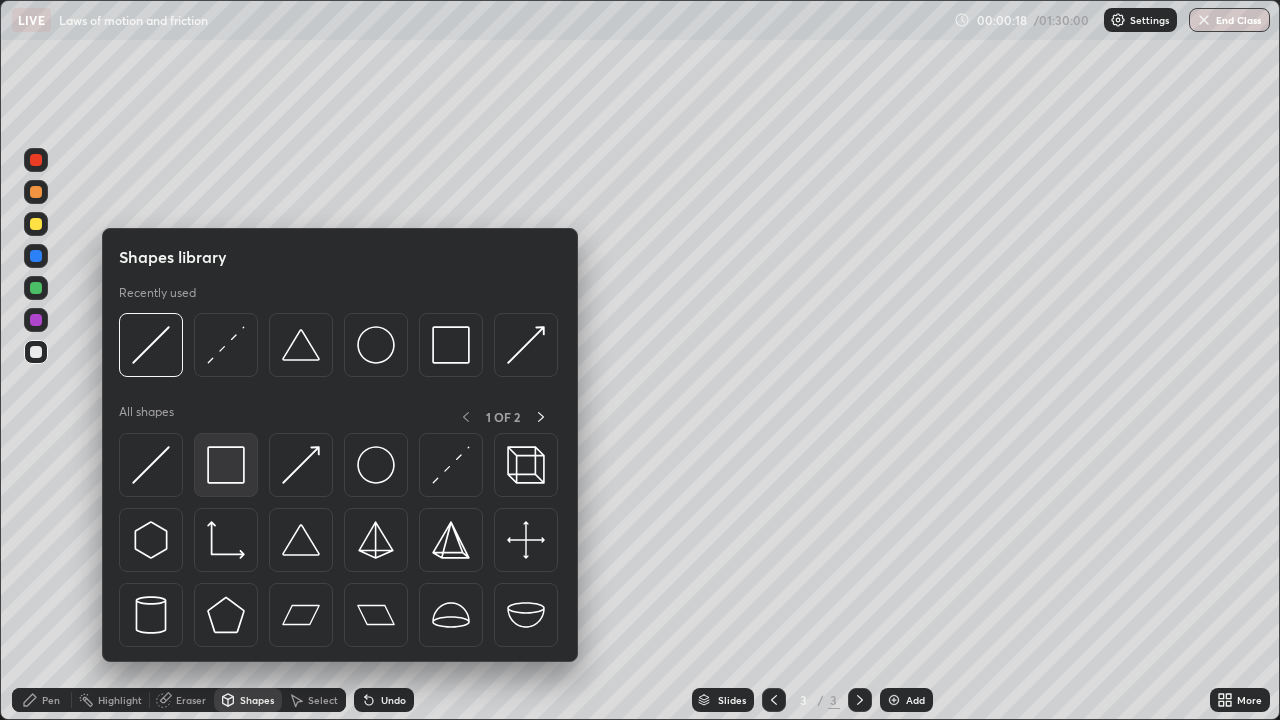 click at bounding box center [226, 465] 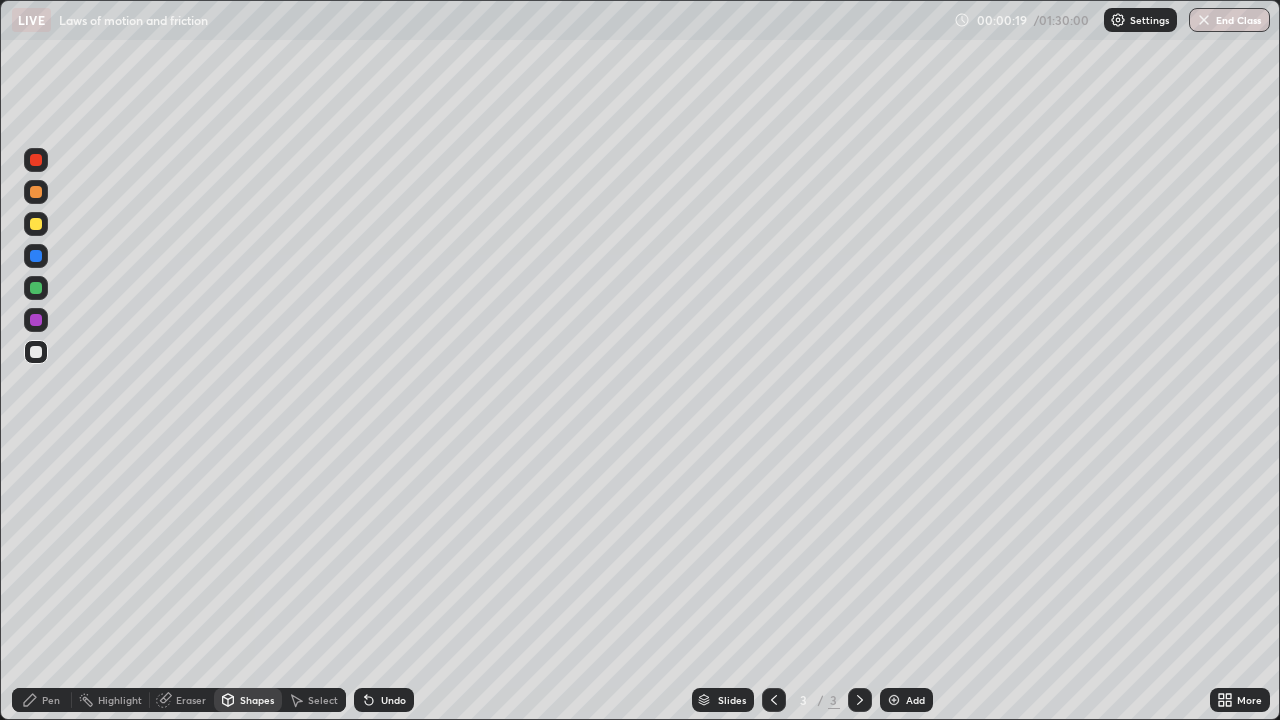click at bounding box center (36, 256) 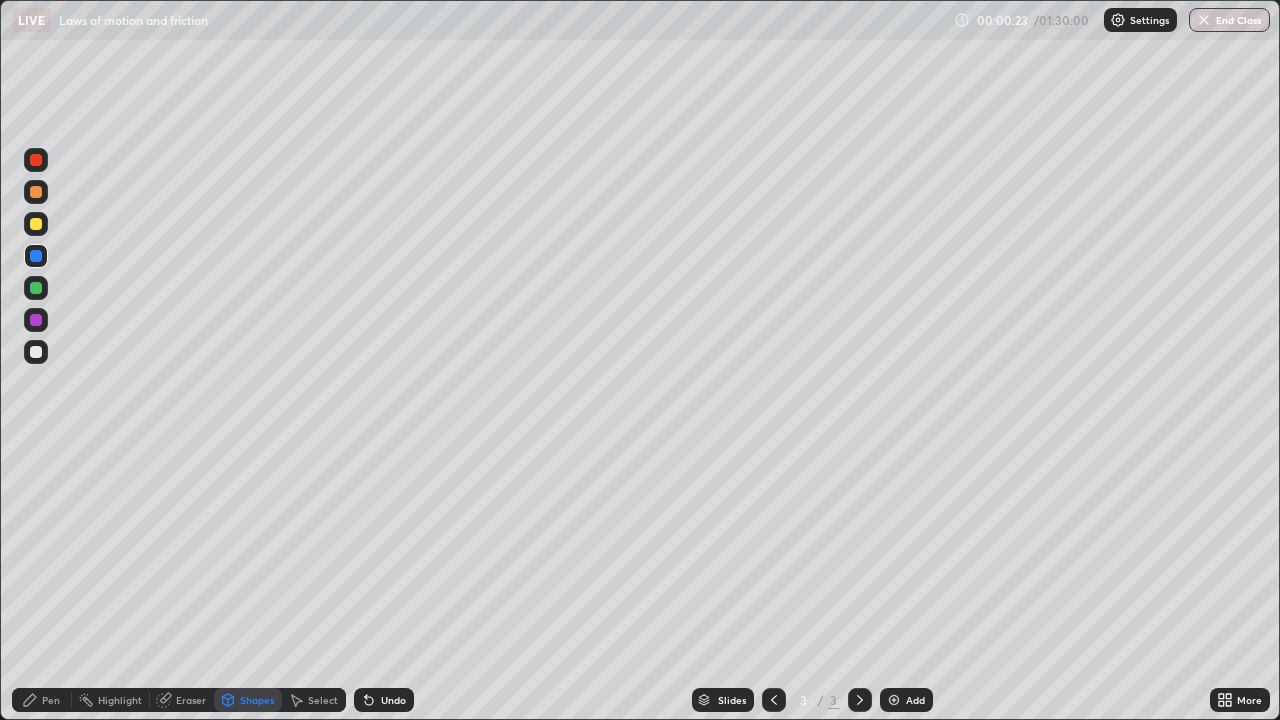 click on "Shapes" at bounding box center [257, 700] 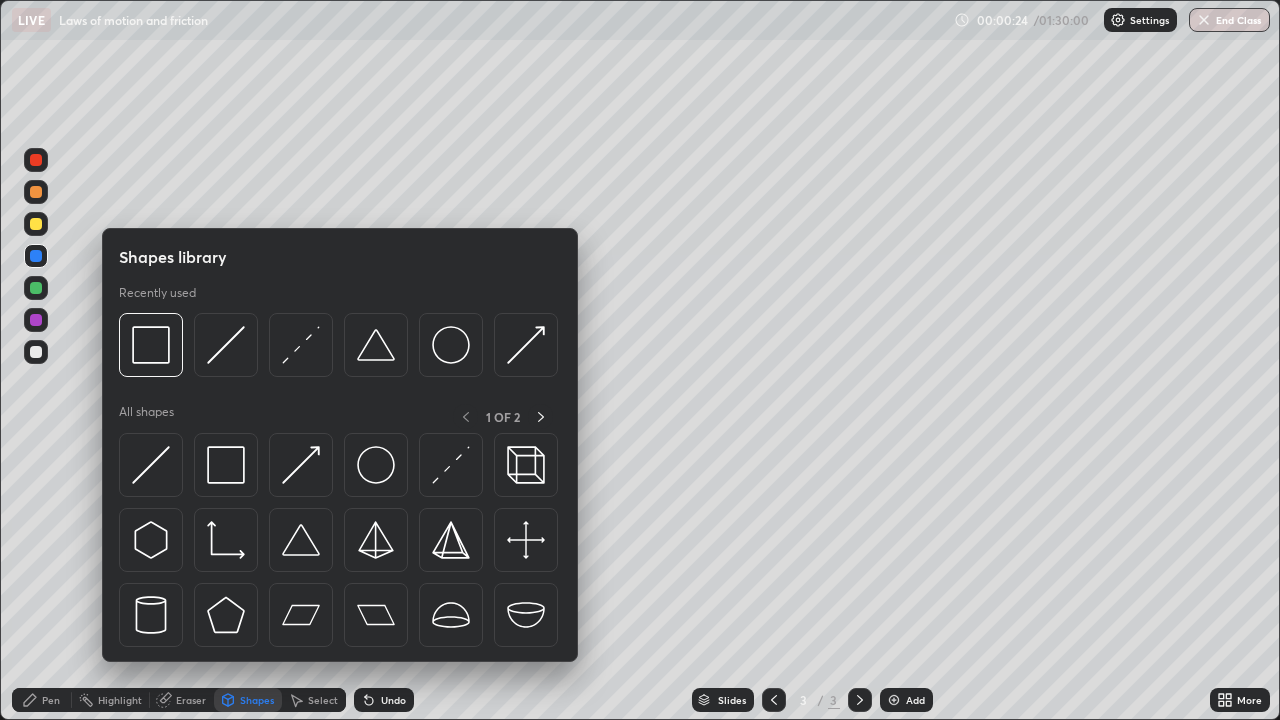 click at bounding box center [36, 352] 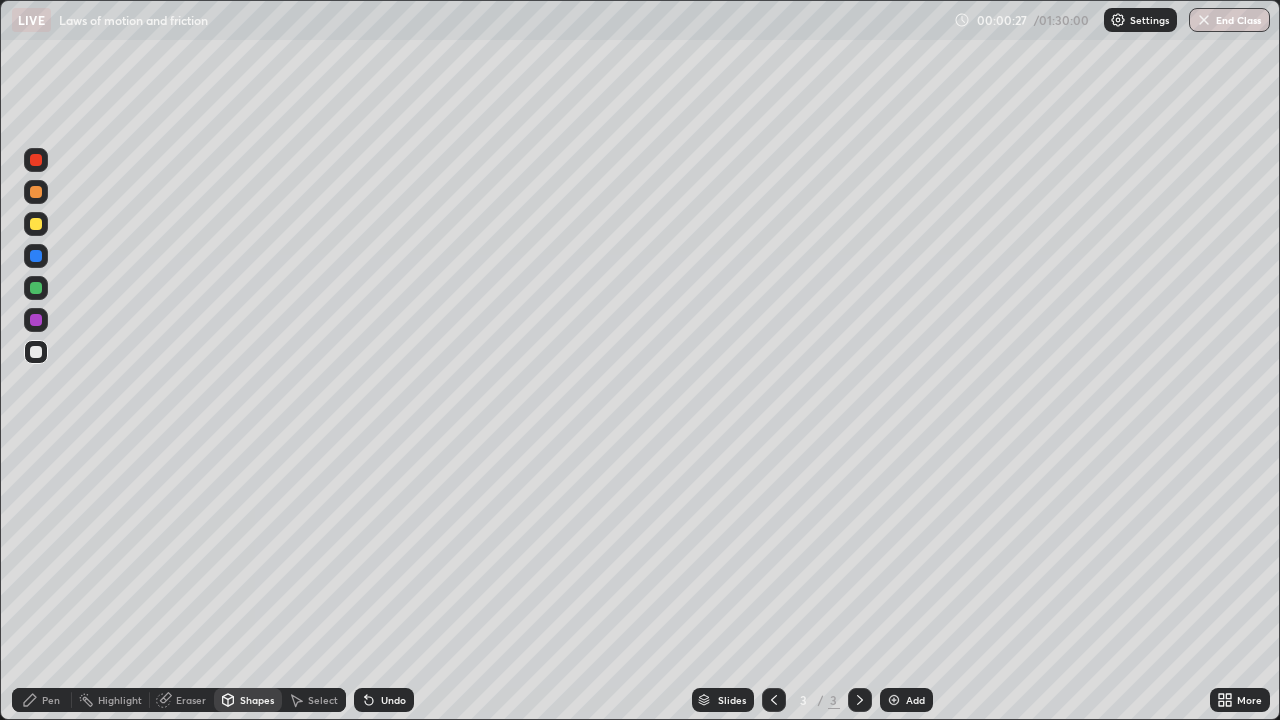 click on "Shapes" at bounding box center (257, 700) 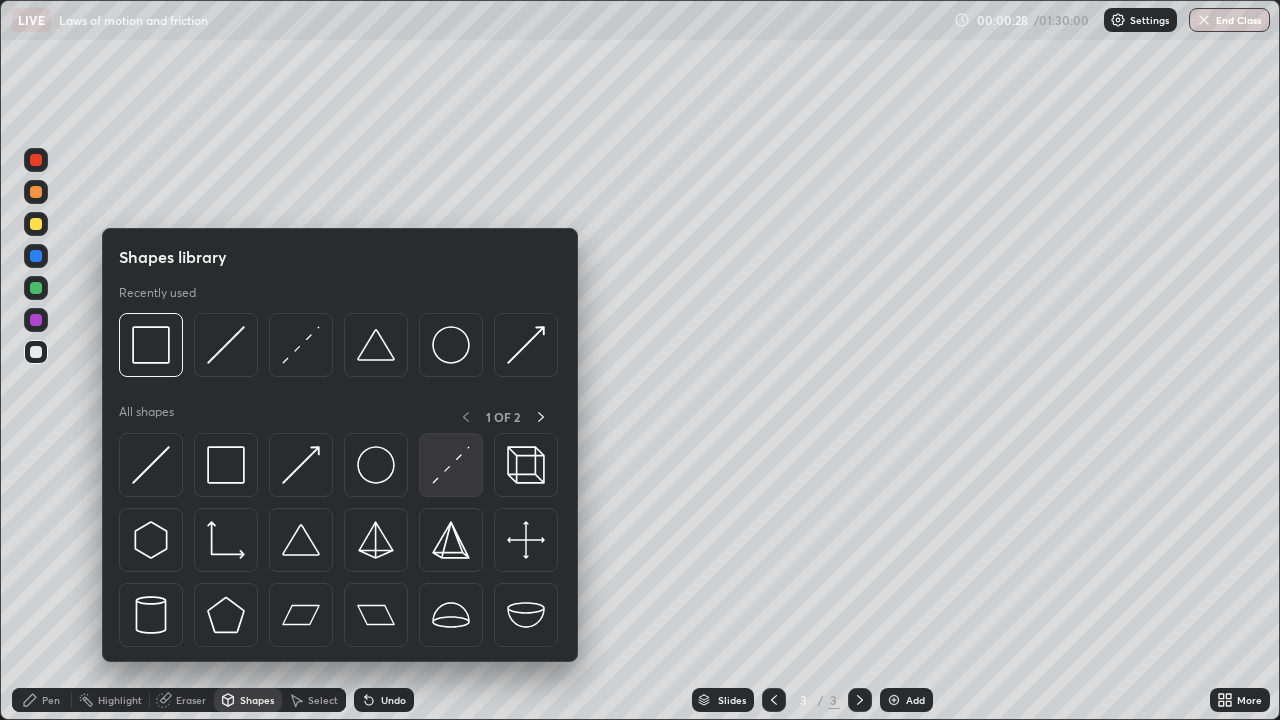 click at bounding box center [451, 465] 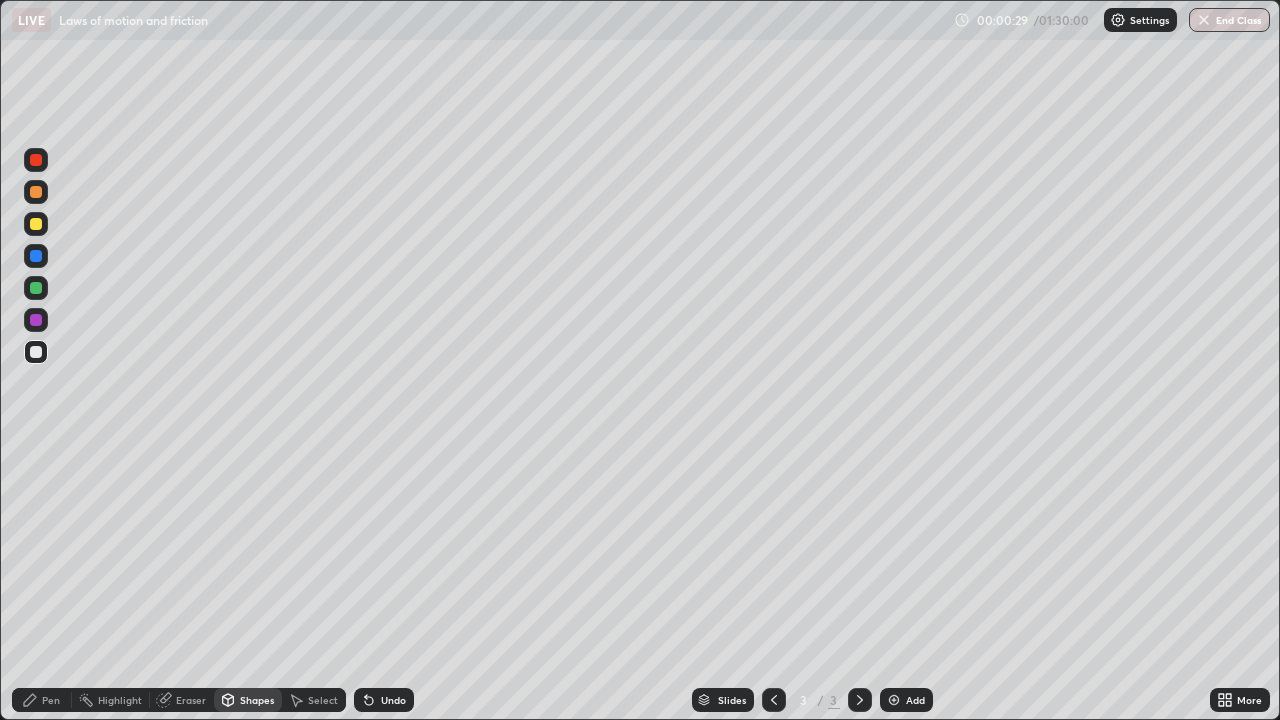 click at bounding box center (36, 224) 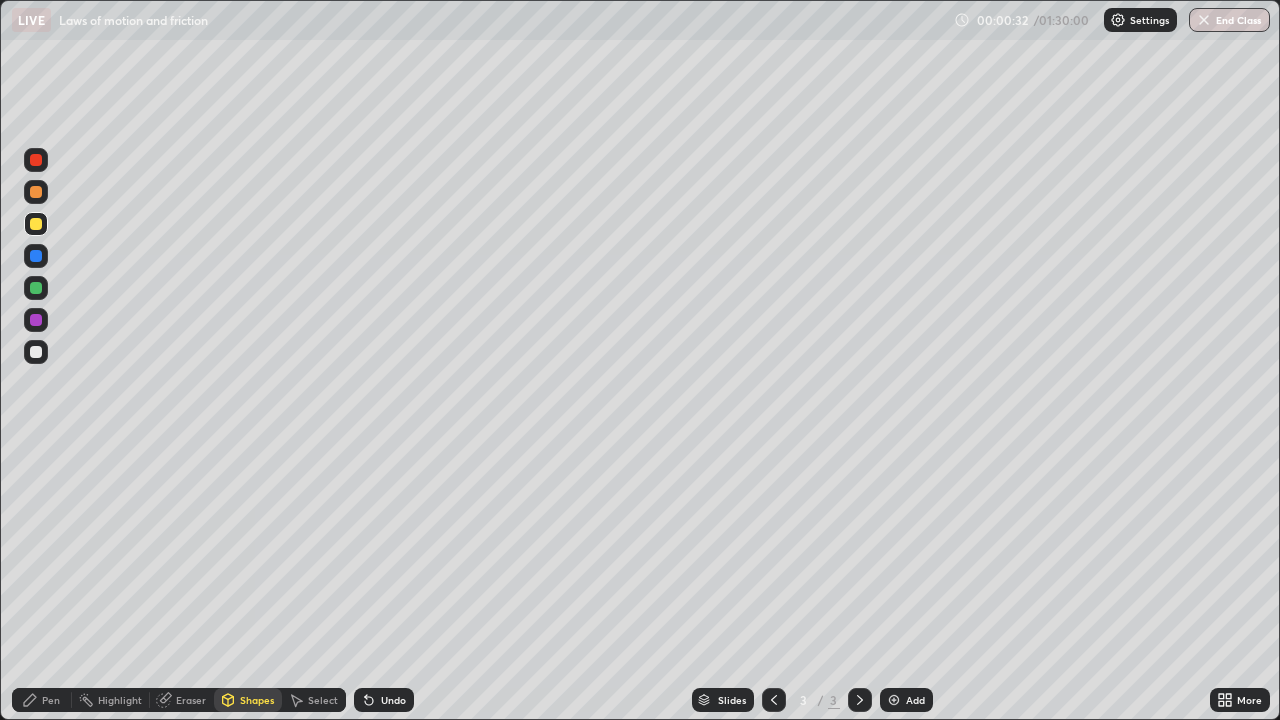 click at bounding box center [36, 352] 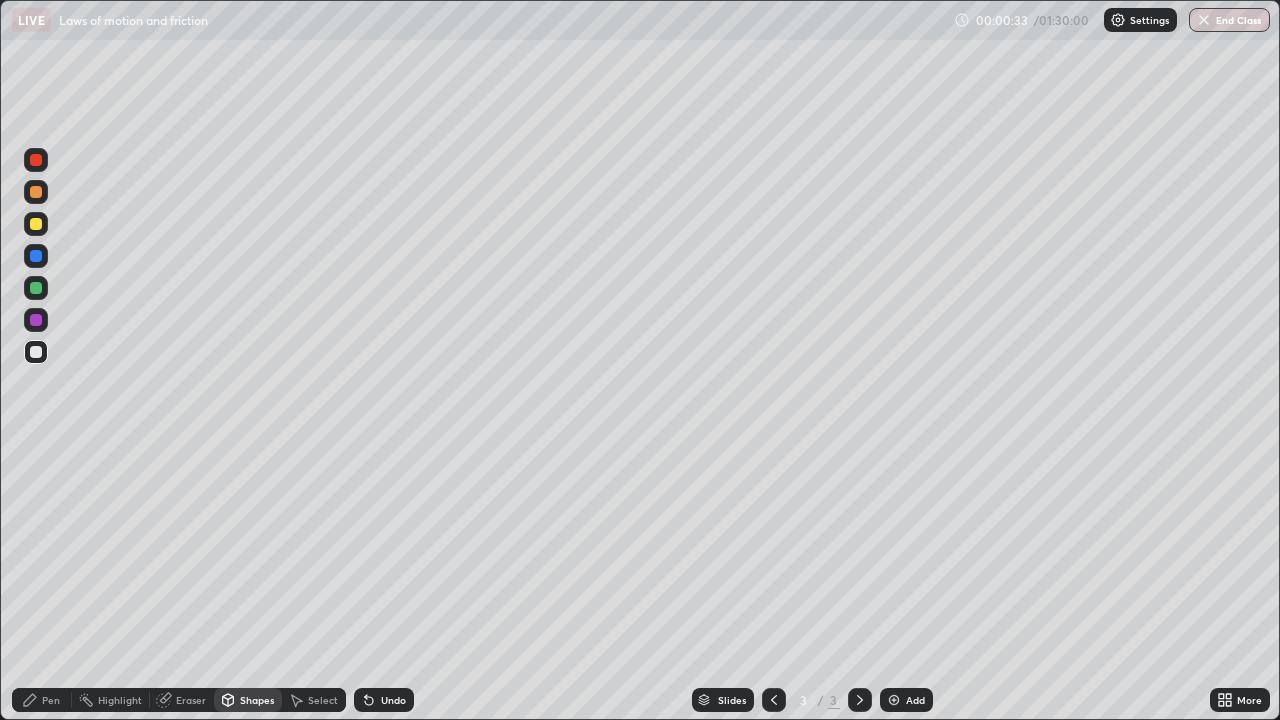 click on "Pen" at bounding box center (42, 700) 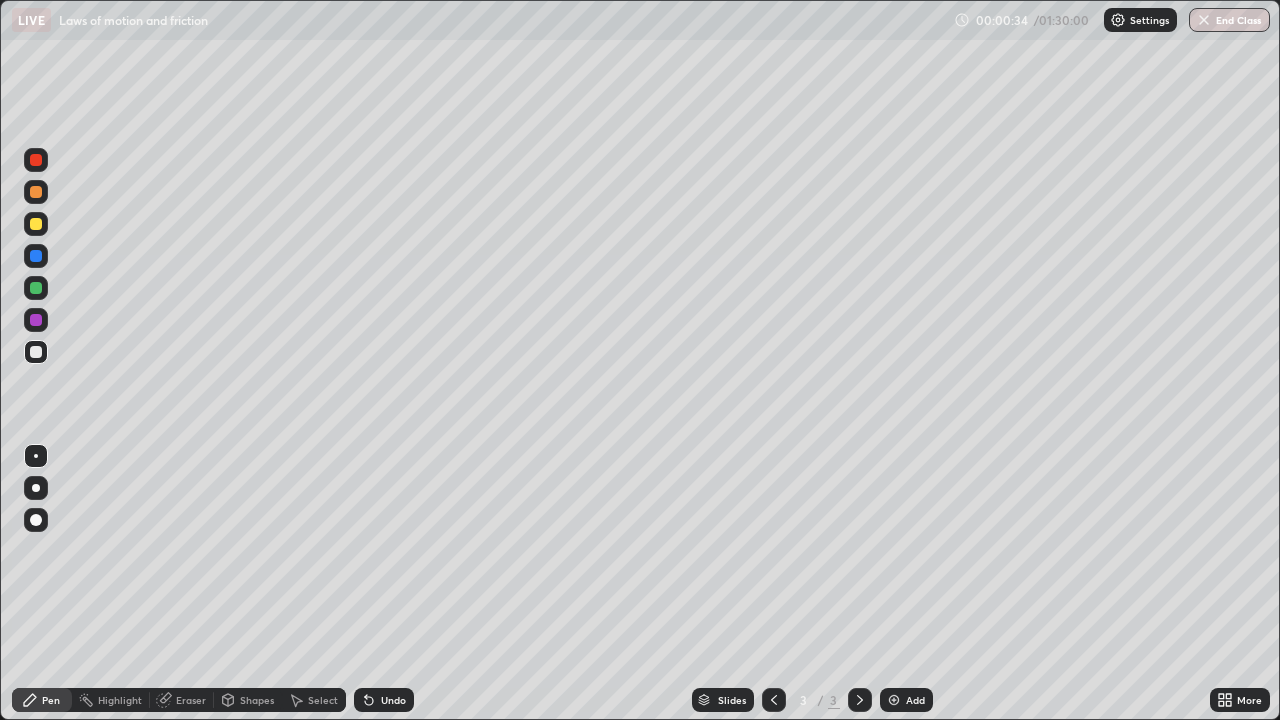 click at bounding box center [36, 192] 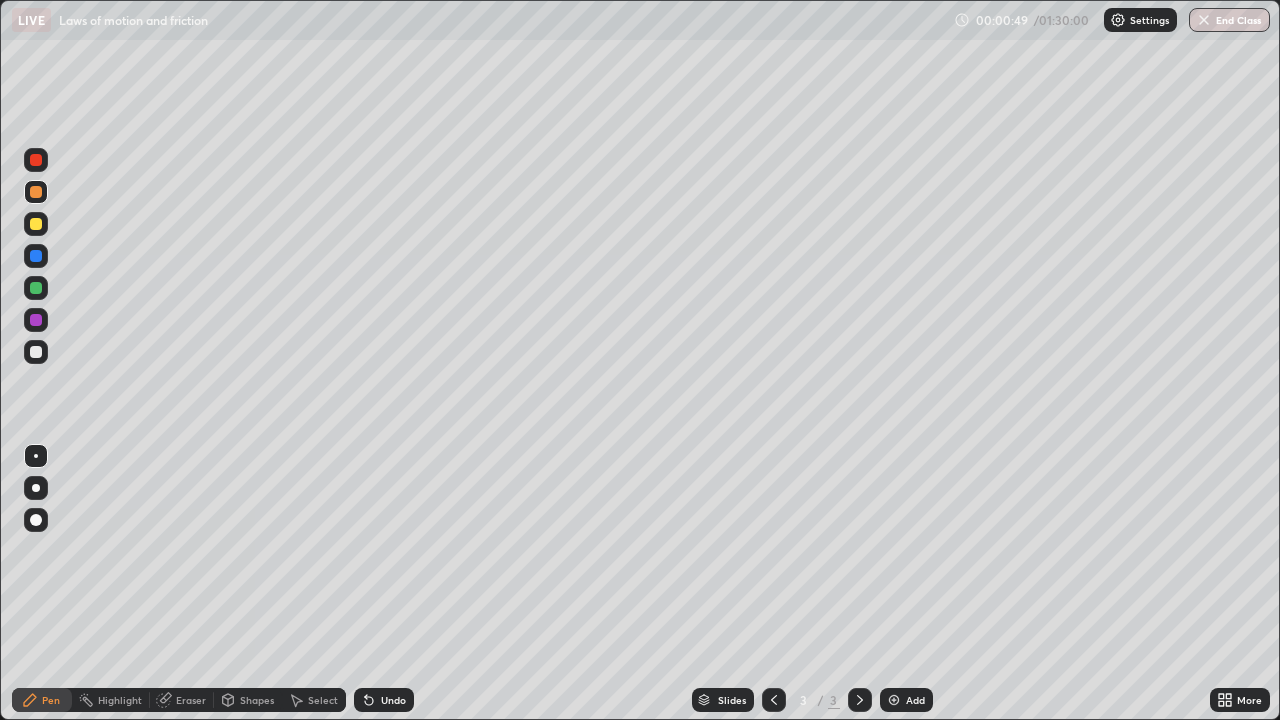 click at bounding box center [36, 224] 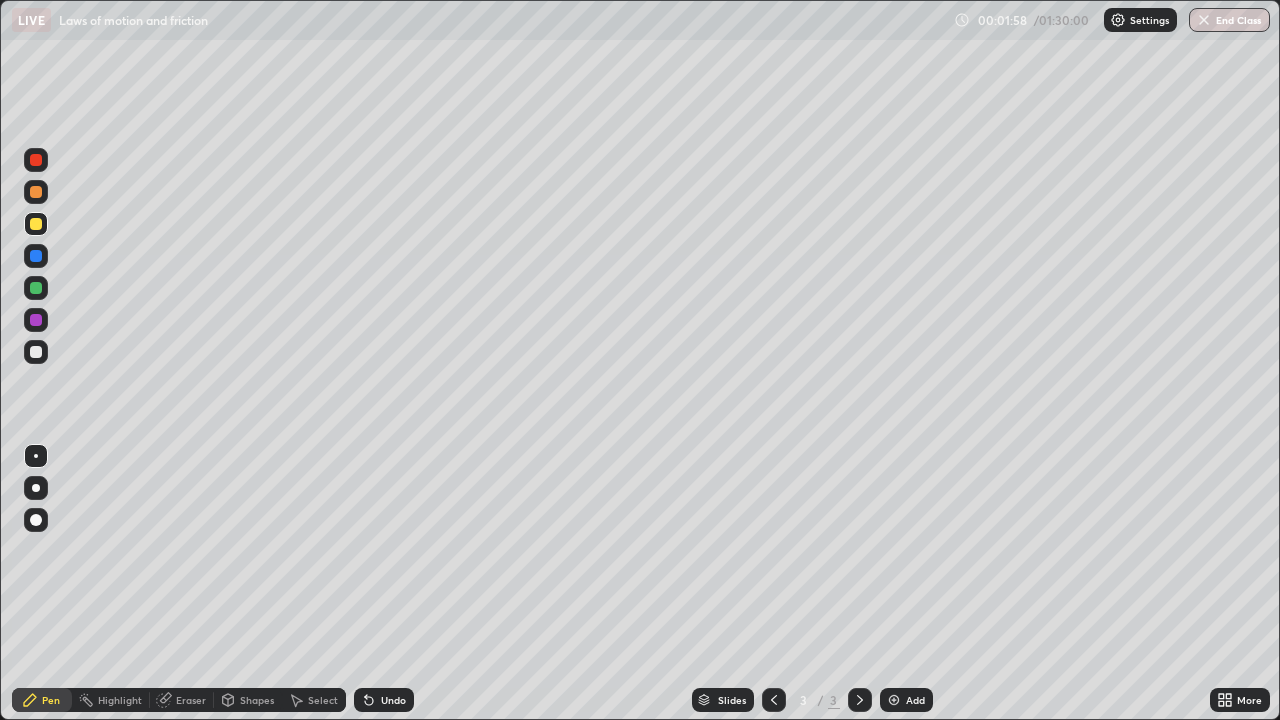 click at bounding box center [36, 224] 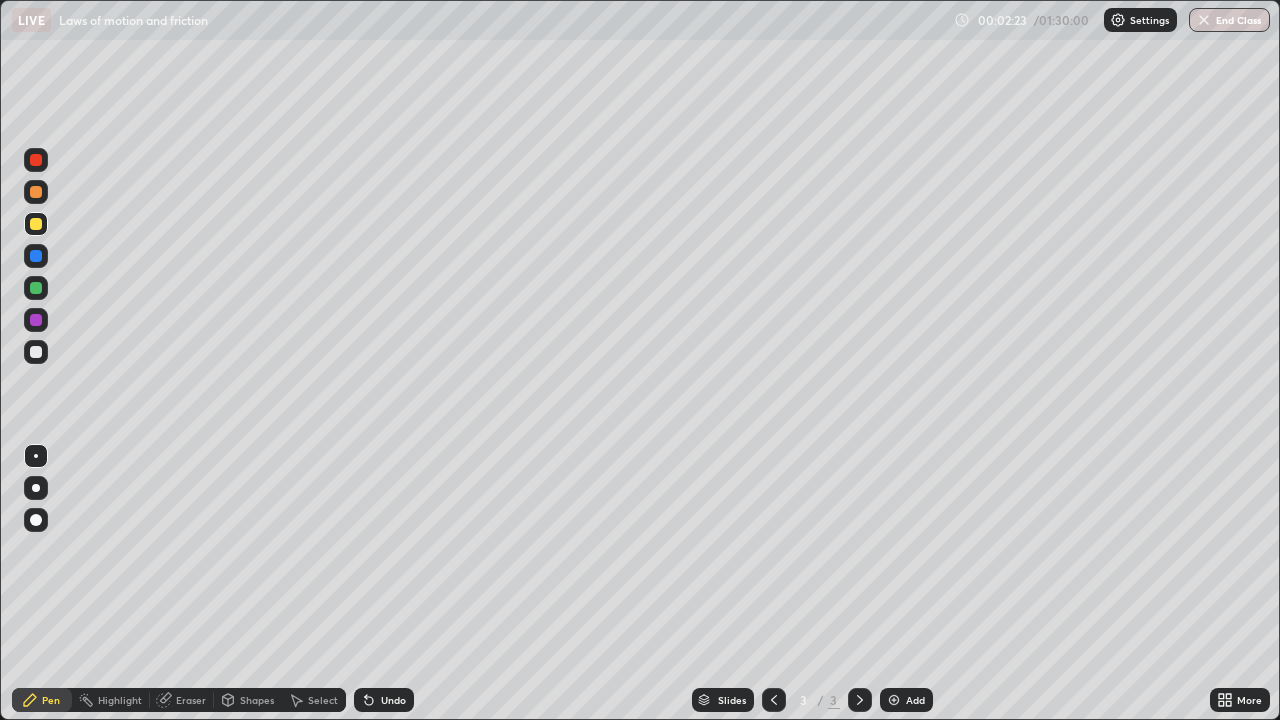 click on "Shapes" at bounding box center [257, 700] 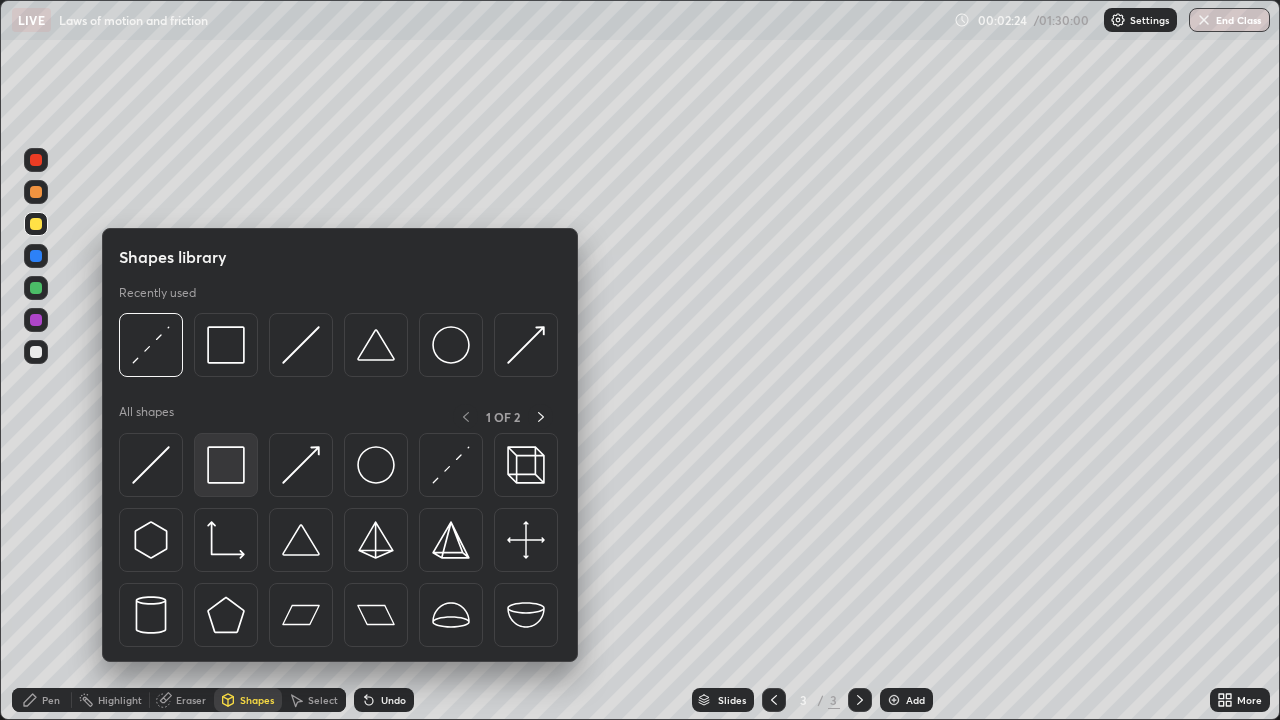 click at bounding box center [226, 465] 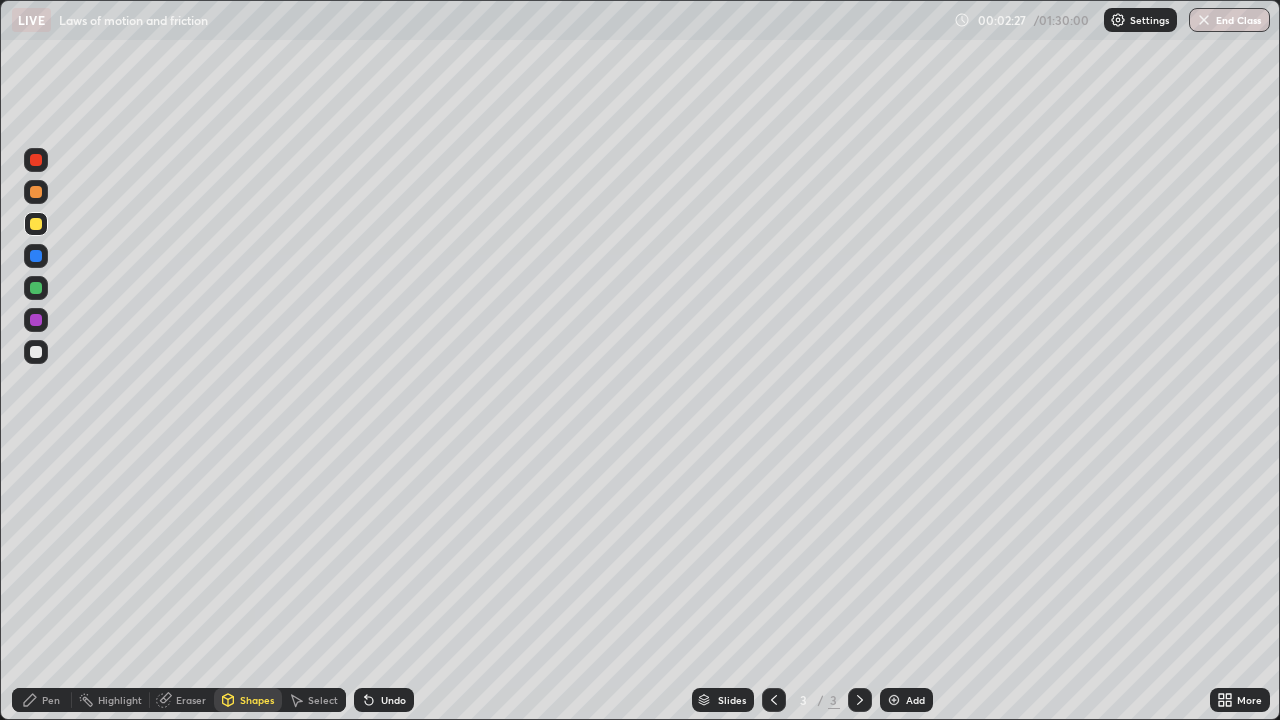 click at bounding box center [36, 256] 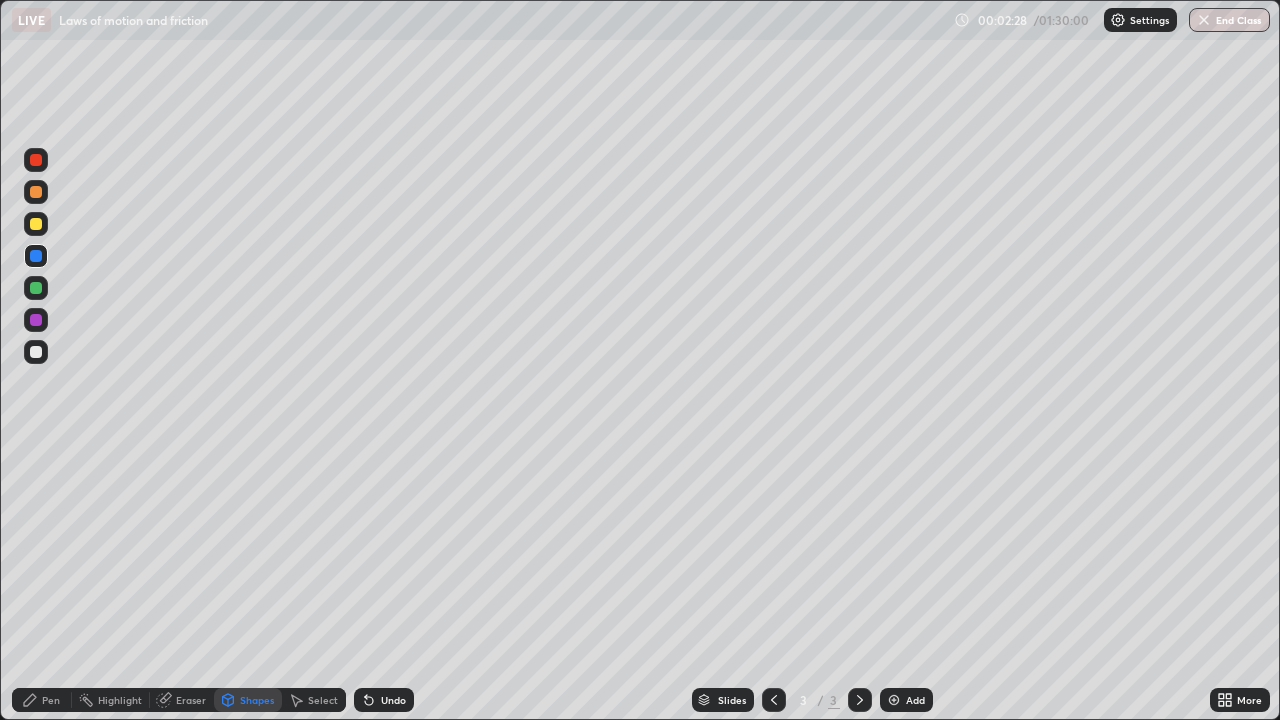 click on "Pen" at bounding box center (51, 700) 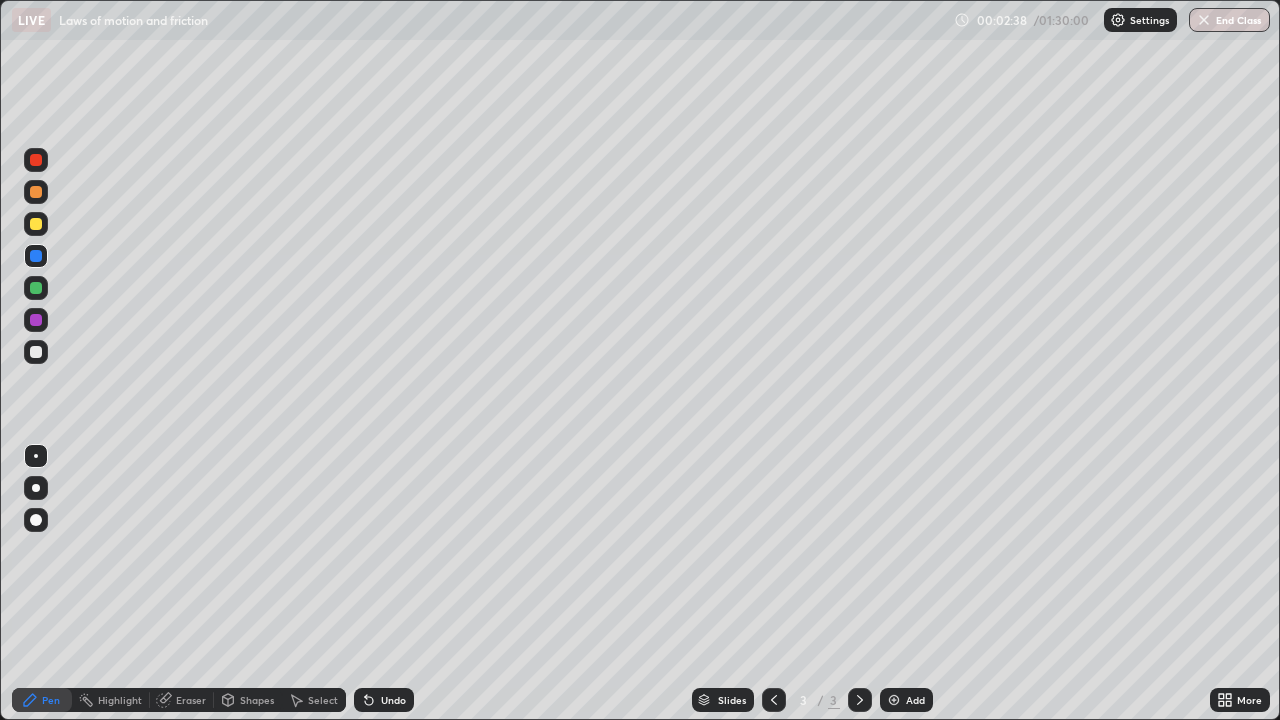 click at bounding box center (36, 160) 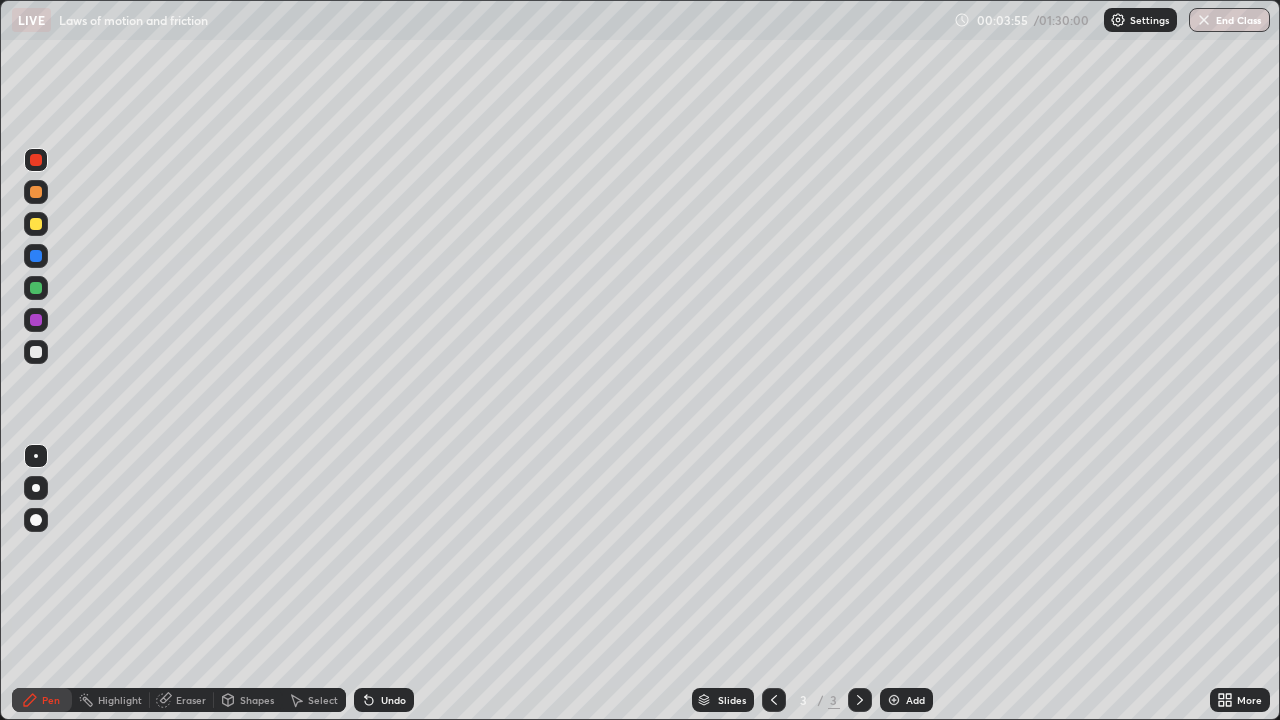 click at bounding box center (36, 224) 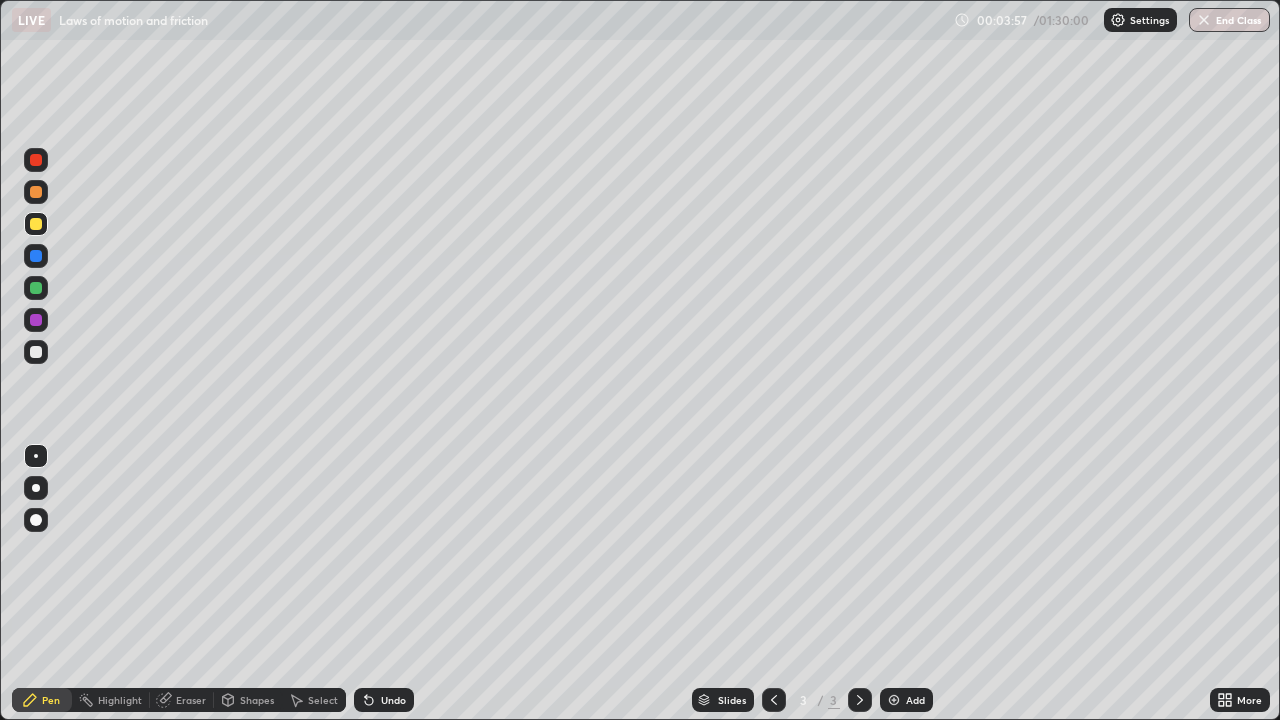 click 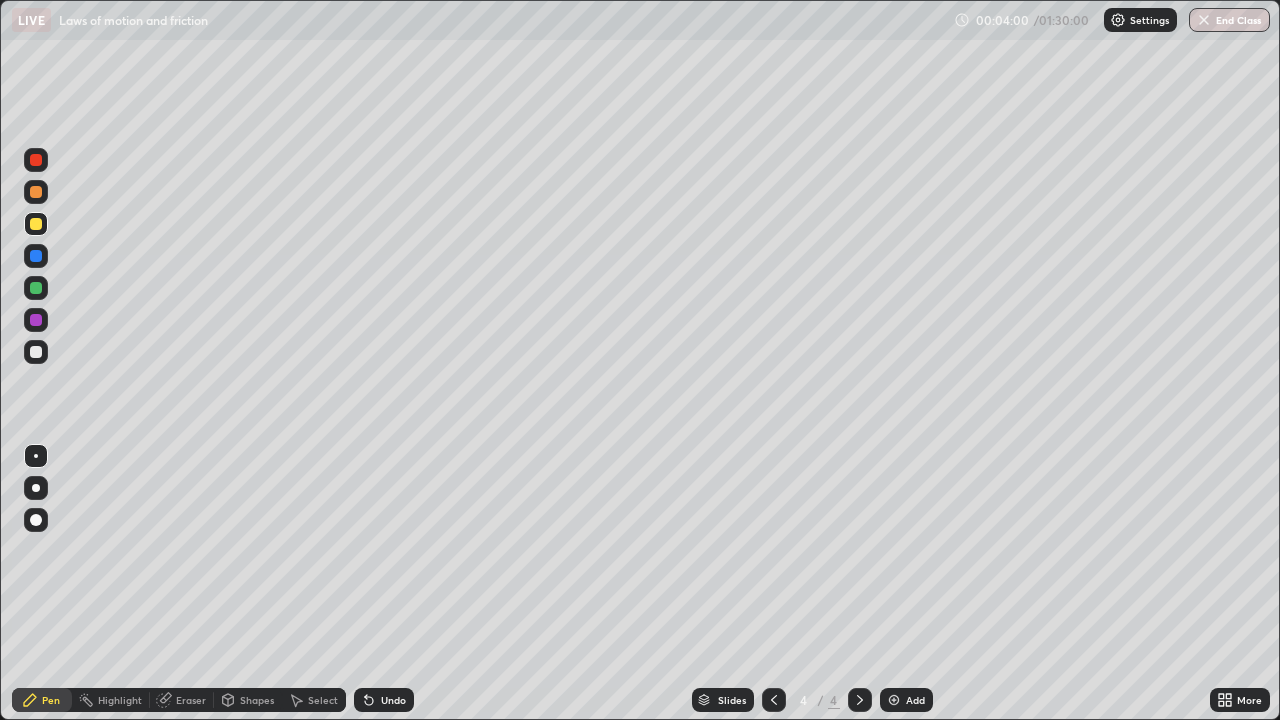 click 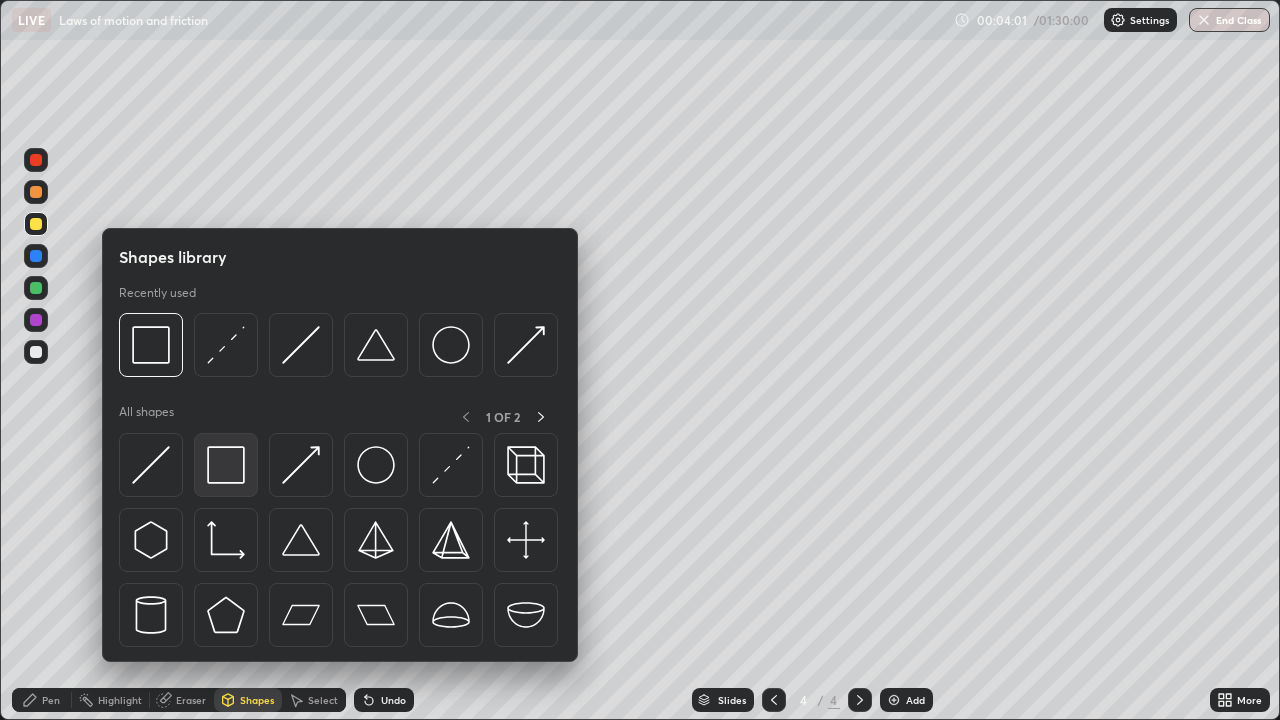 click at bounding box center (226, 465) 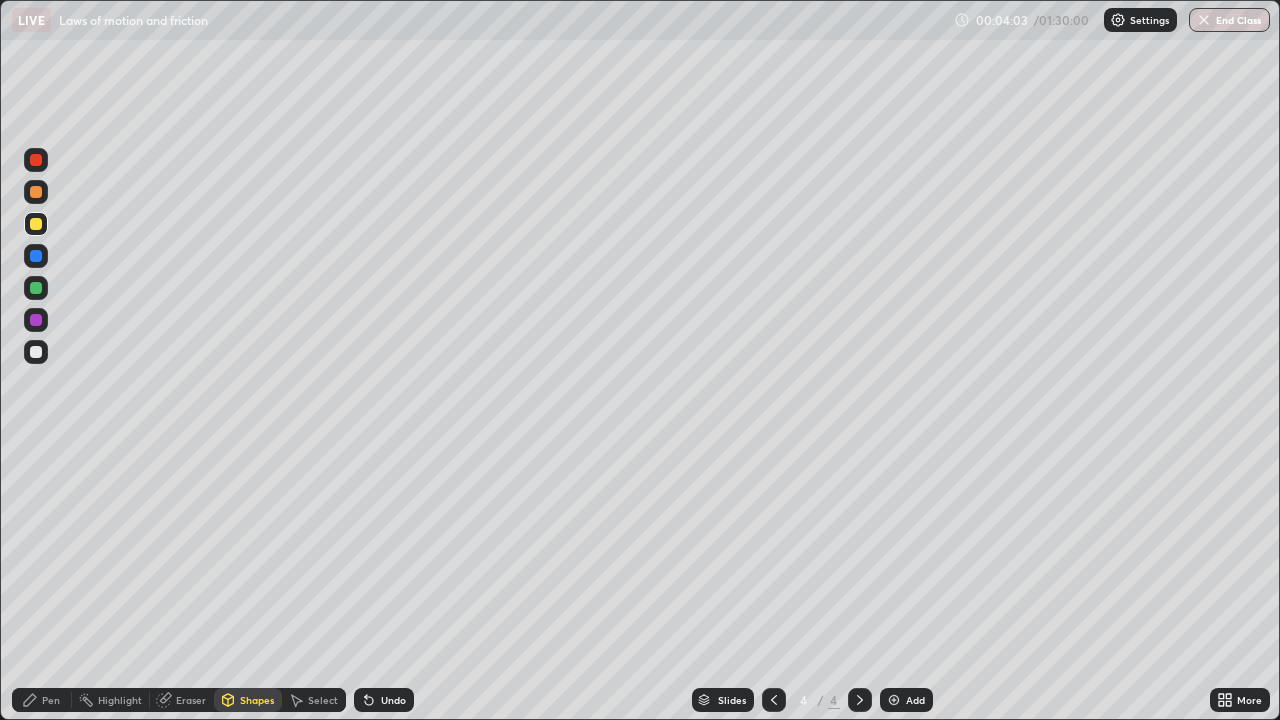 click at bounding box center (36, 256) 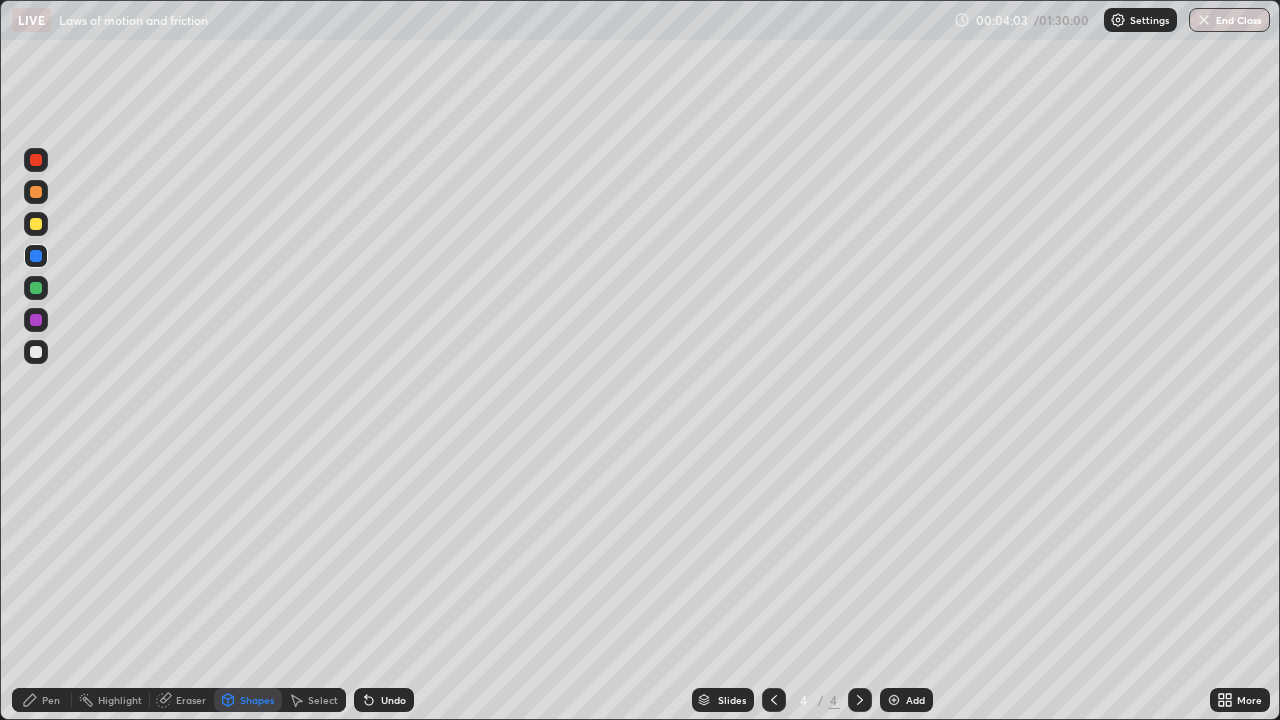 click on "Pen" at bounding box center [51, 700] 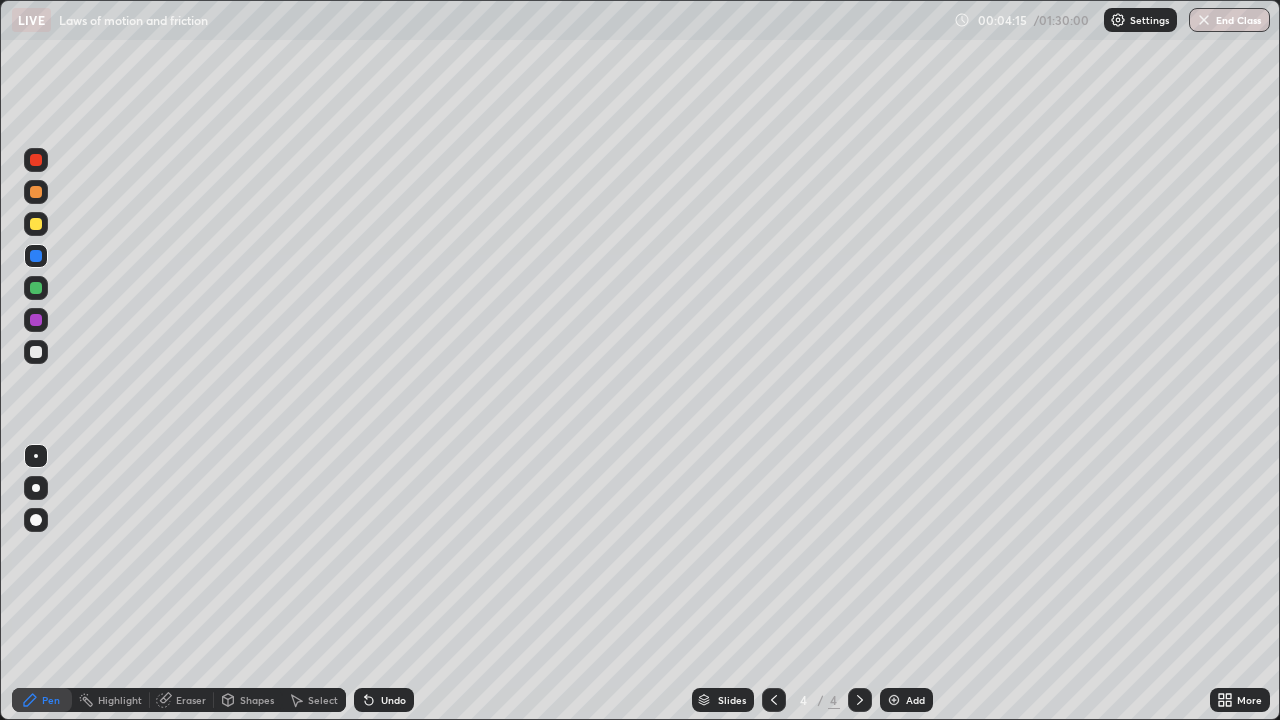 click at bounding box center [36, 288] 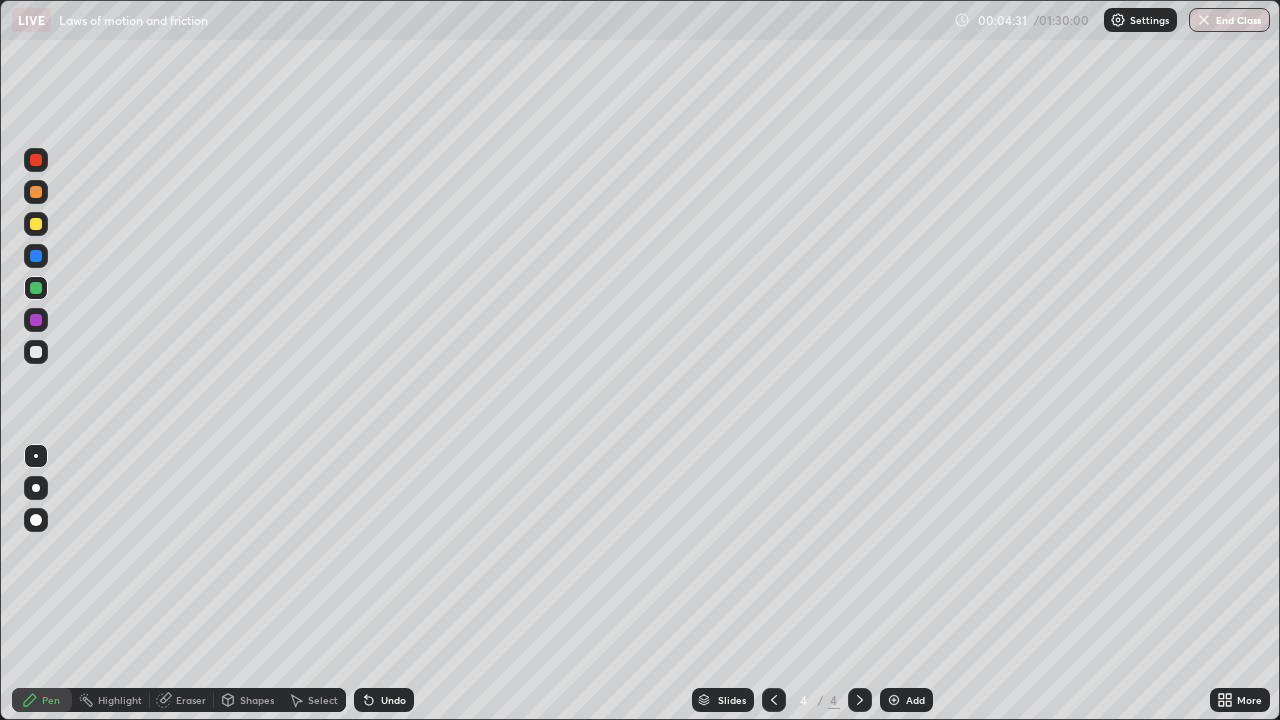 click 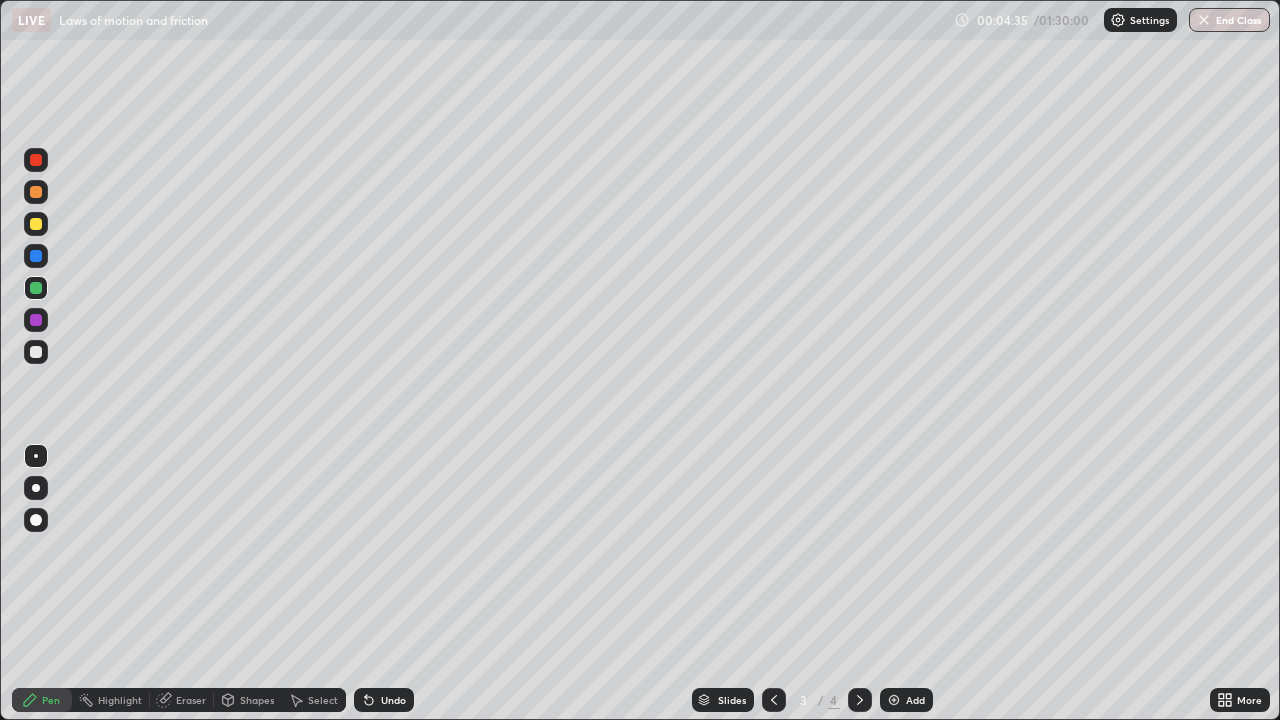 click 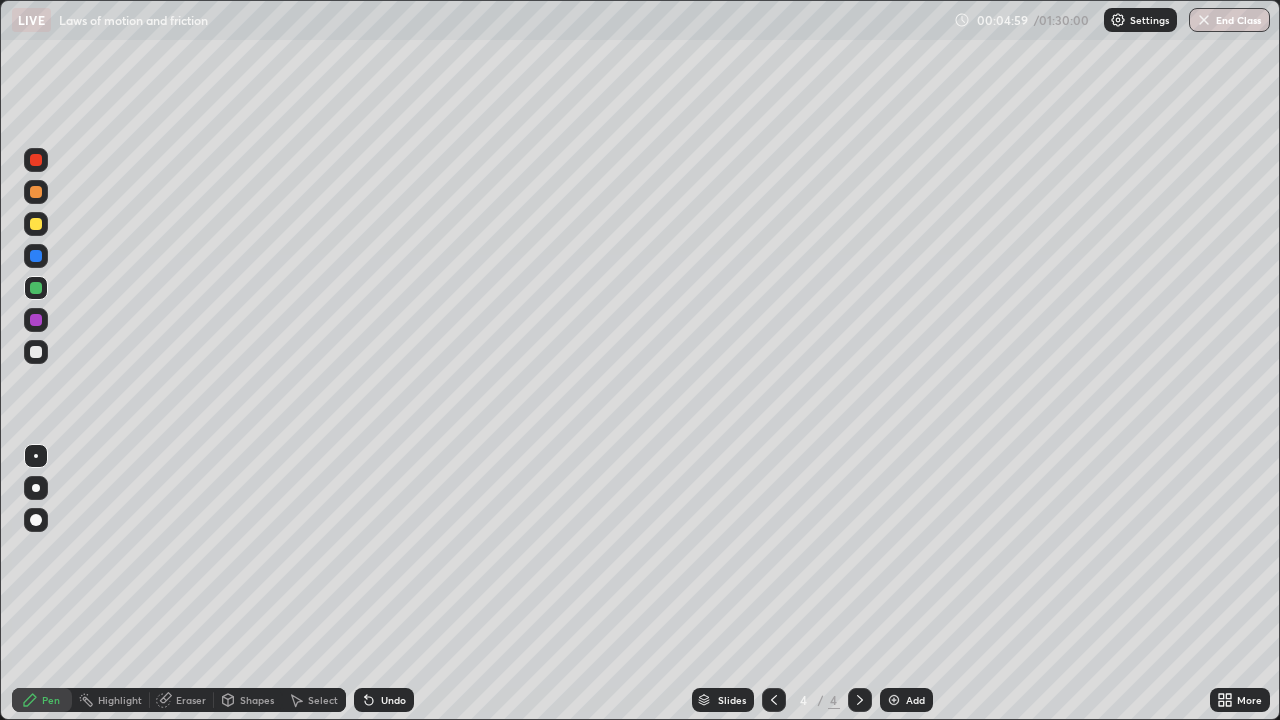 click 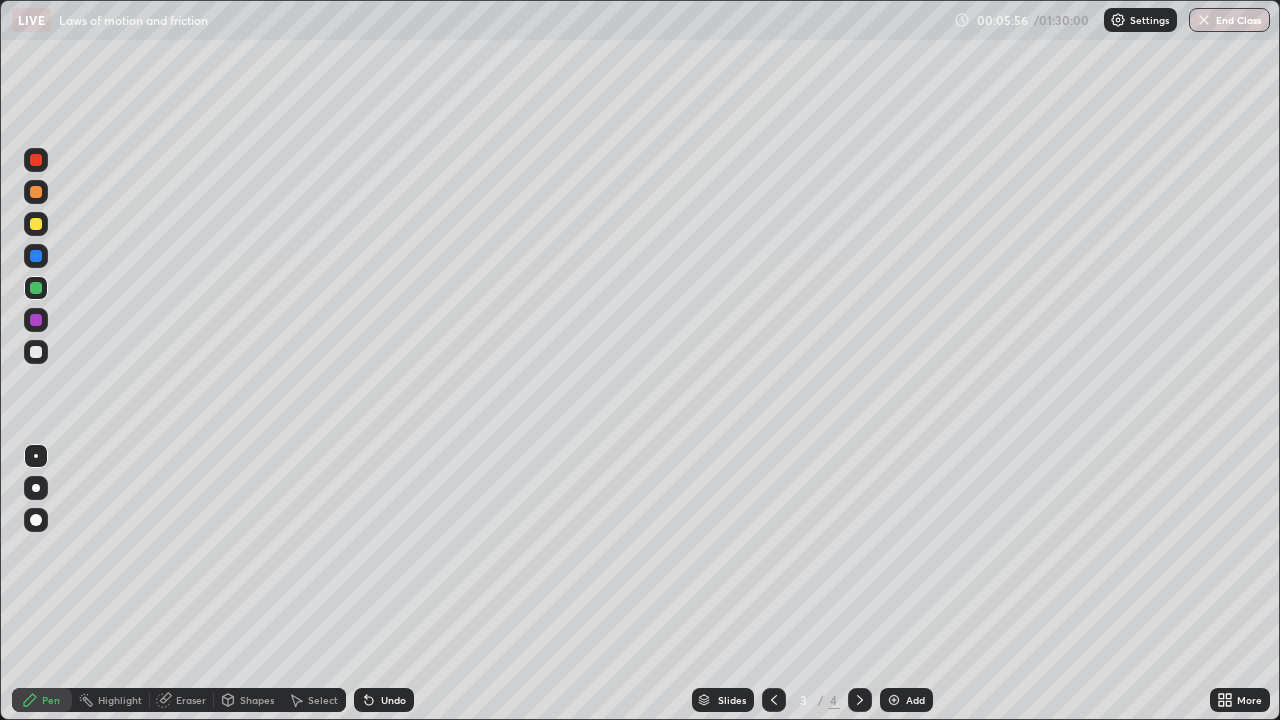 click at bounding box center (36, 192) 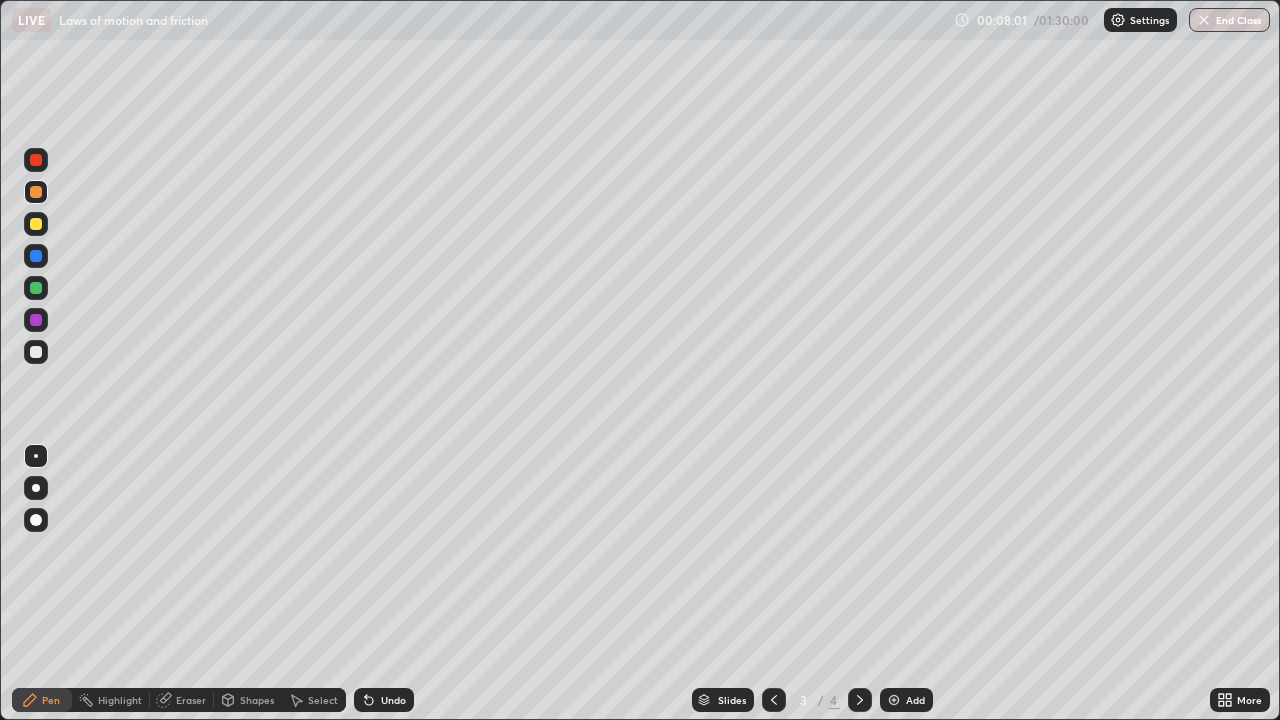 click 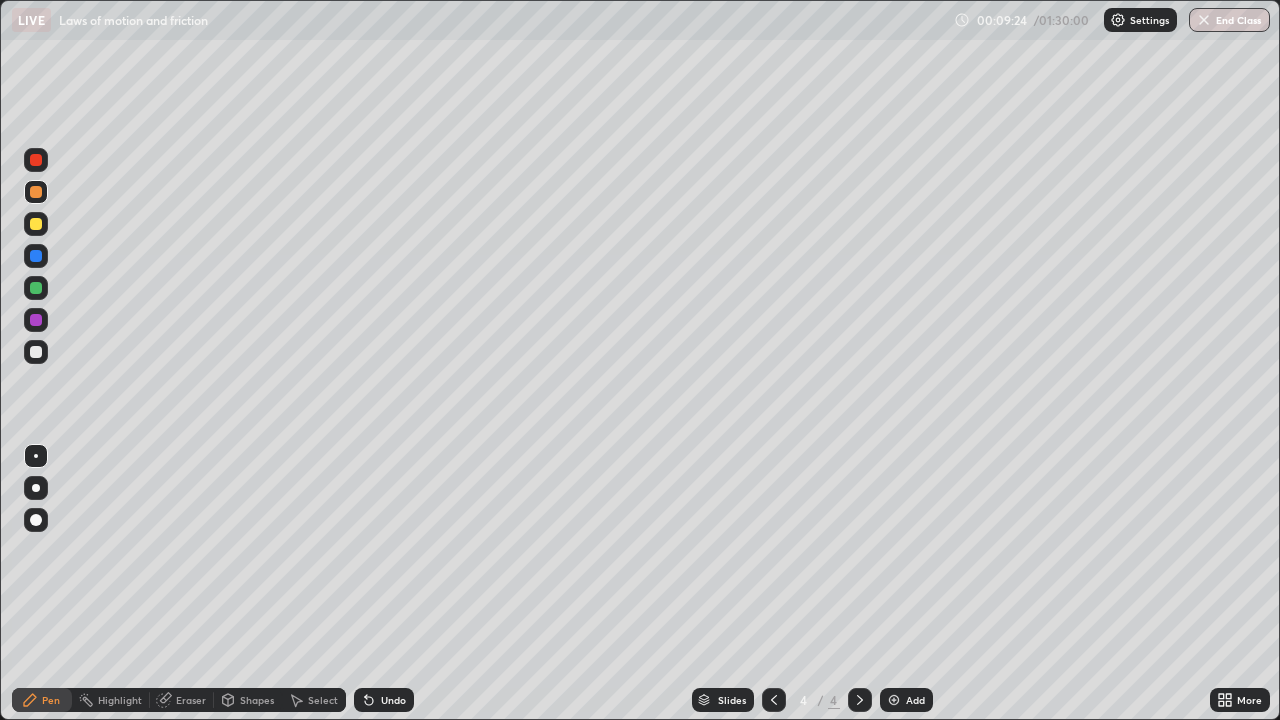 click on "Shapes" at bounding box center (257, 700) 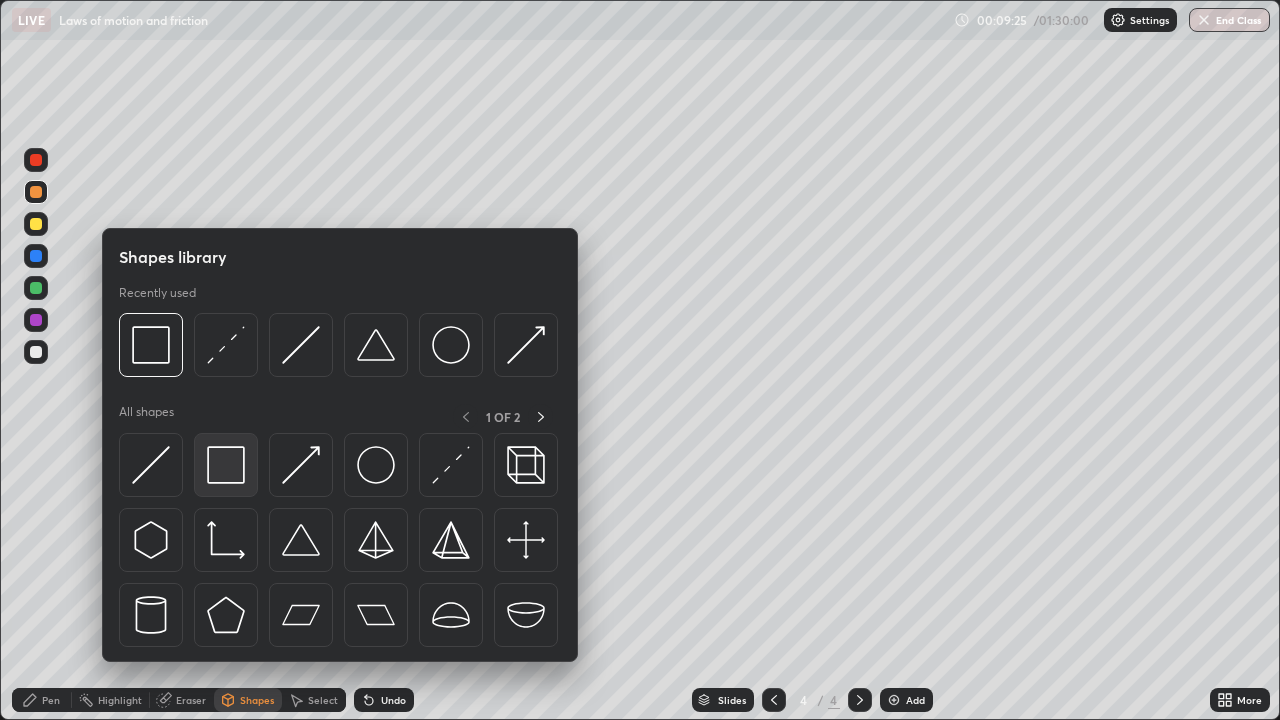 click at bounding box center (226, 465) 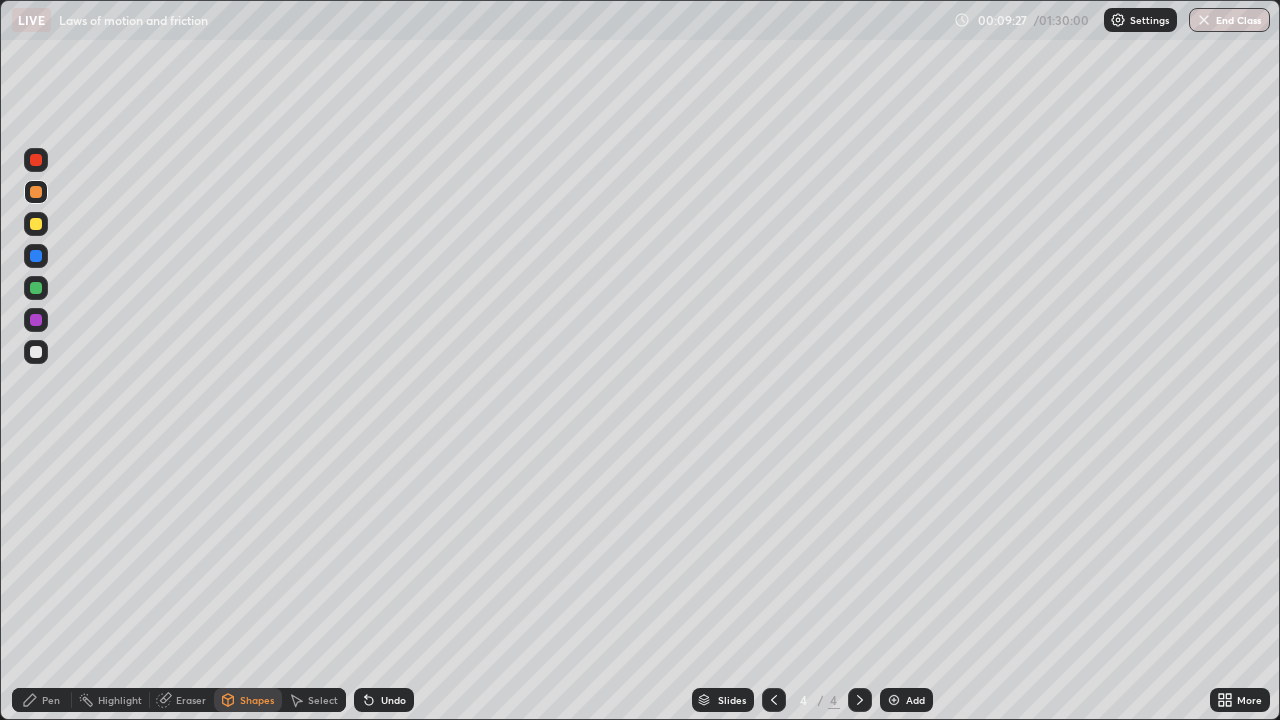 click on "Shapes" at bounding box center (248, 700) 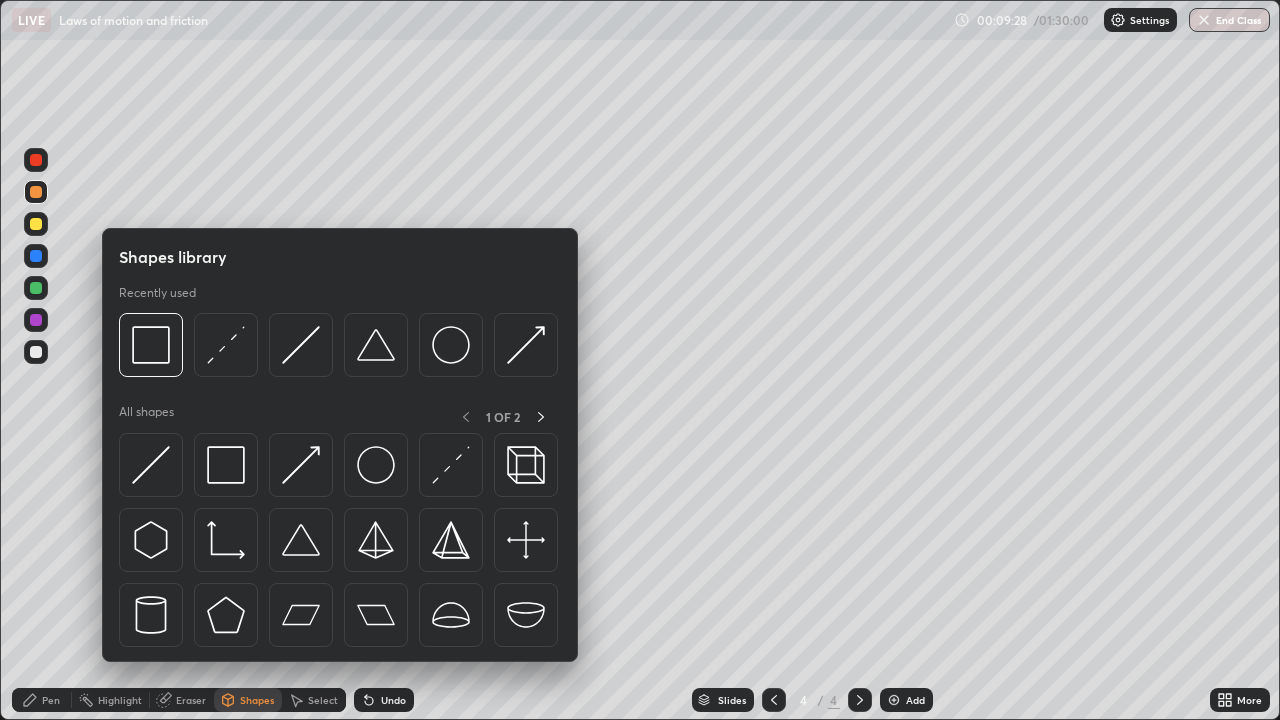 click at bounding box center [36, 352] 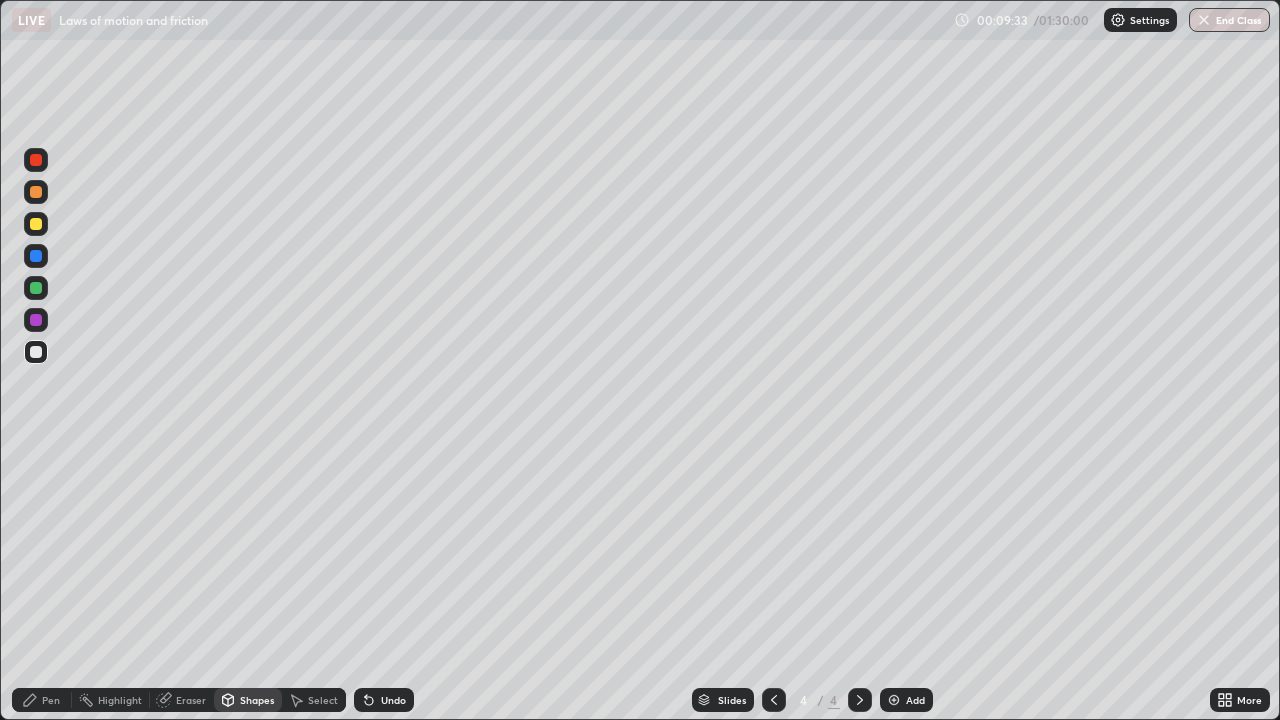 click at bounding box center (36, 224) 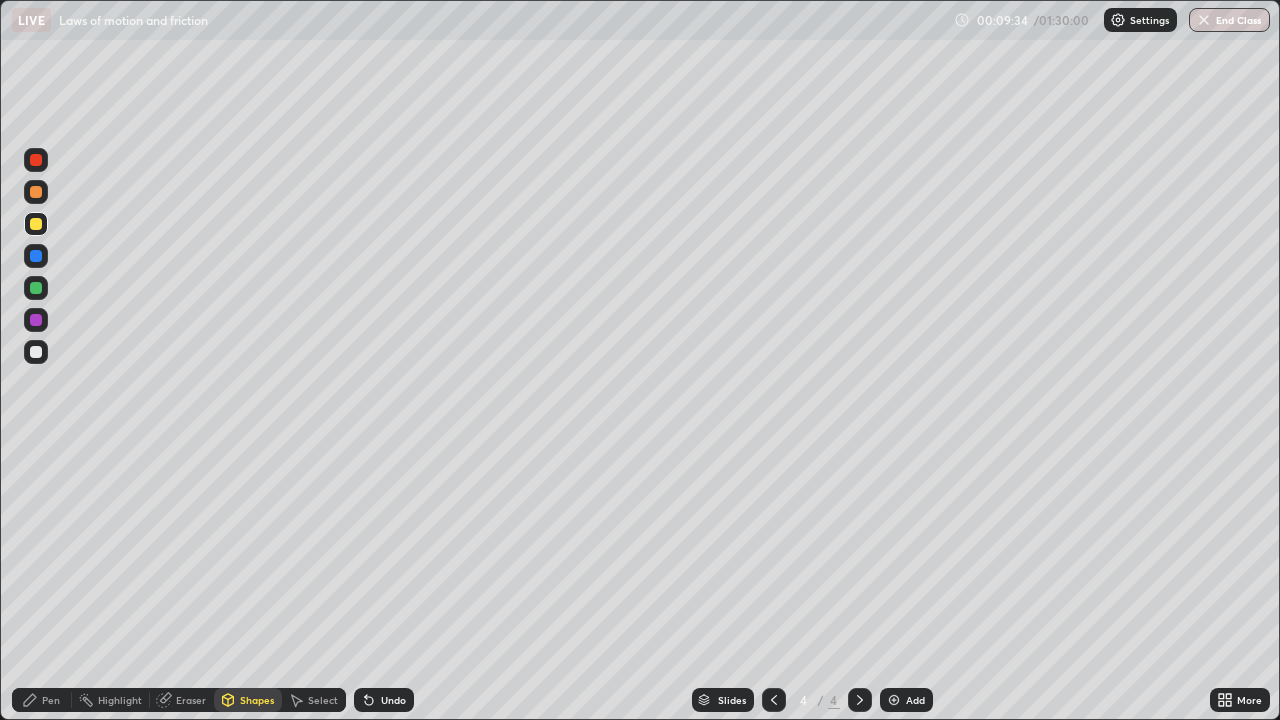 click 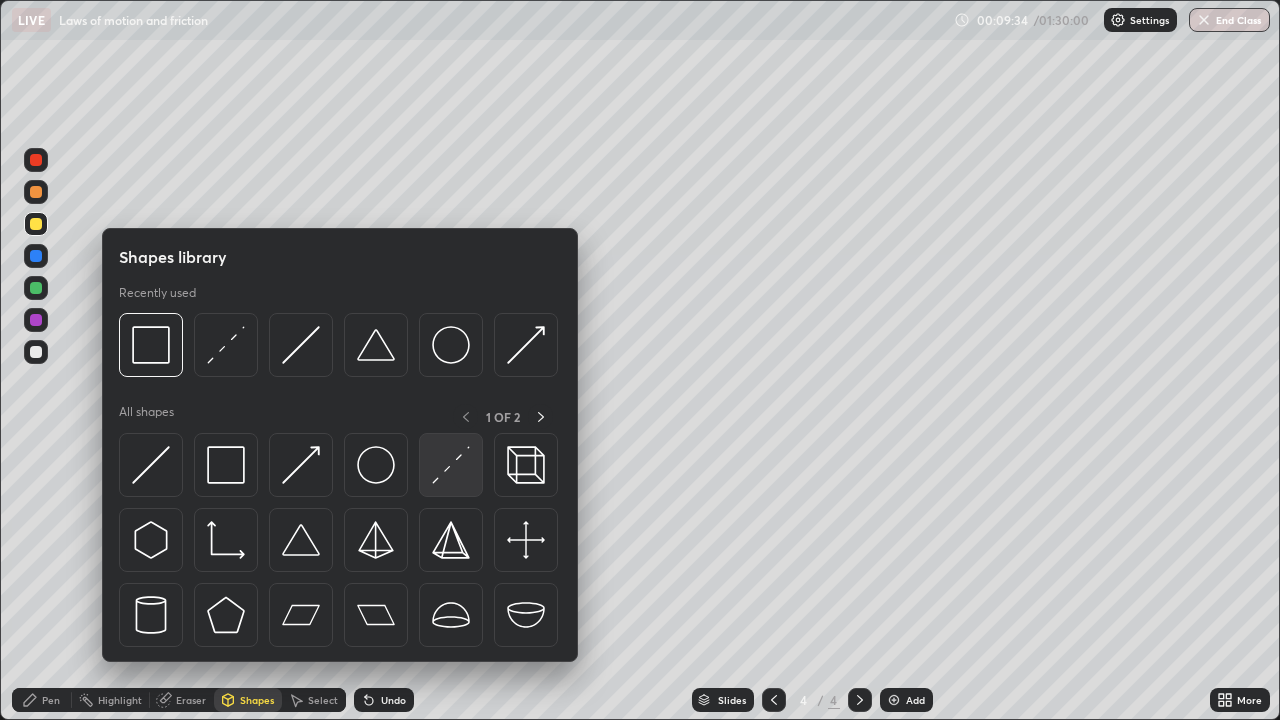 click at bounding box center (451, 465) 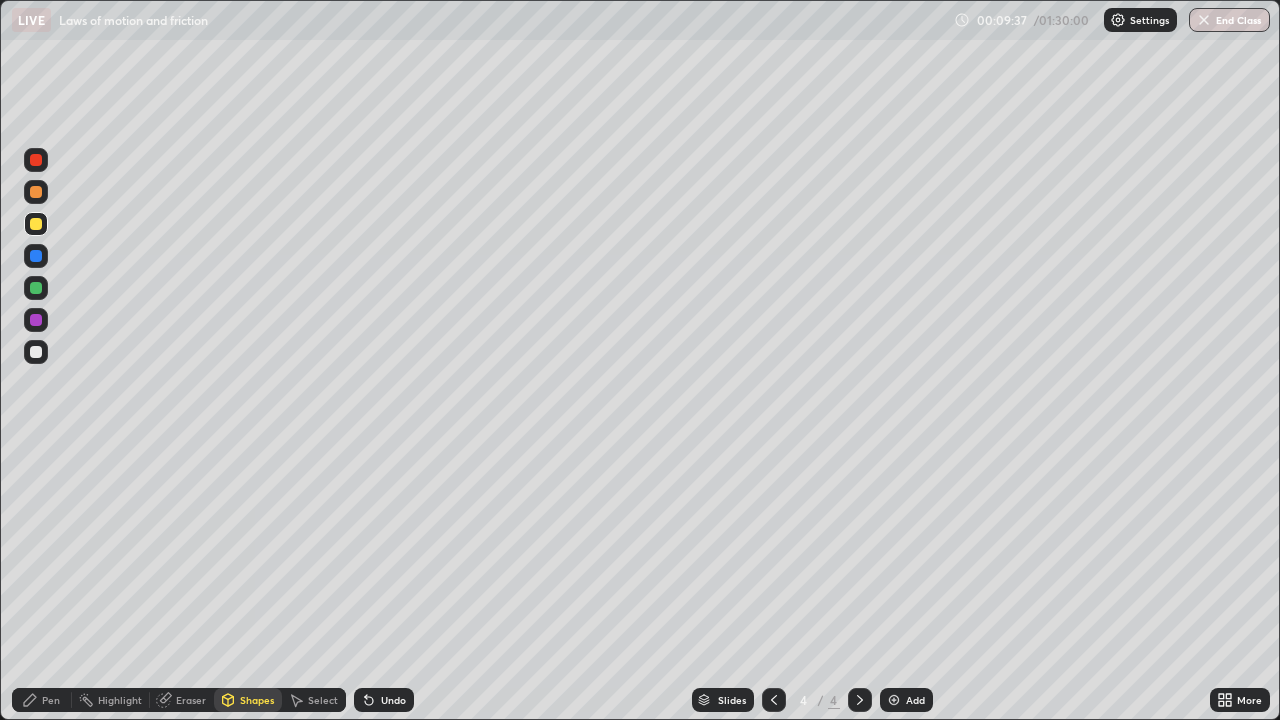 click on "Undo" at bounding box center (393, 700) 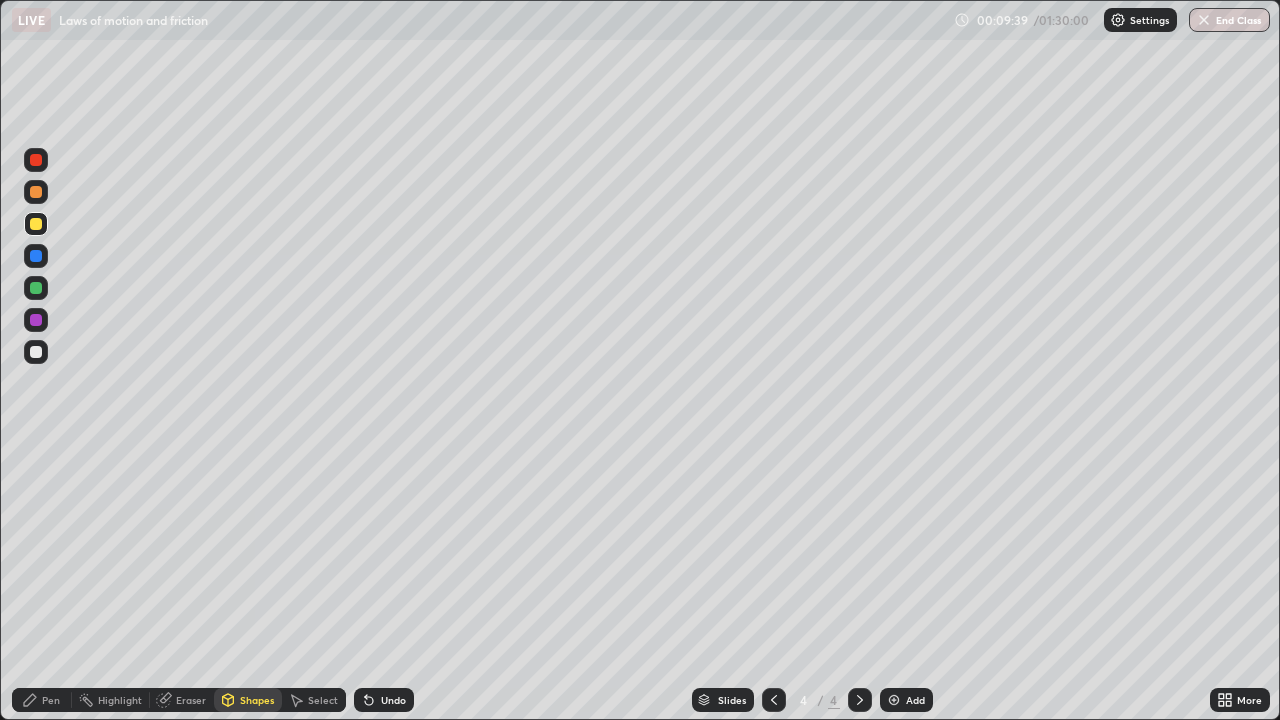click on "Undo" at bounding box center [393, 700] 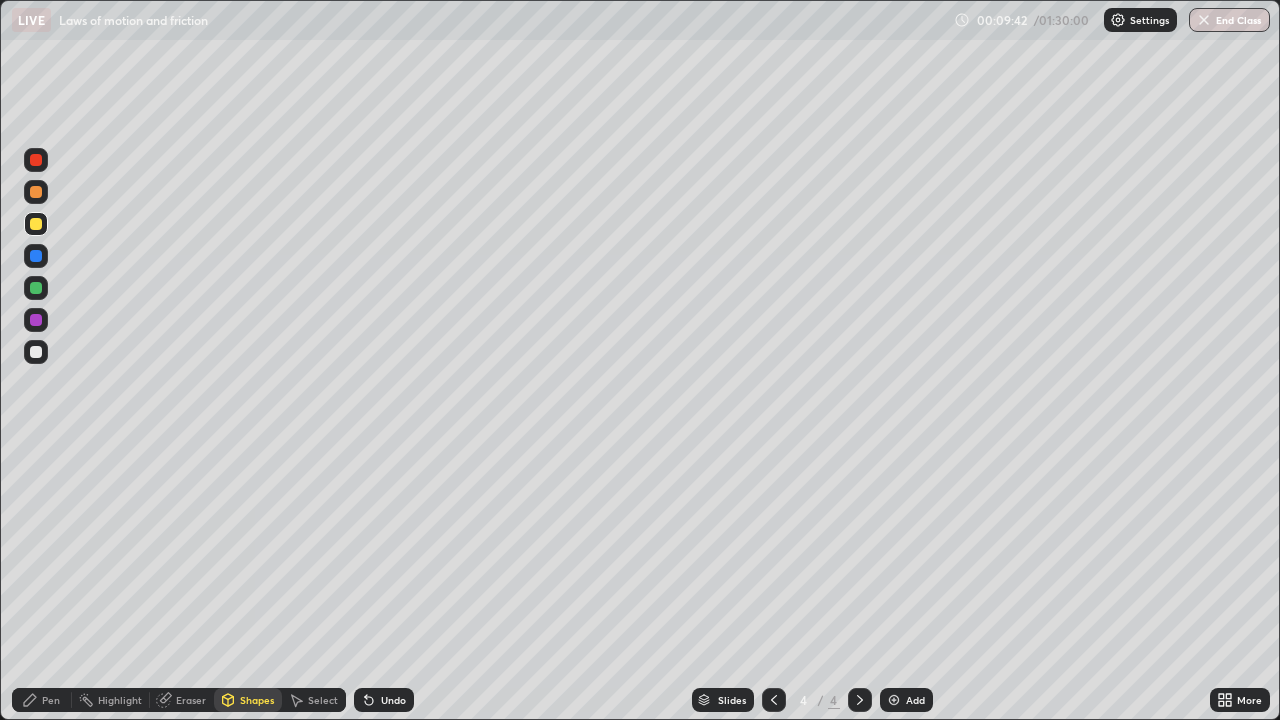 click on "Pen" at bounding box center (51, 700) 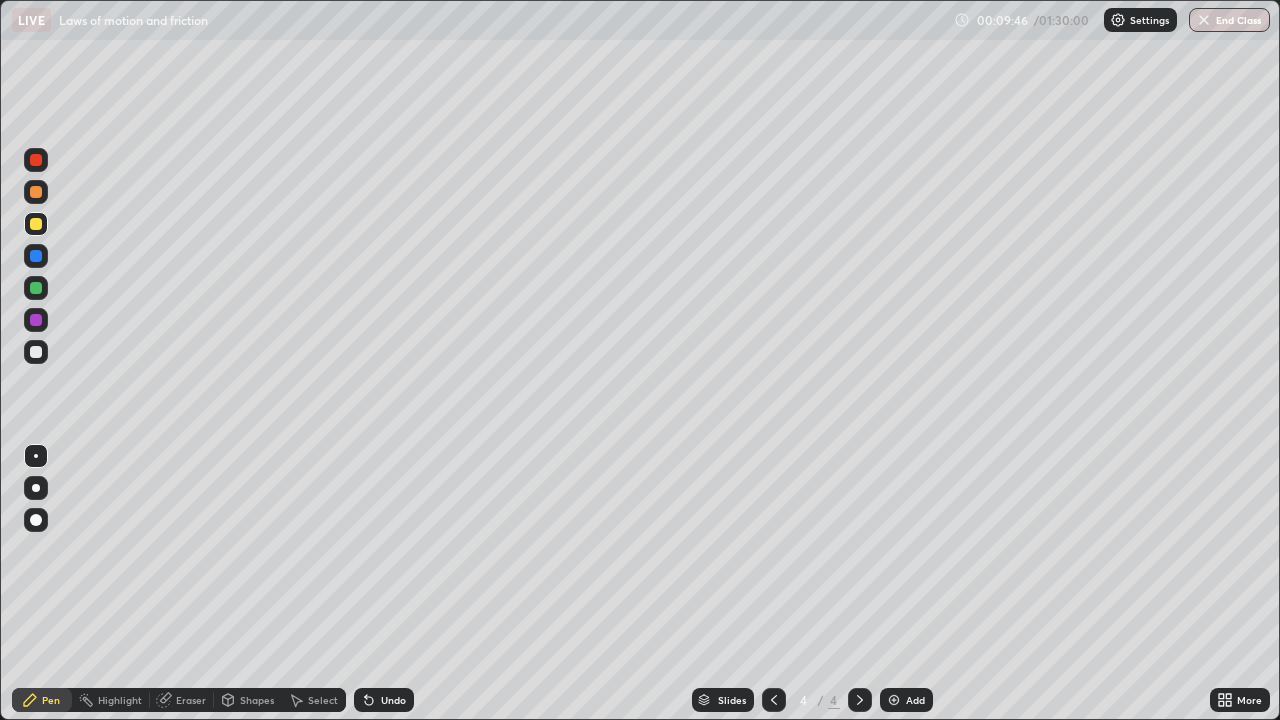 click on "Undo" at bounding box center [393, 700] 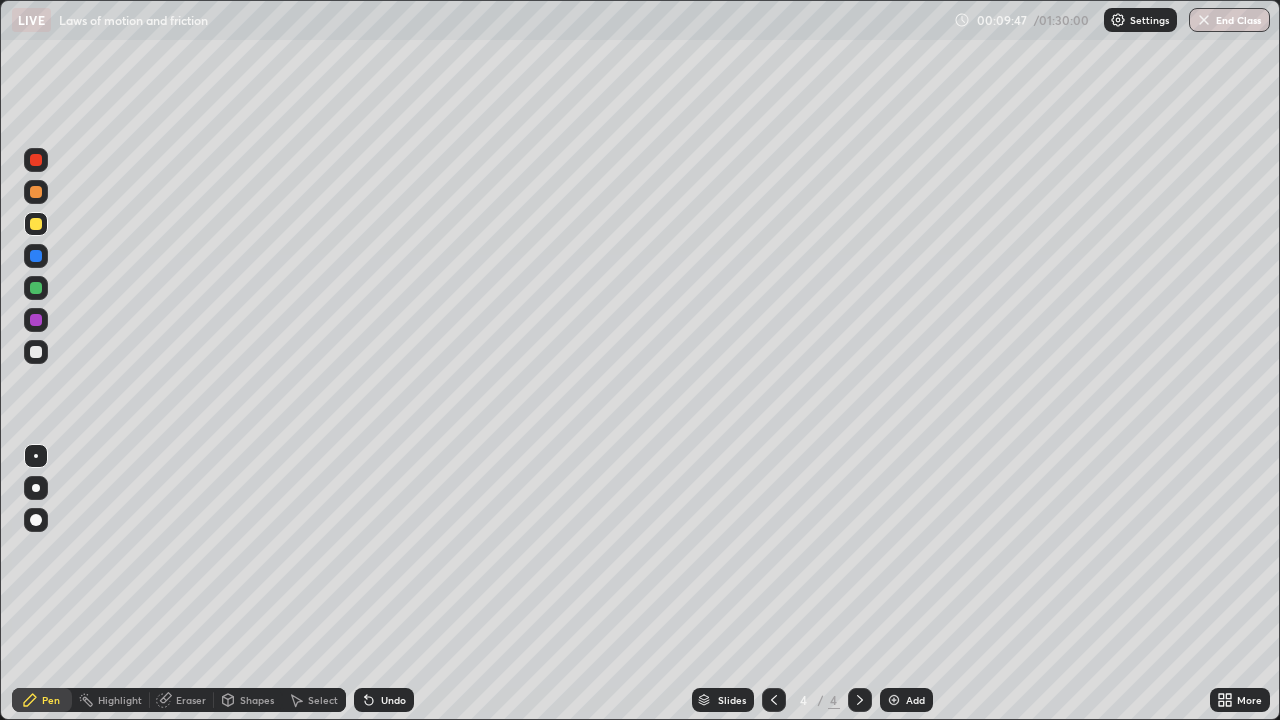click on "Undo" at bounding box center (393, 700) 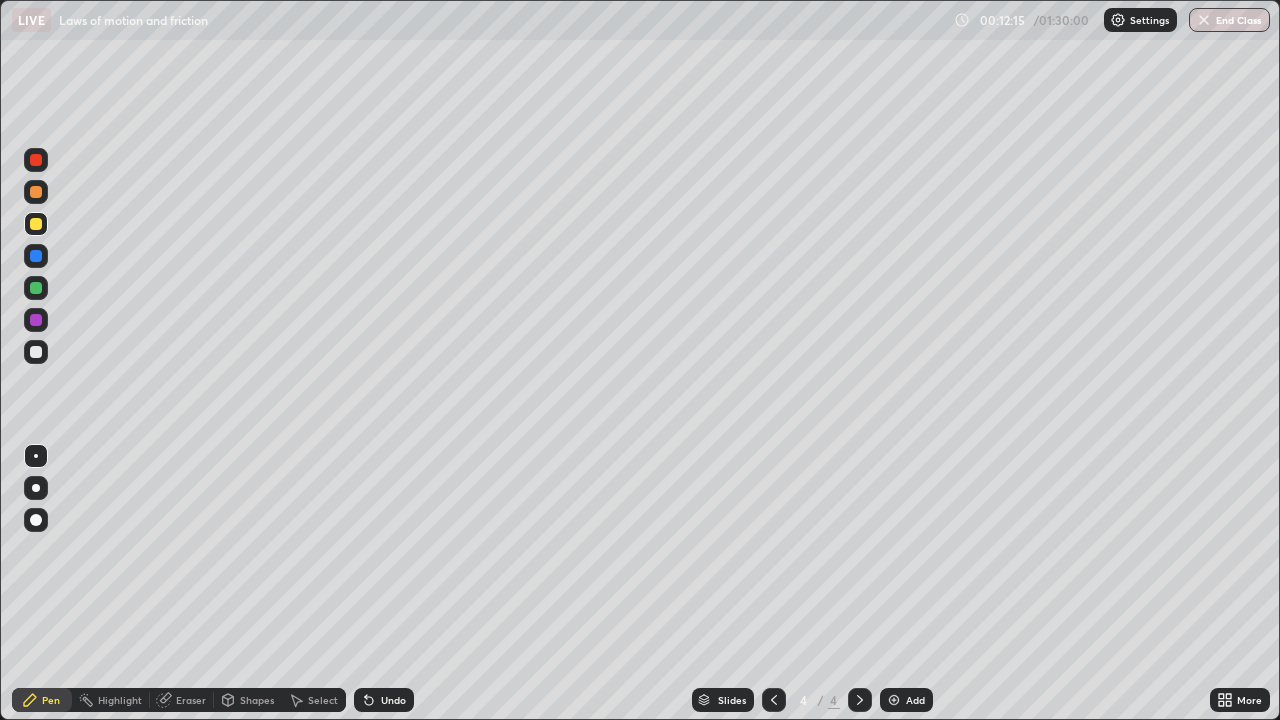 click 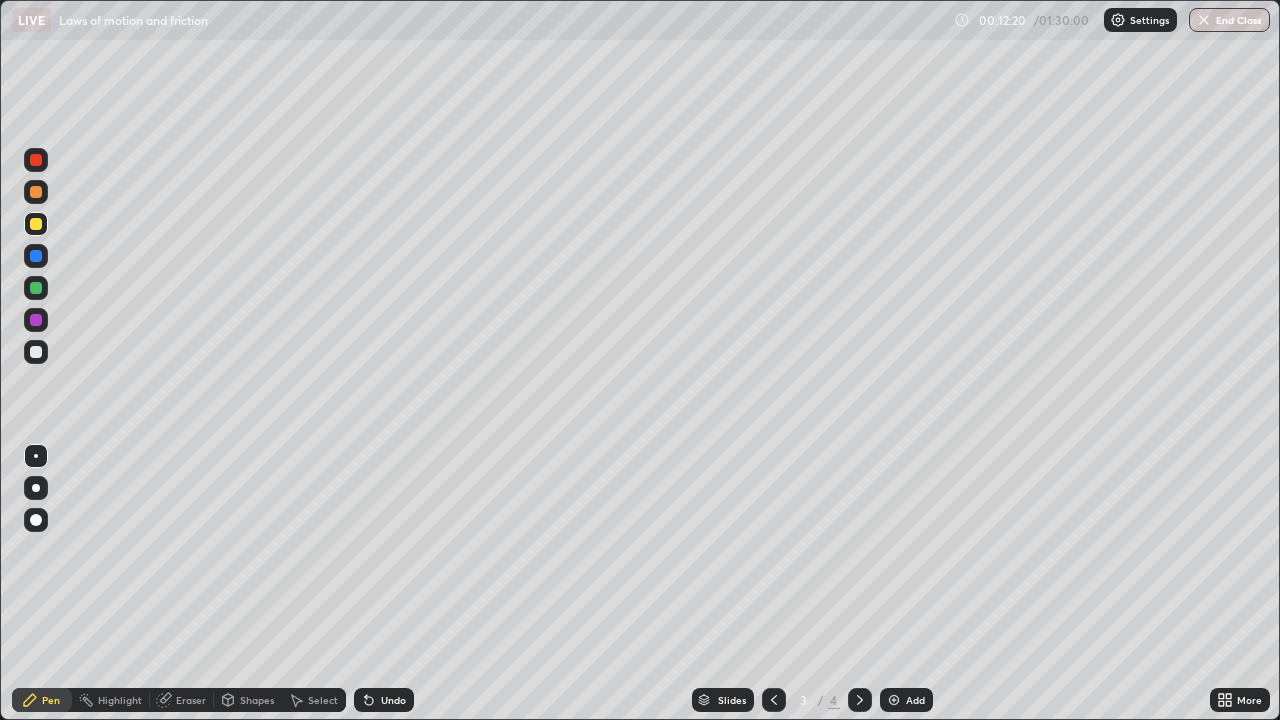 click 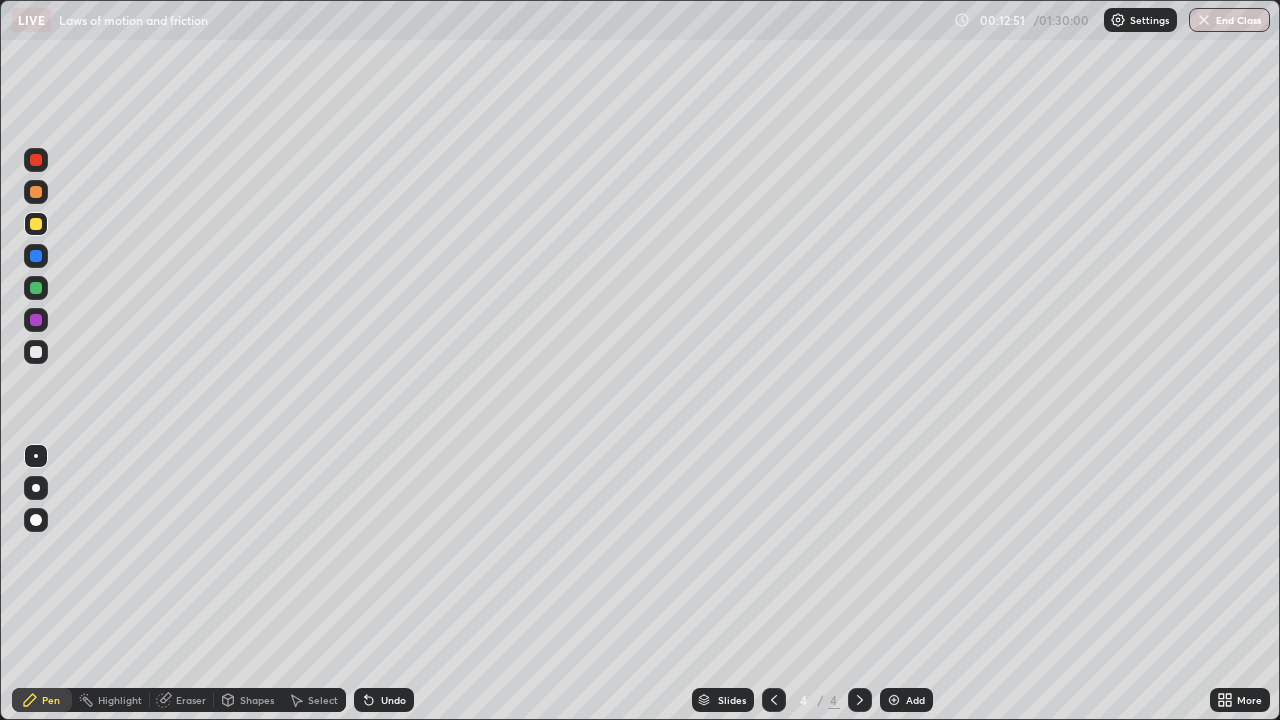 click at bounding box center [36, 352] 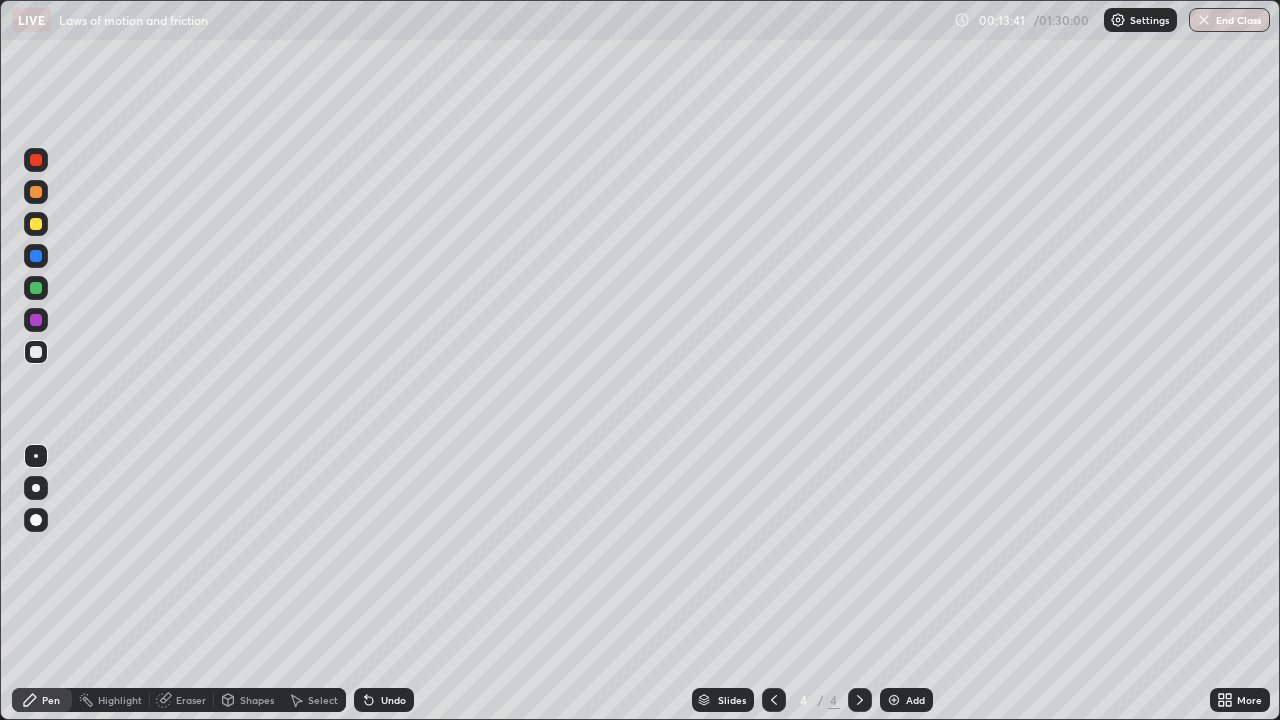 click 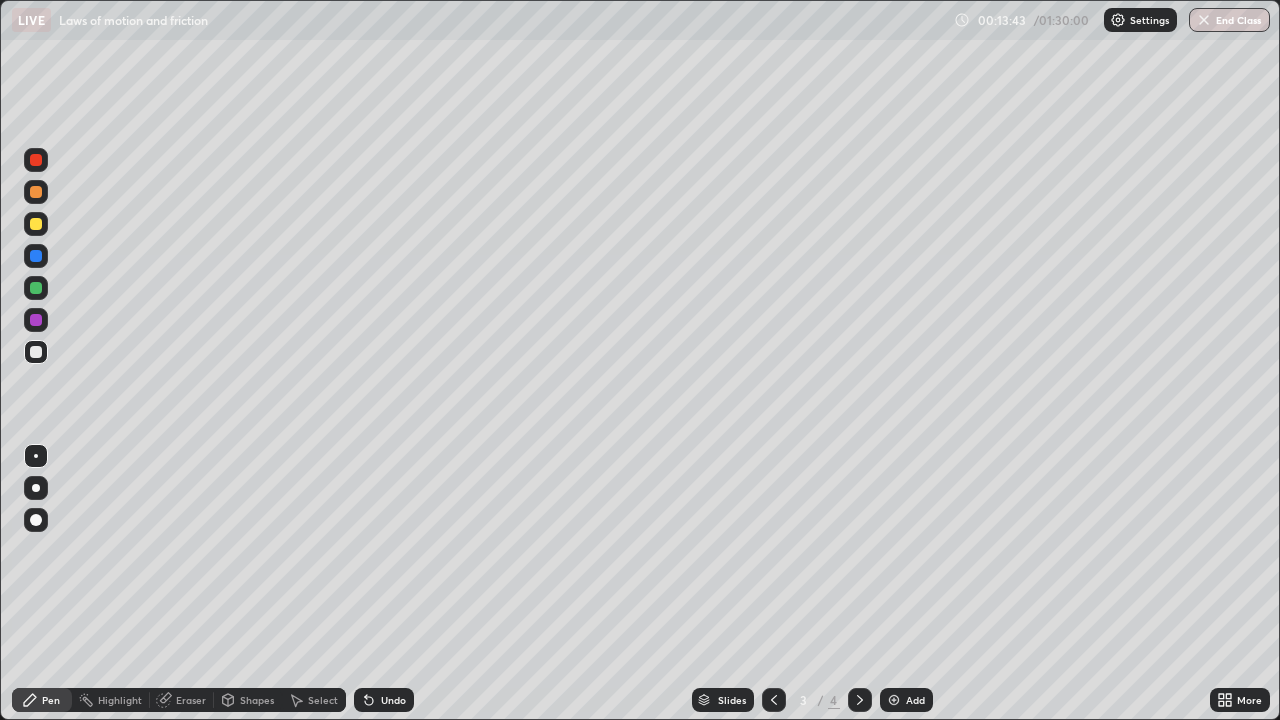 click 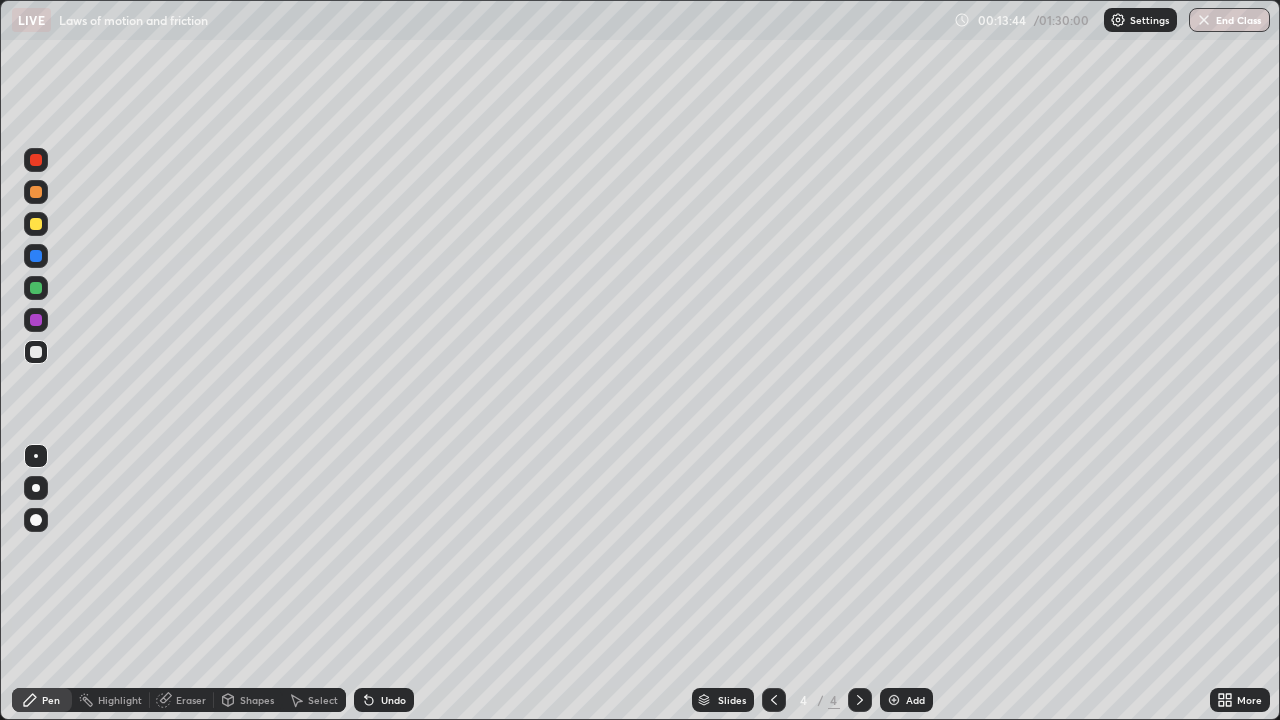 click 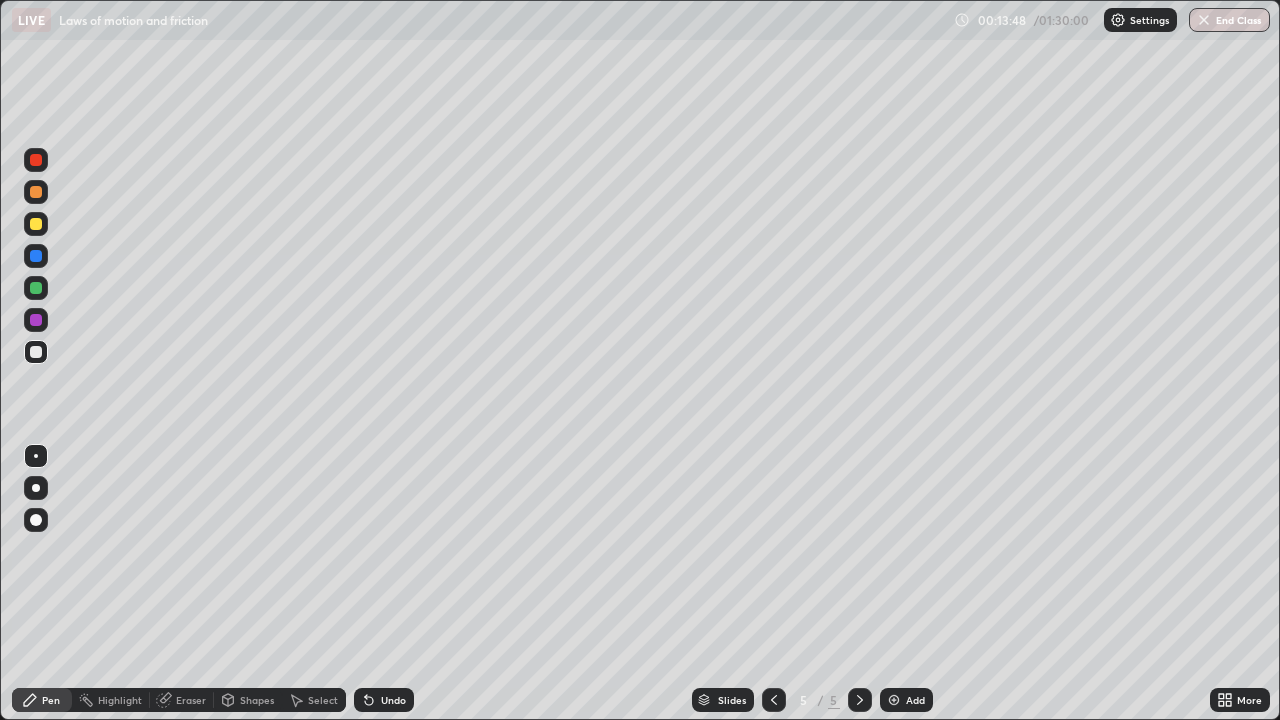 click at bounding box center (36, 224) 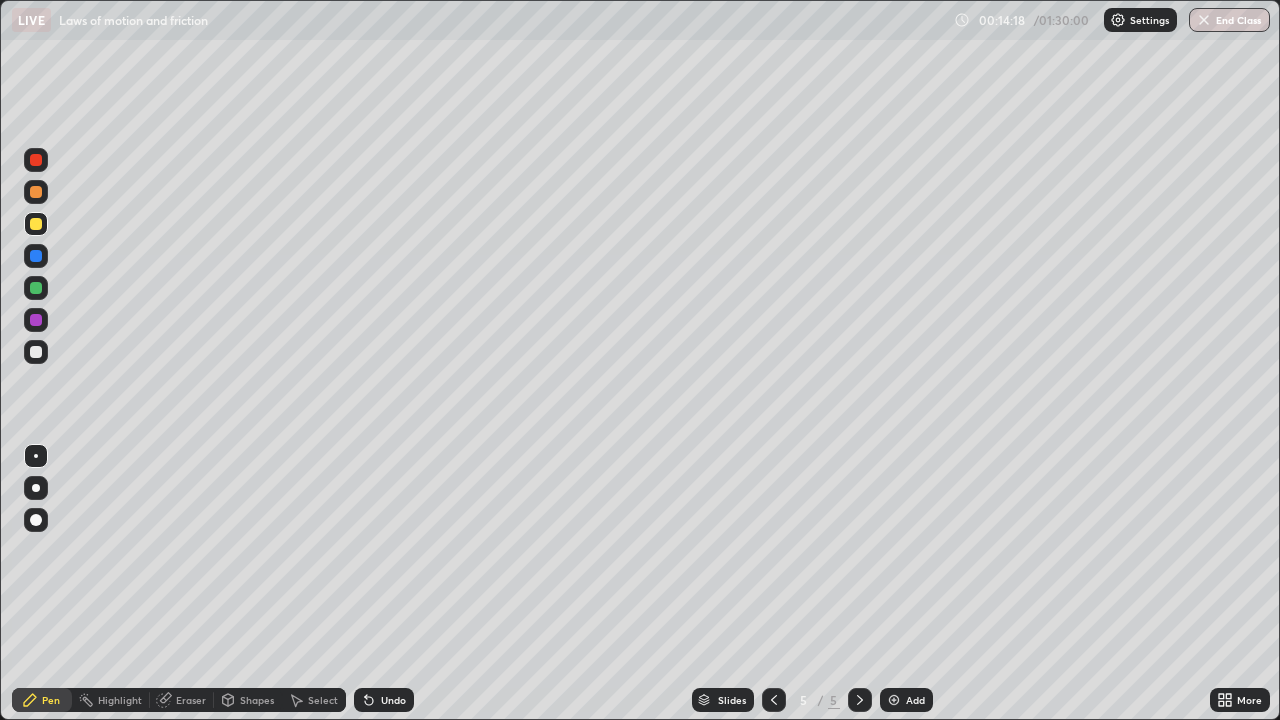 click 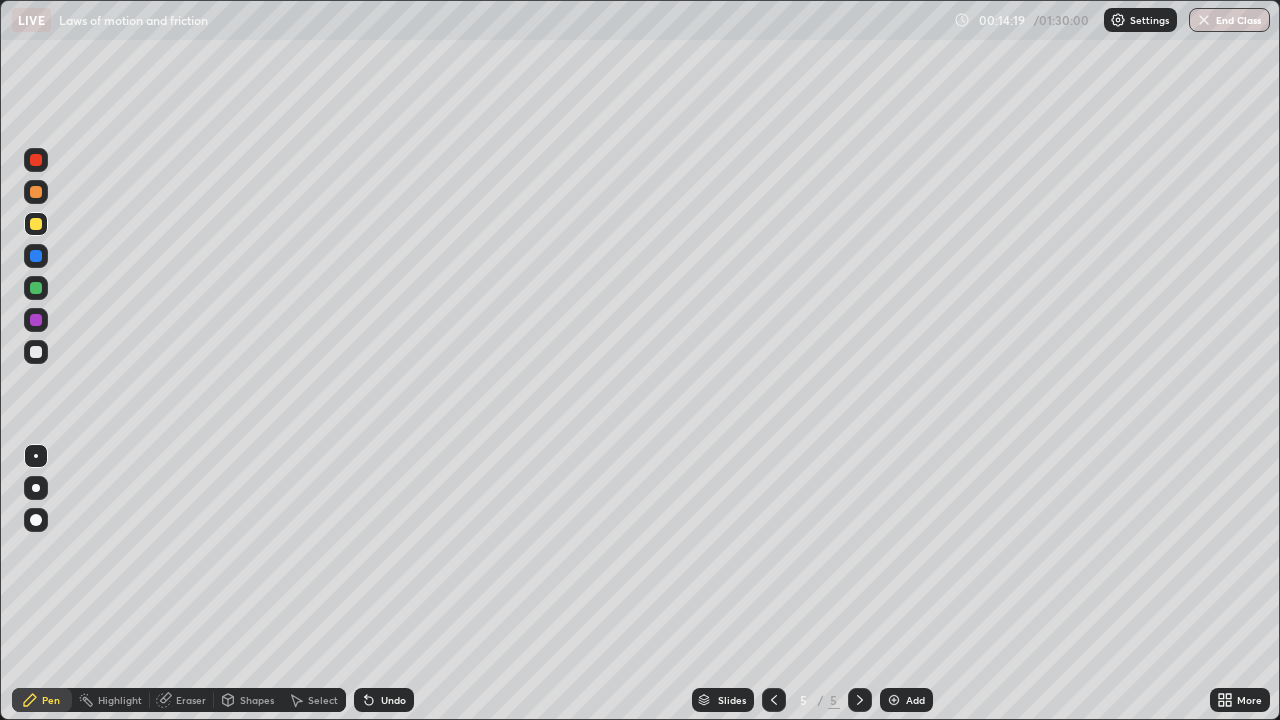 click at bounding box center [774, 700] 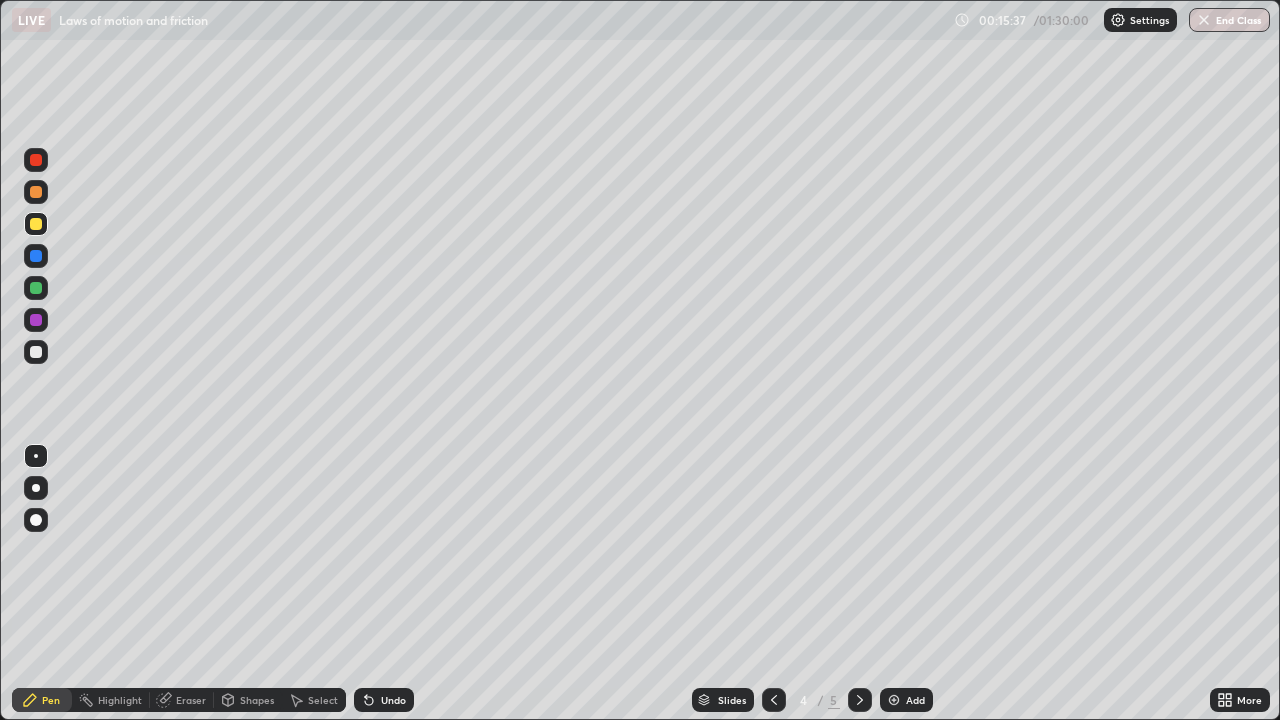 click on "Shapes" at bounding box center [257, 700] 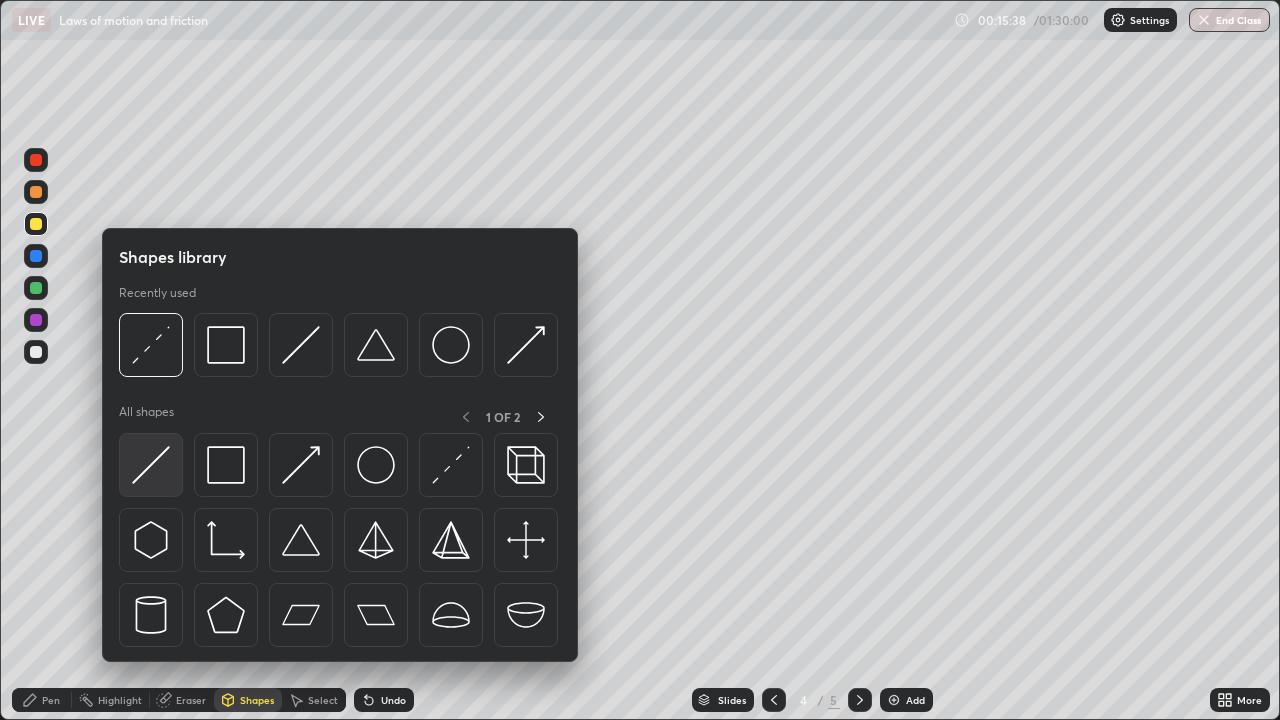 click at bounding box center [151, 465] 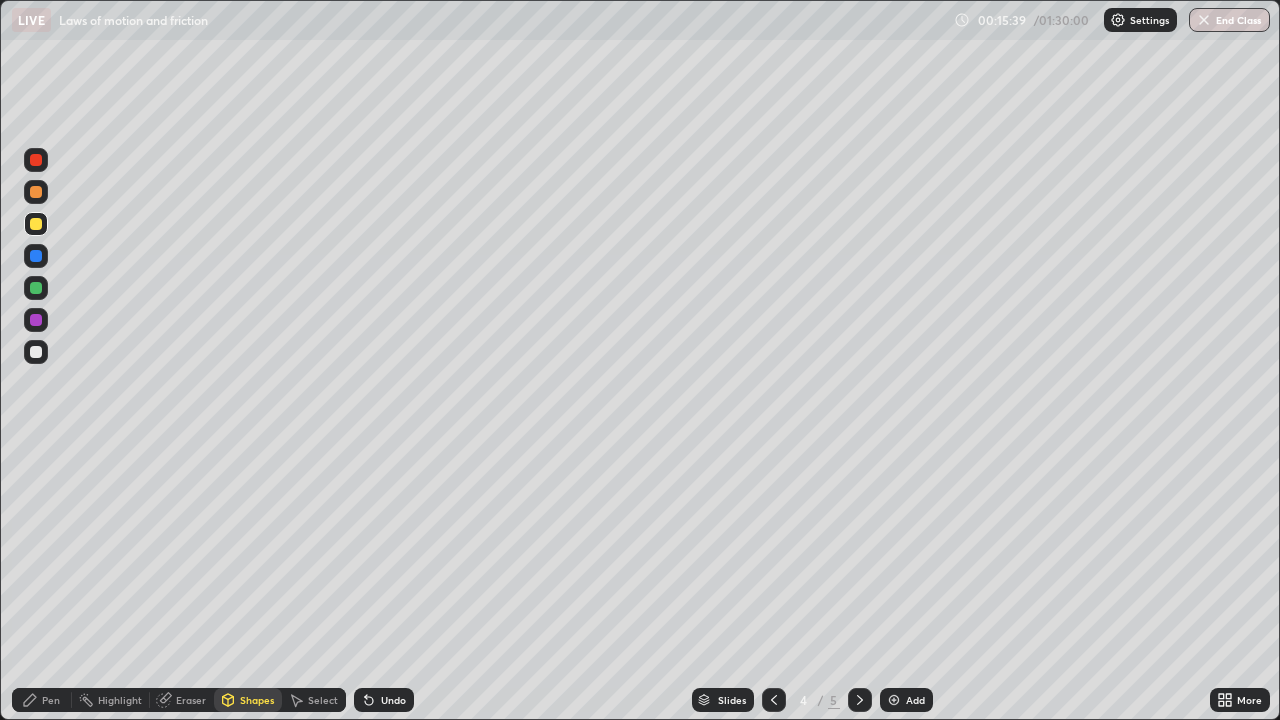 click at bounding box center (36, 352) 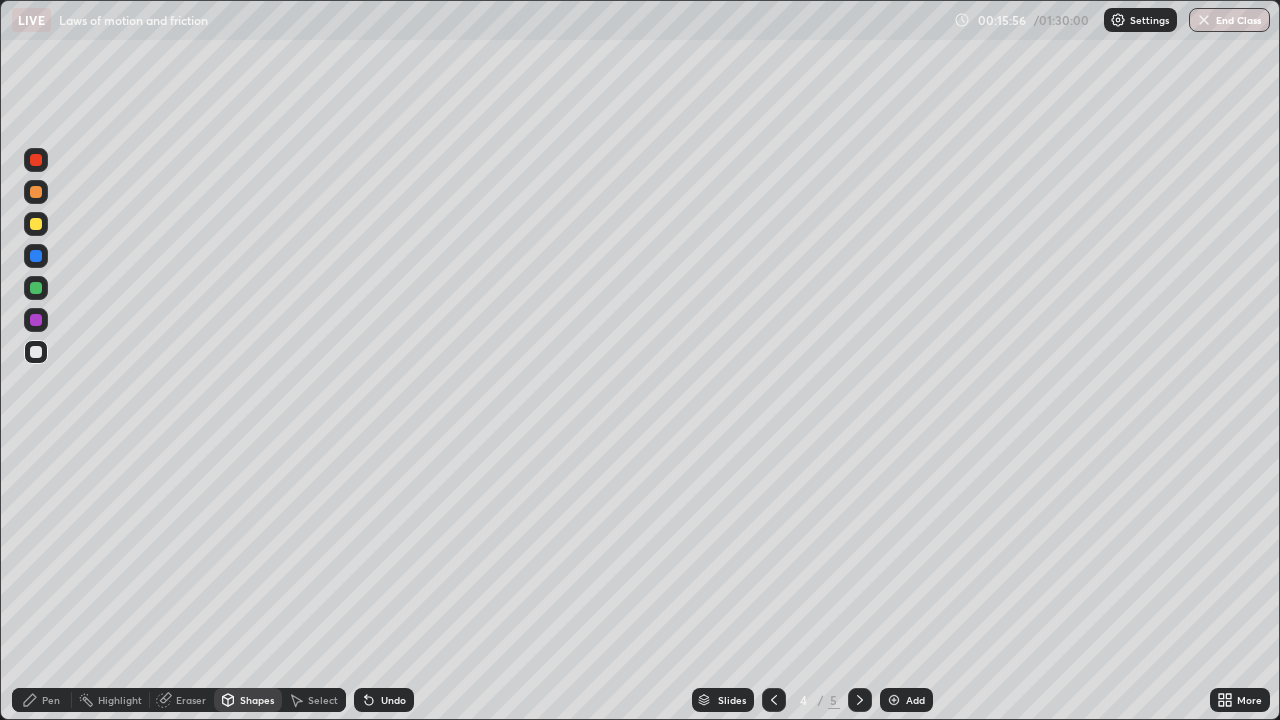 click 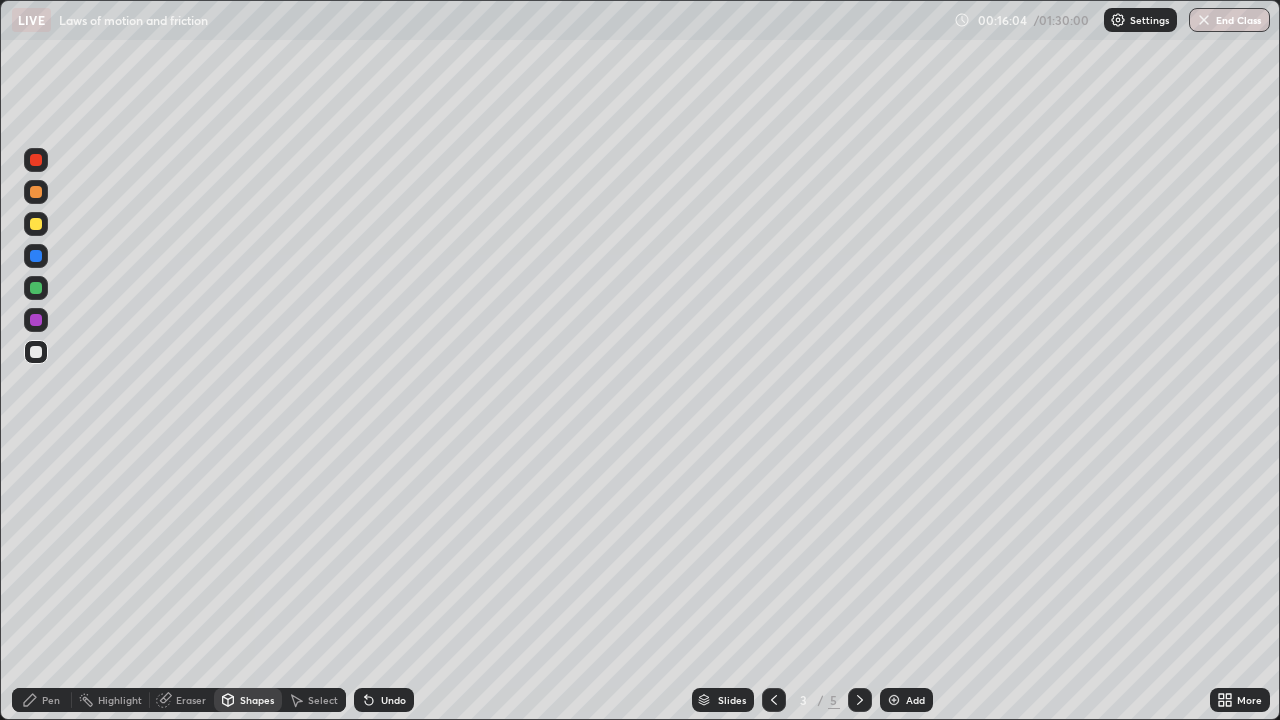 click 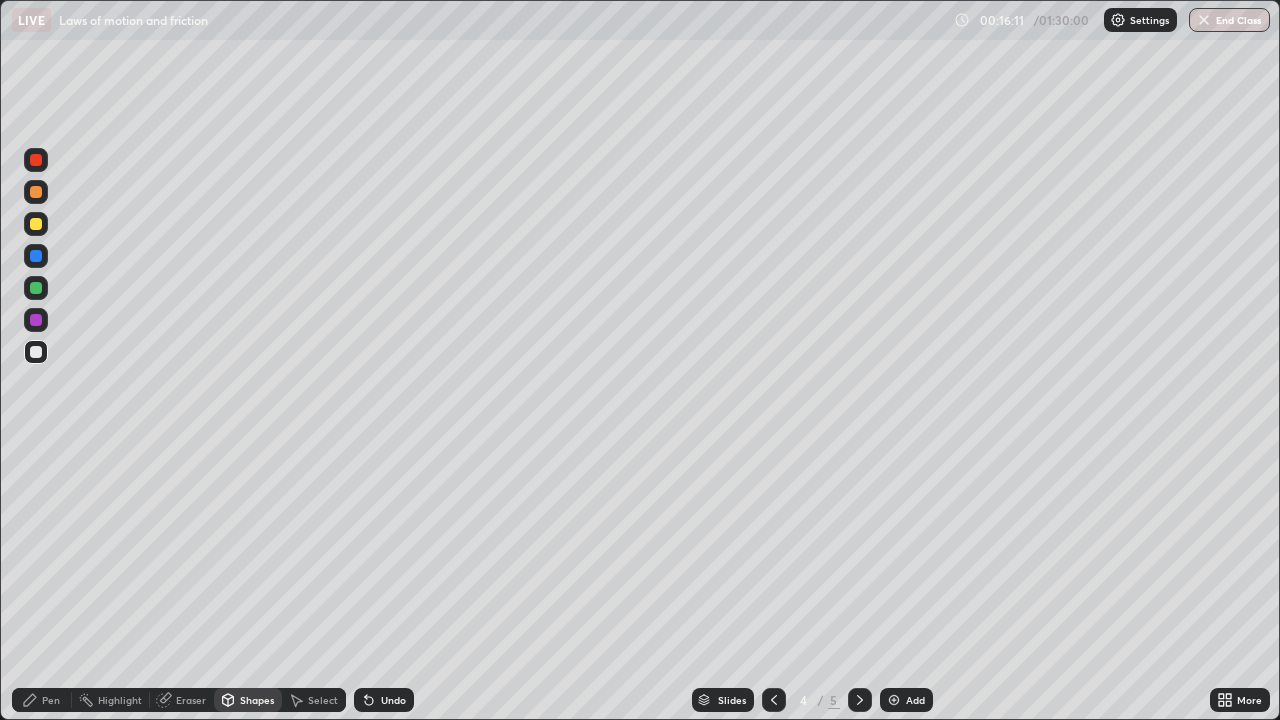 click 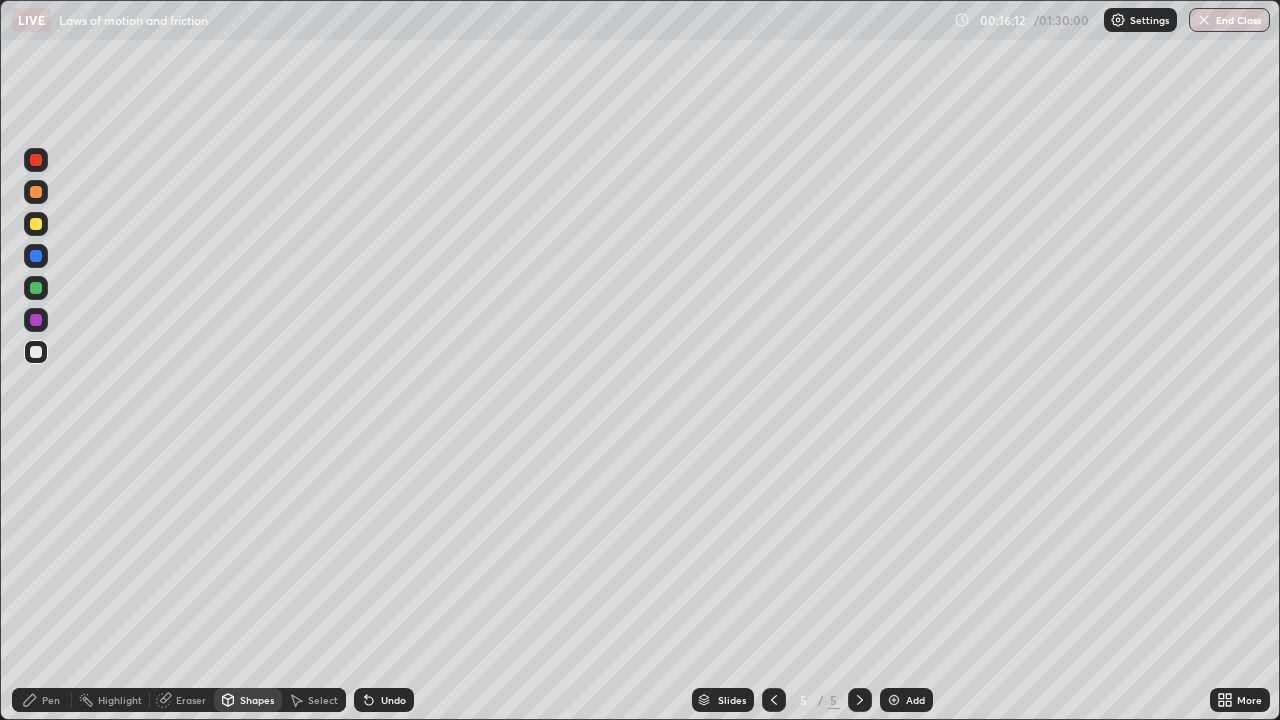 click at bounding box center (860, 700) 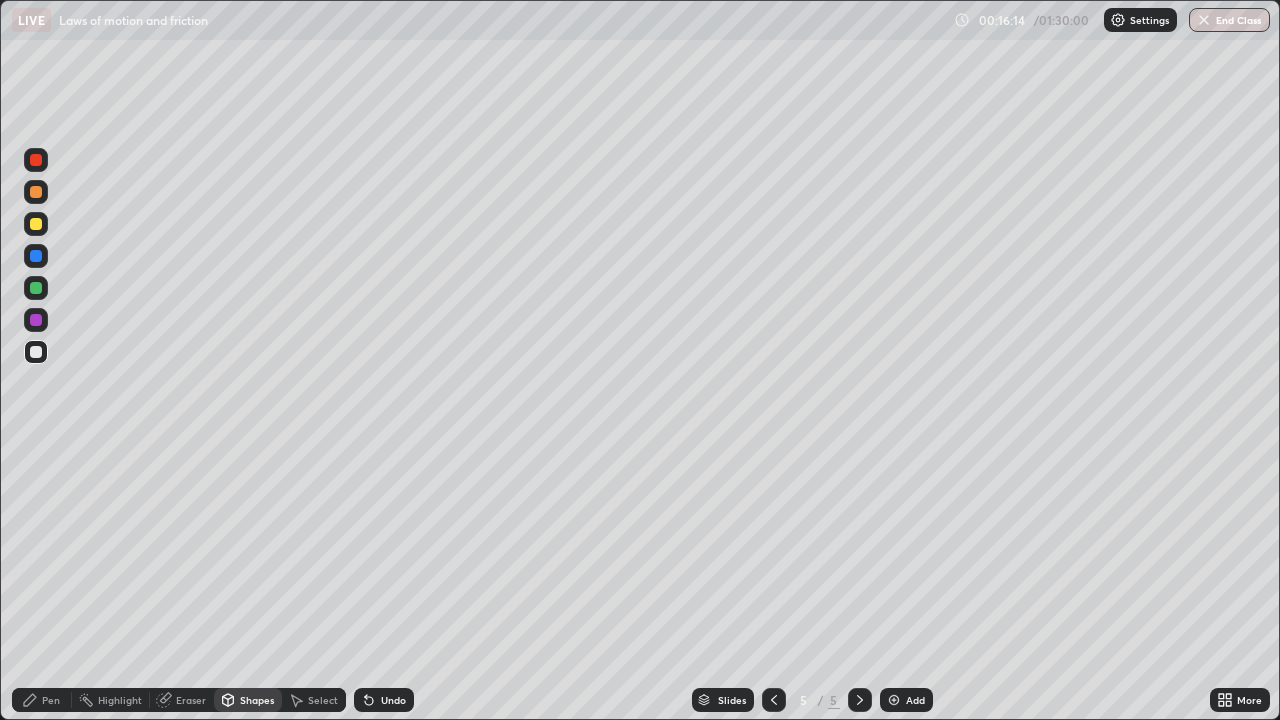 click at bounding box center (36, 352) 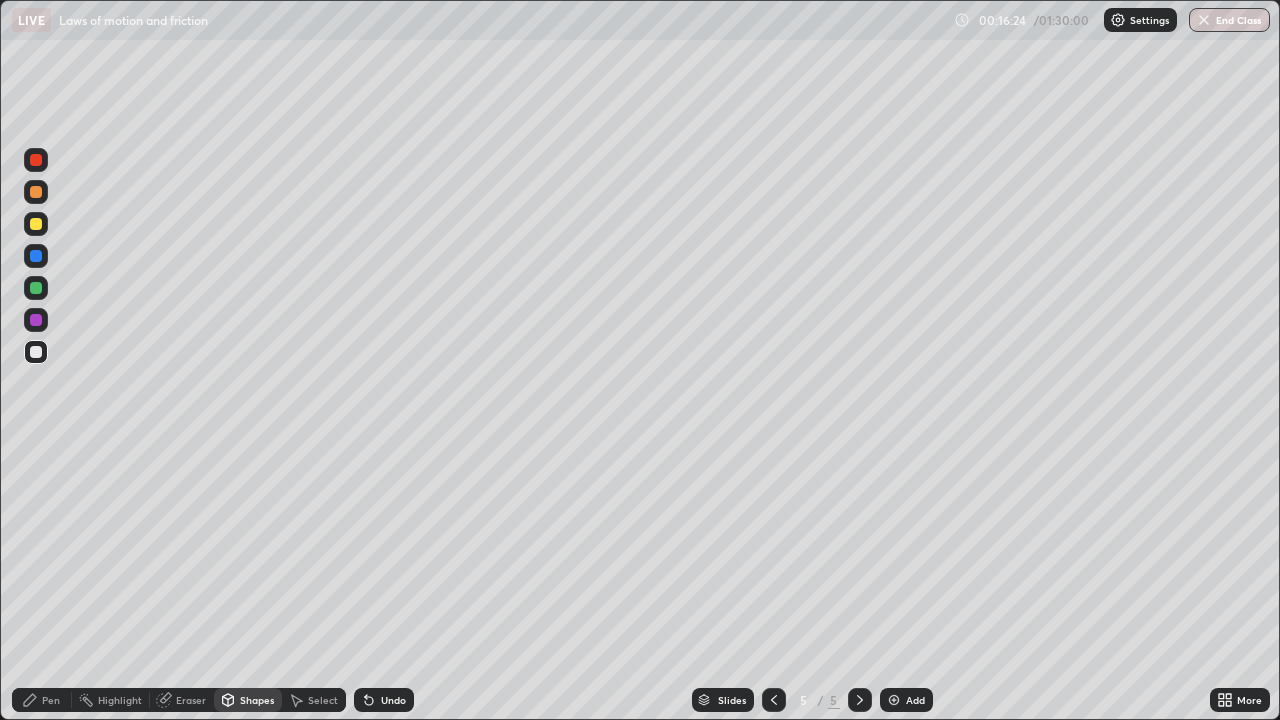 click at bounding box center (36, 320) 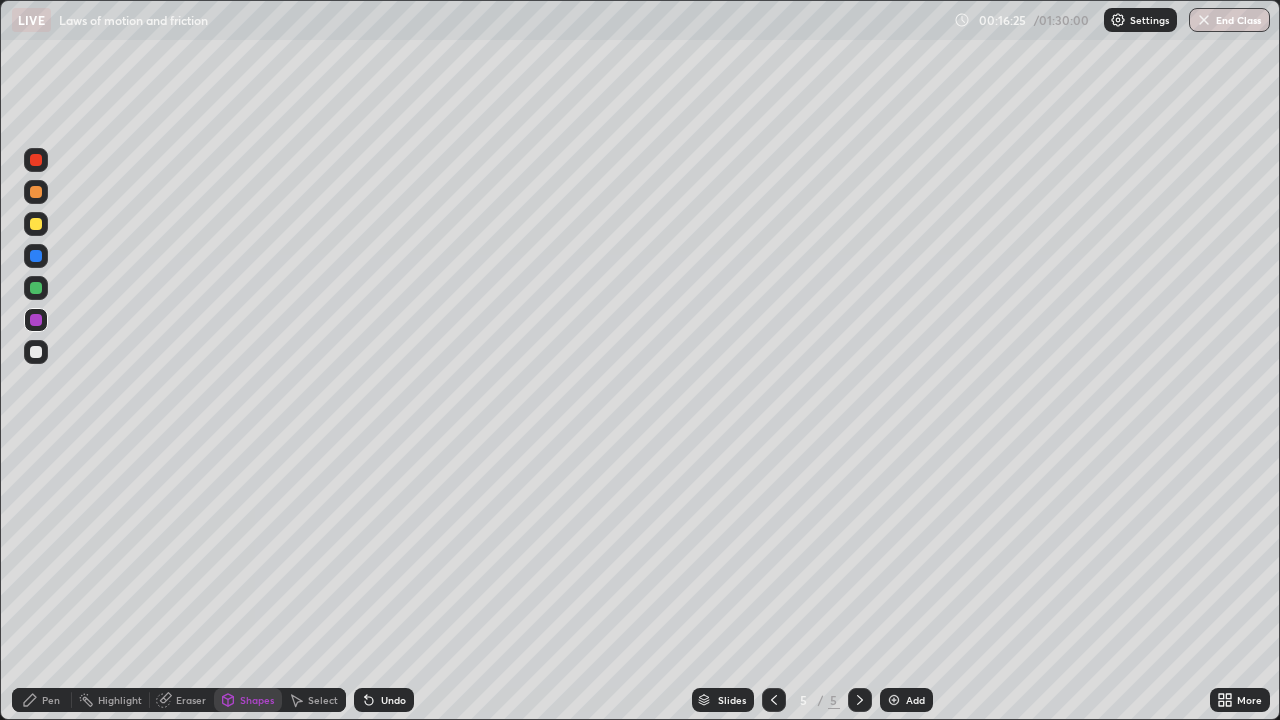 click on "Pen" at bounding box center [51, 700] 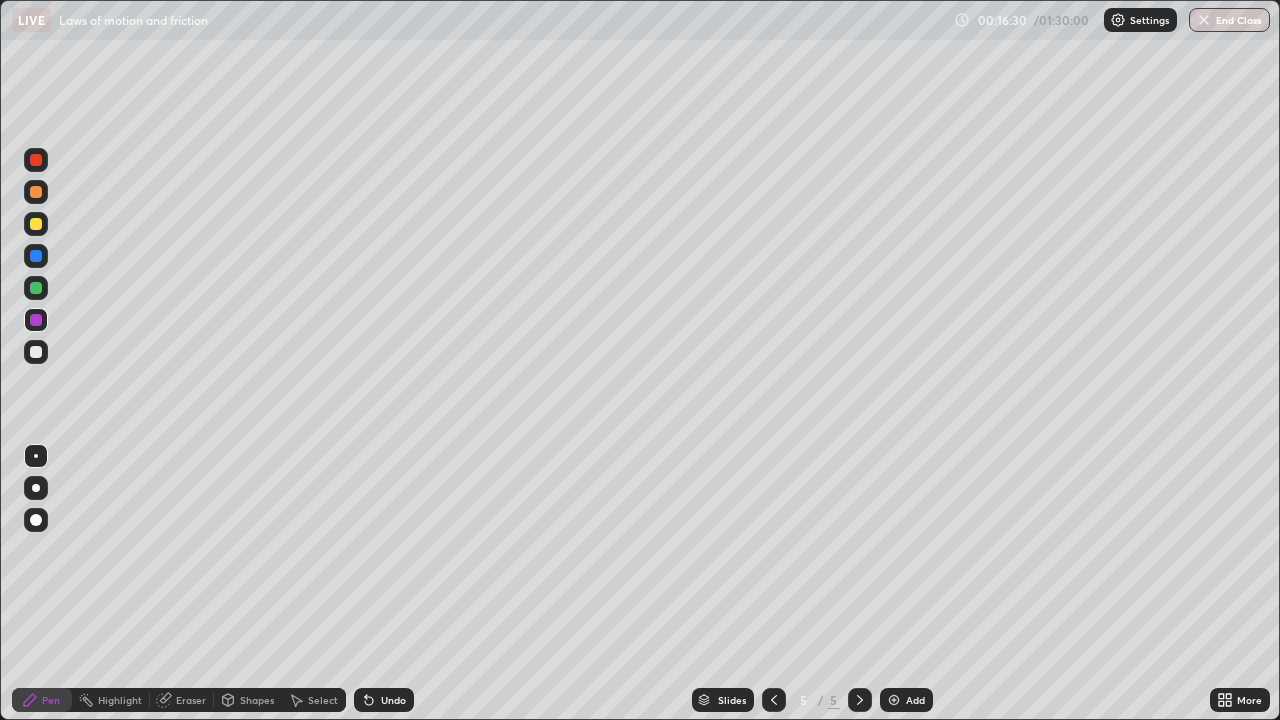 click on "Shapes" at bounding box center [248, 700] 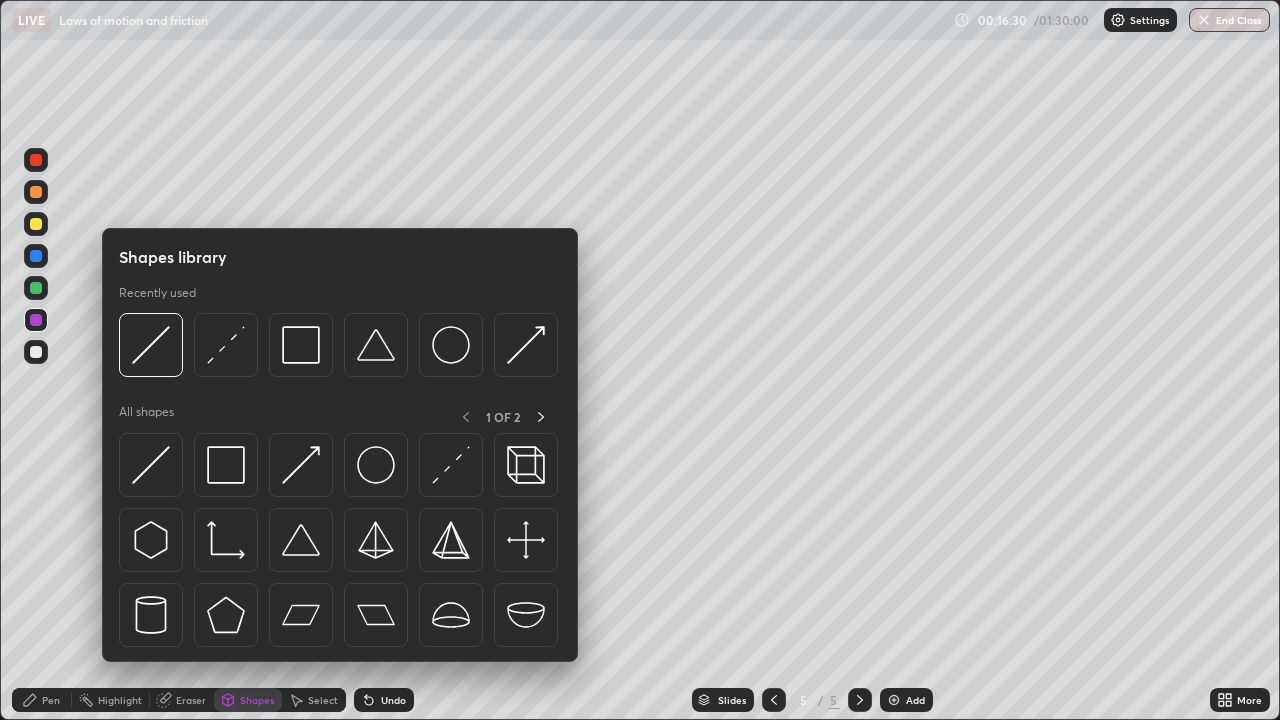 click at bounding box center (151, 465) 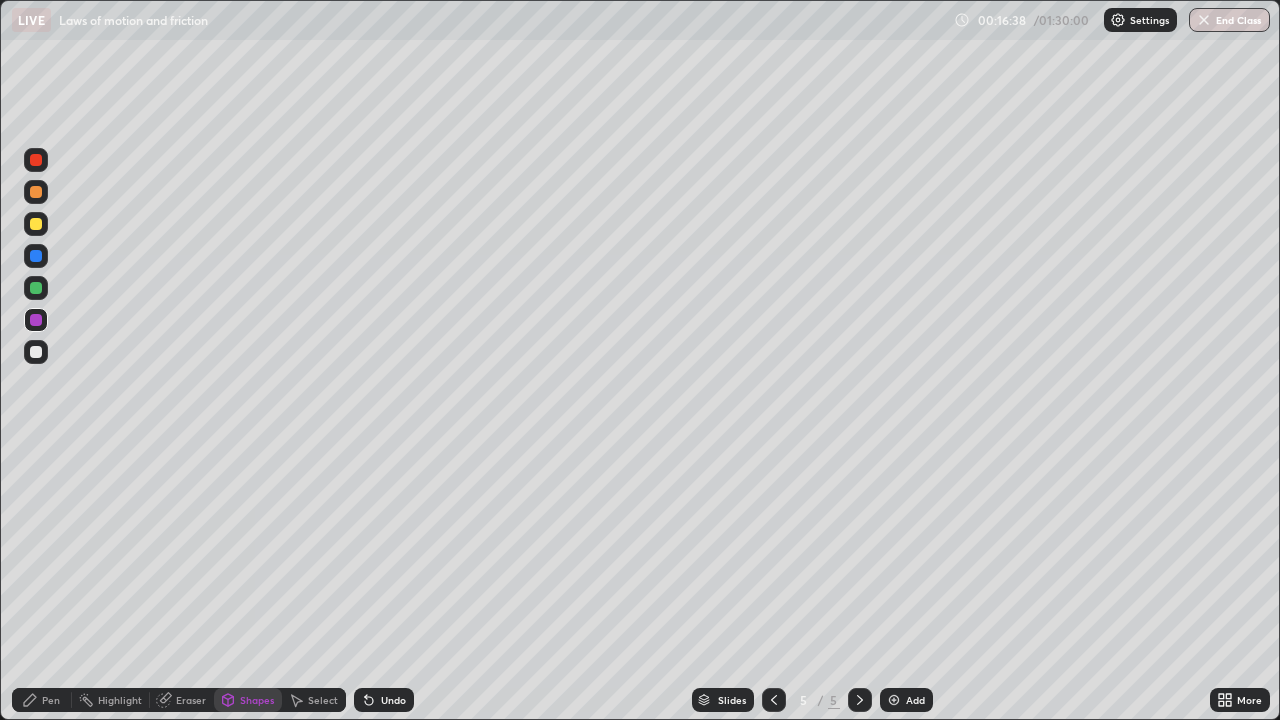click at bounding box center (36, 224) 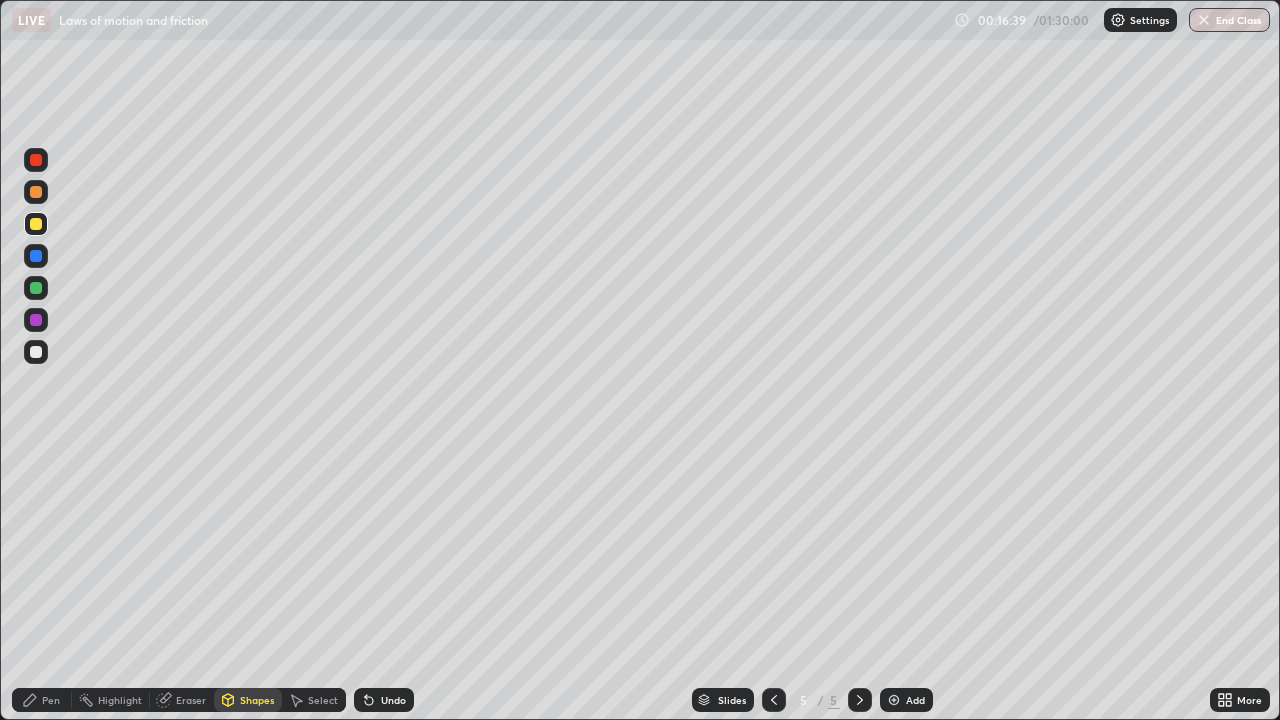 click on "Pen" at bounding box center (51, 700) 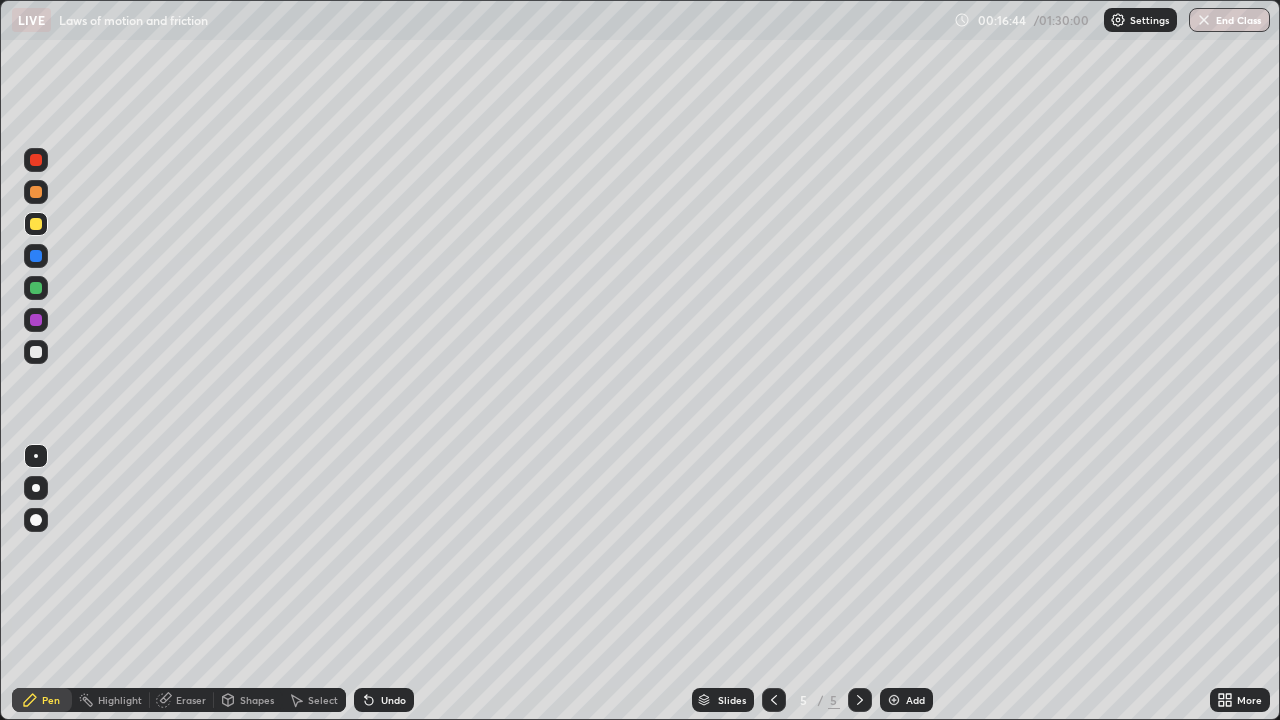 click on "Shapes" at bounding box center [257, 700] 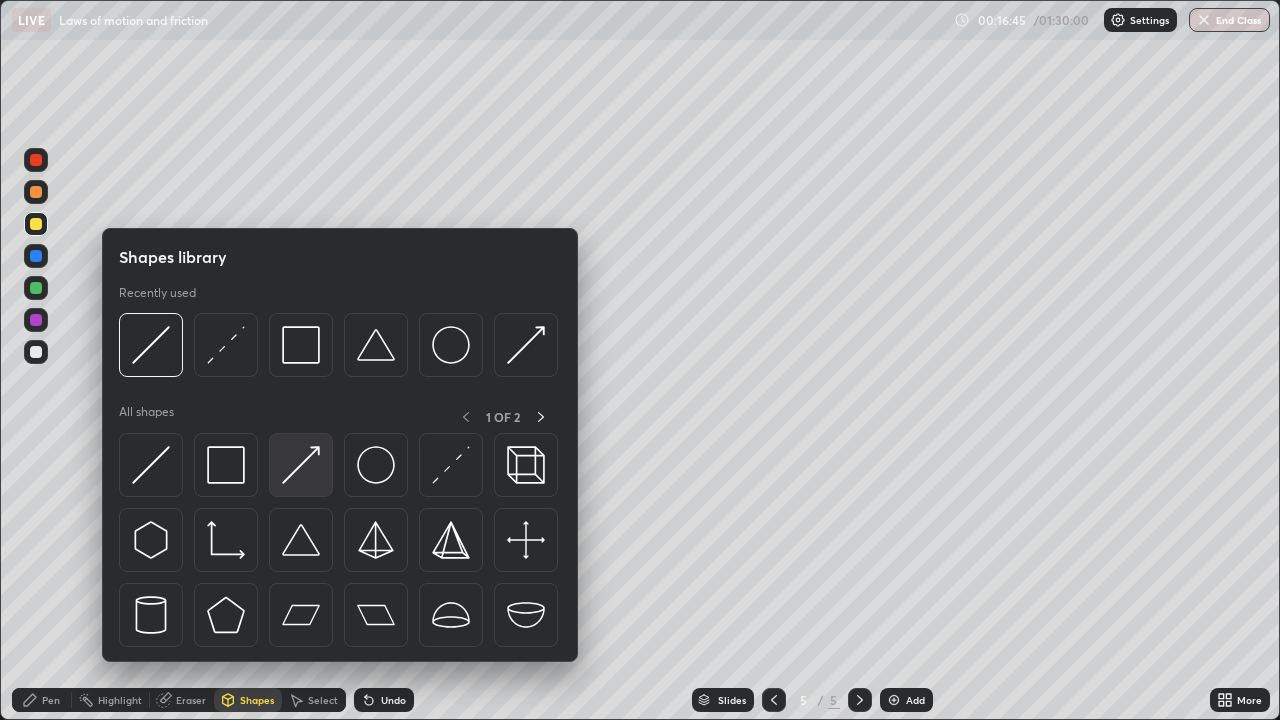 click at bounding box center [301, 465] 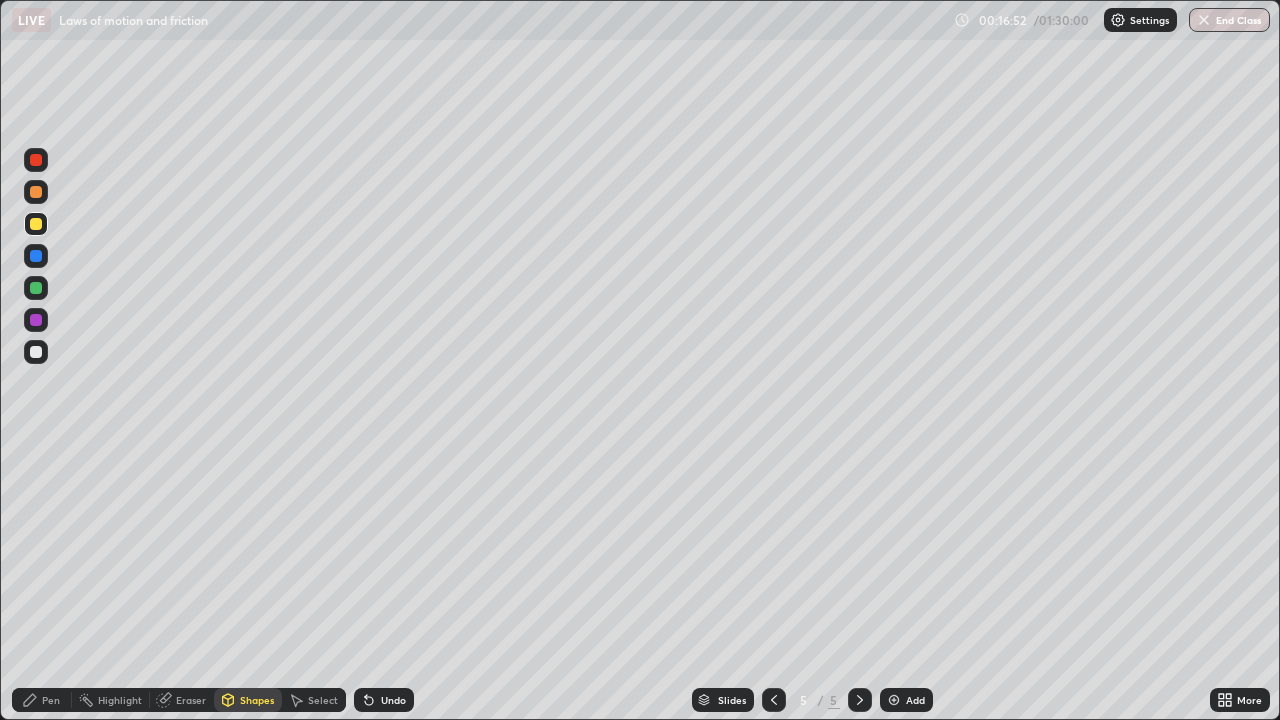 click 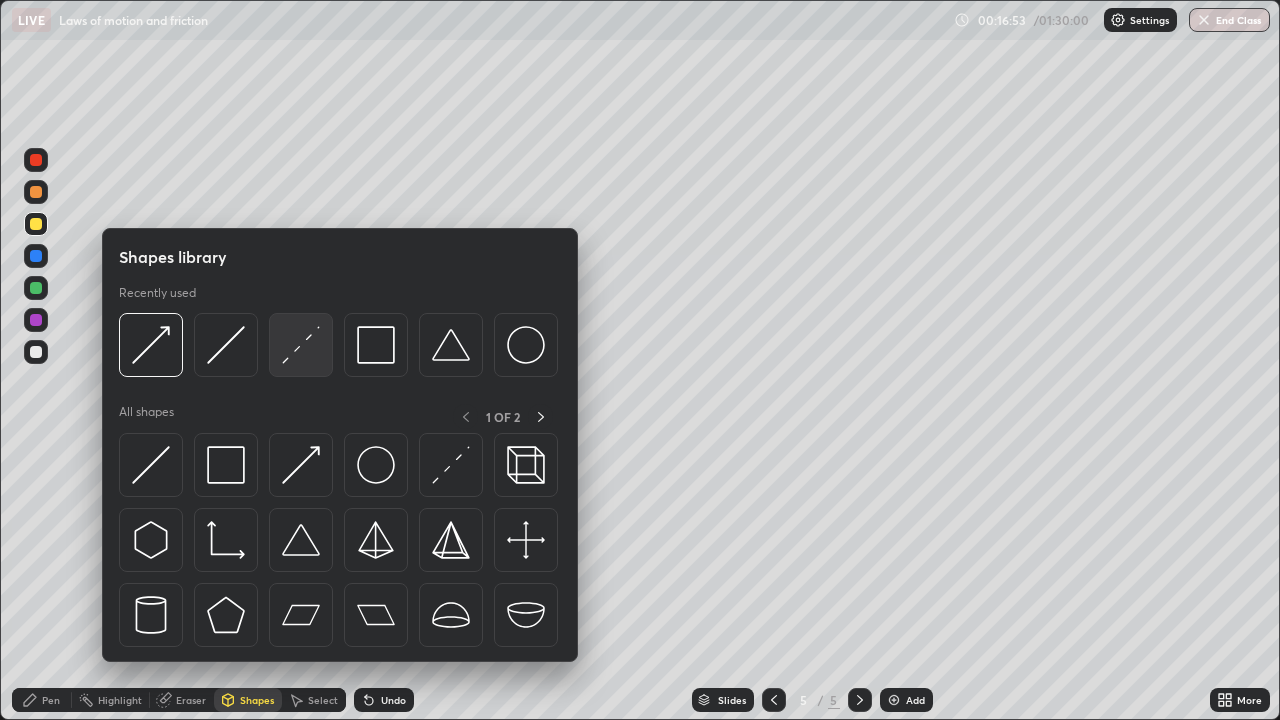 click at bounding box center [301, 345] 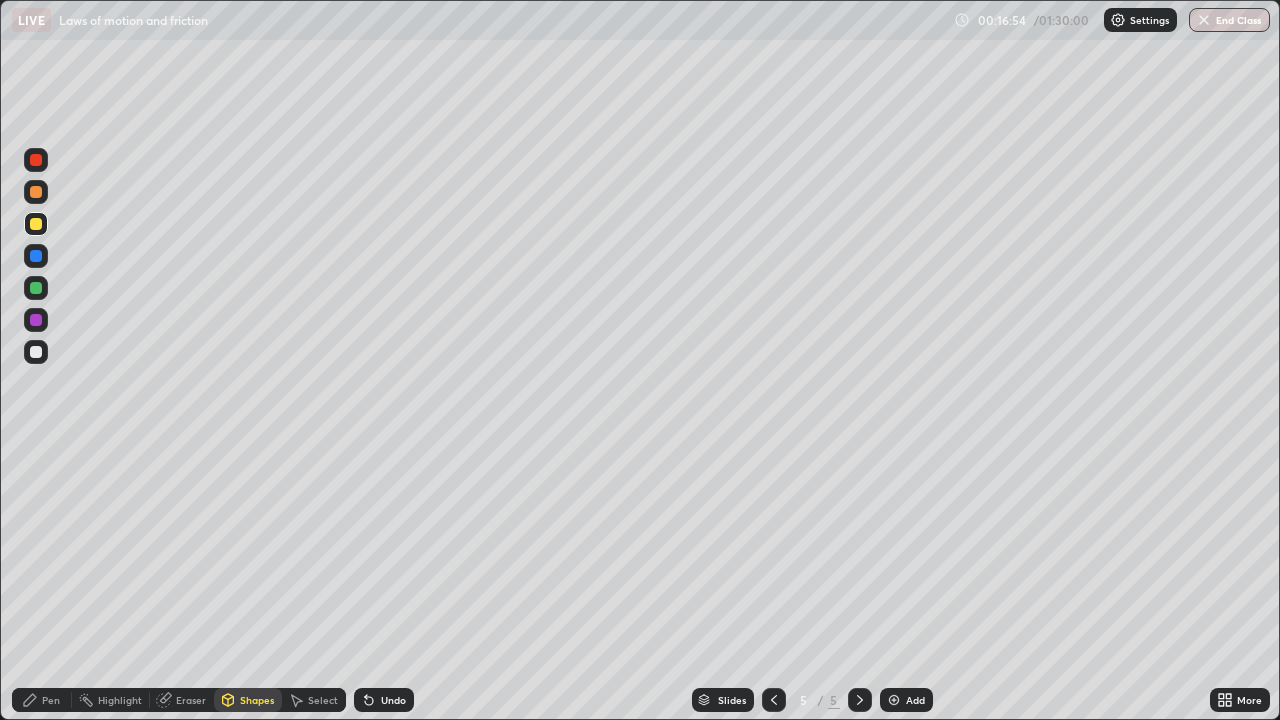 click at bounding box center (36, 192) 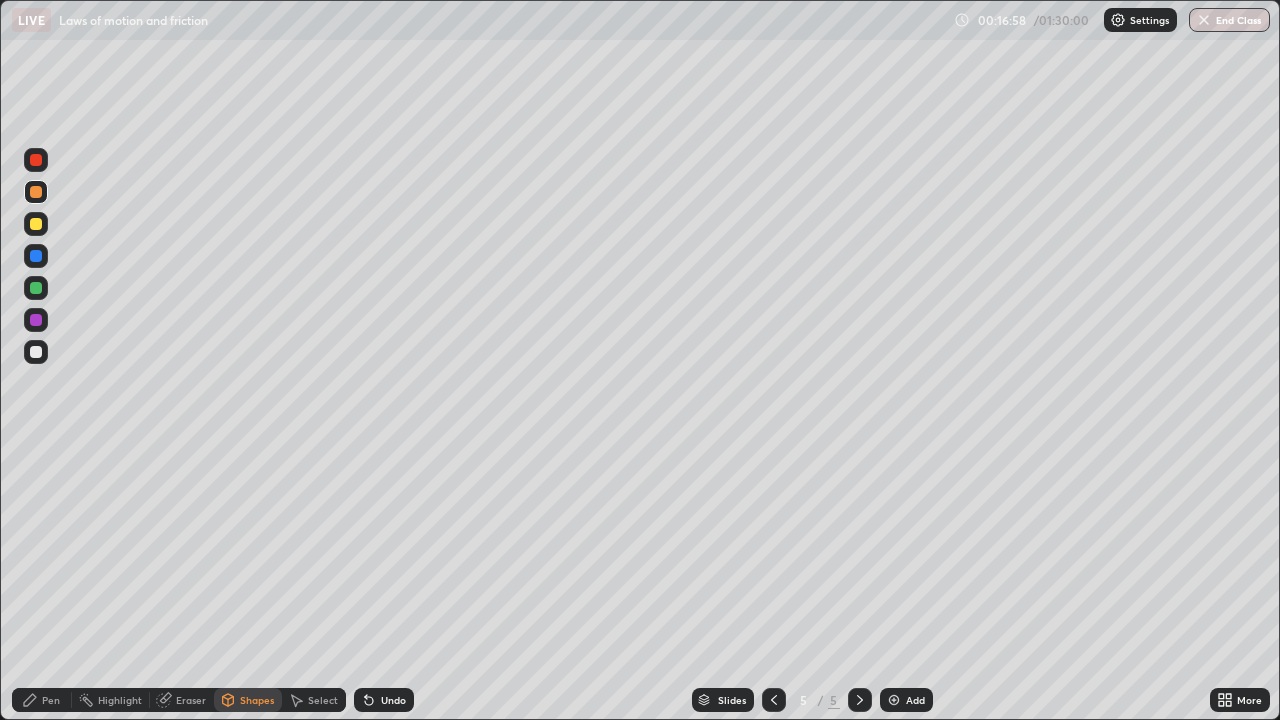 click at bounding box center [36, 288] 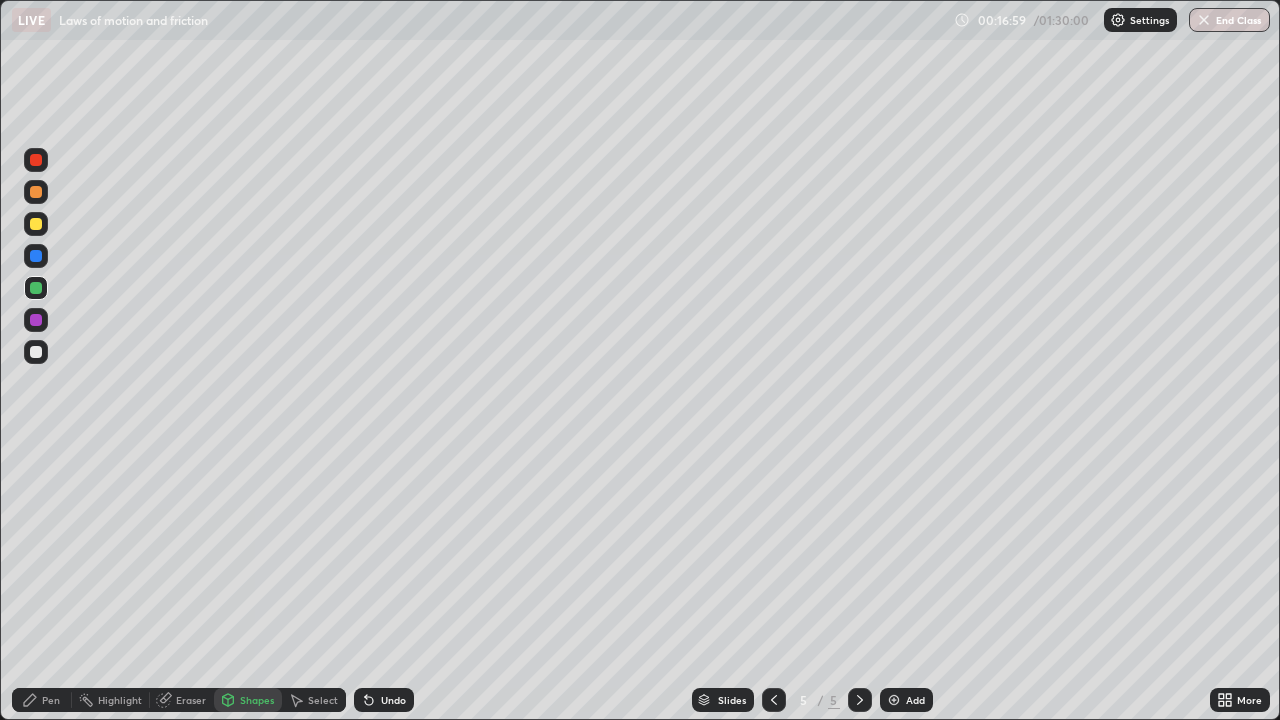 click on "Pen" at bounding box center (51, 700) 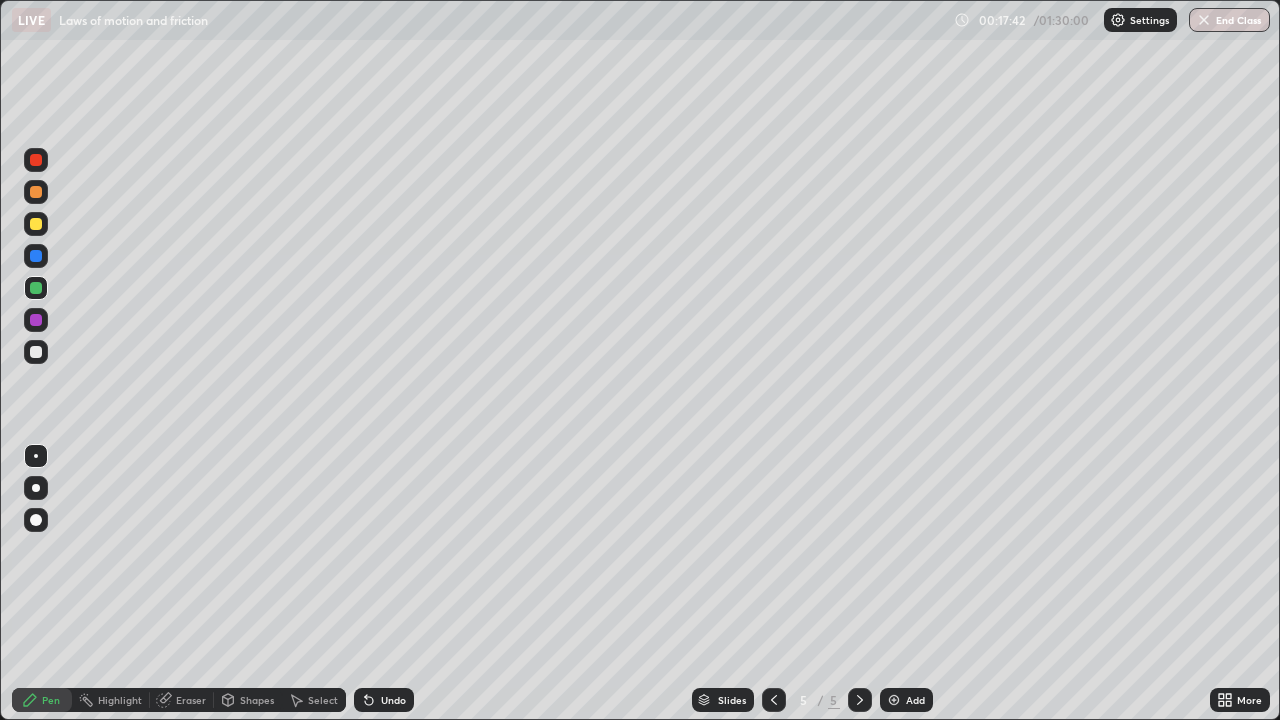 click at bounding box center (36, 160) 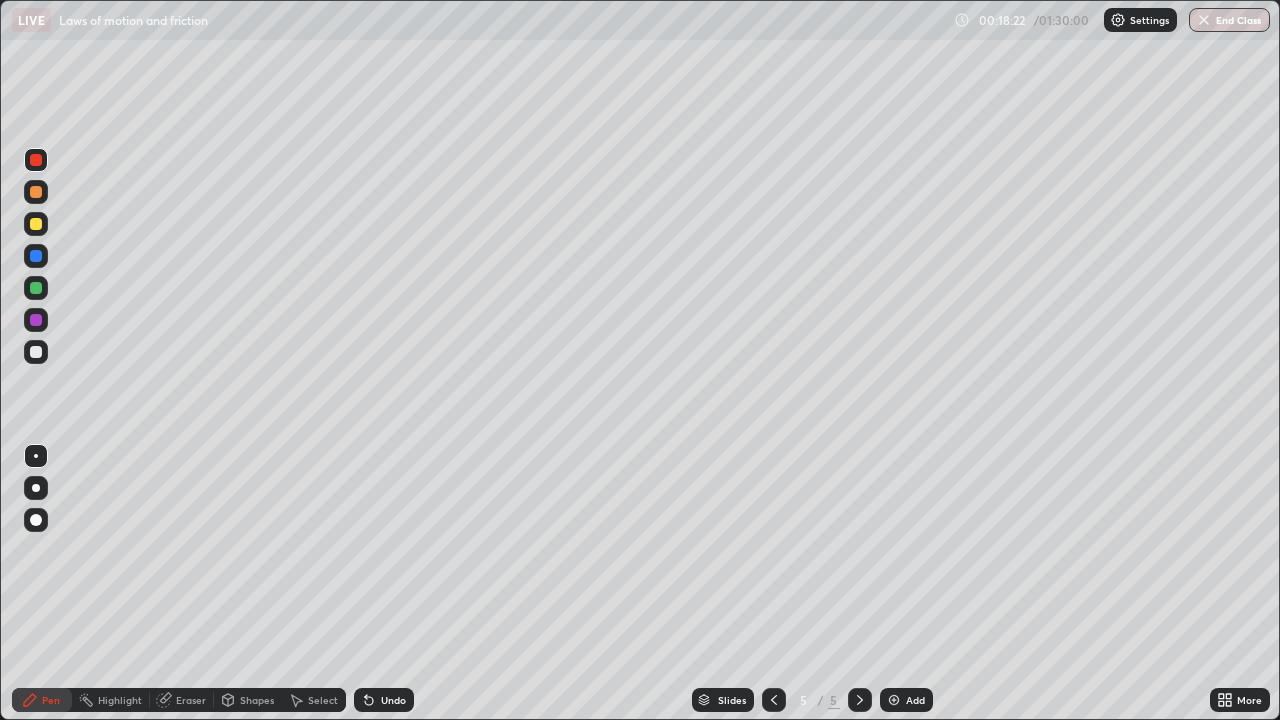click at bounding box center [36, 192] 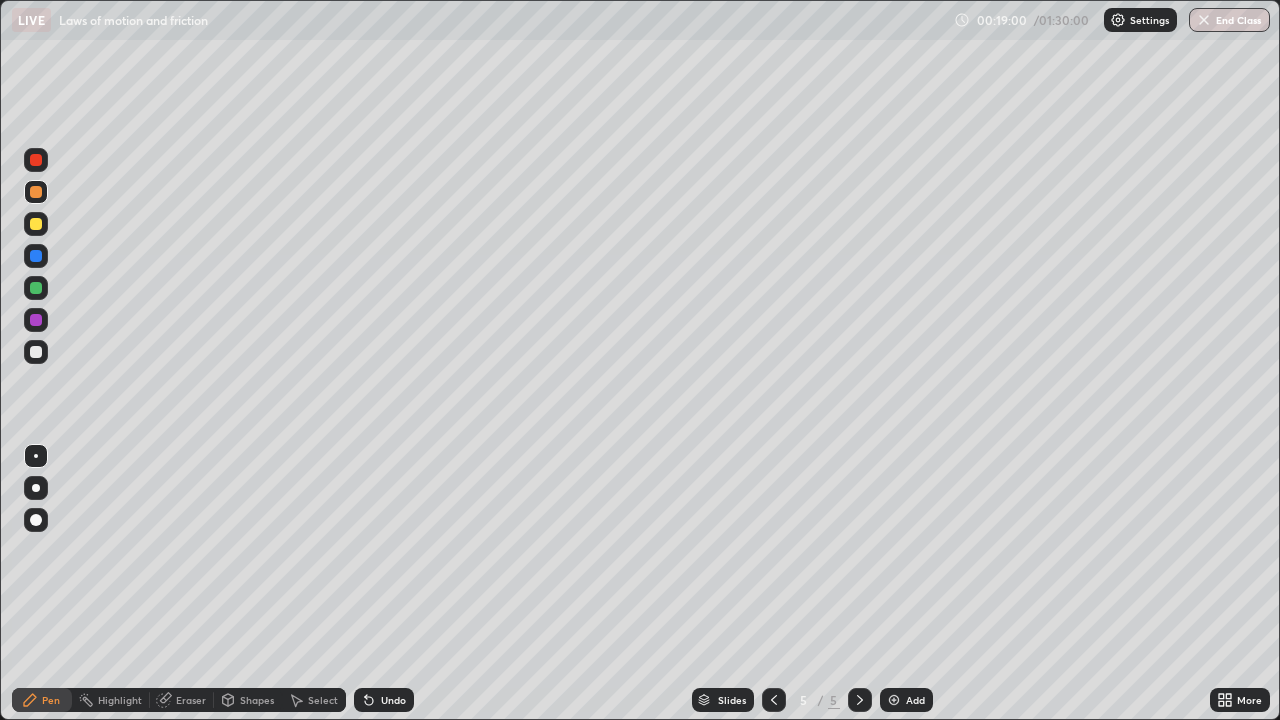 click on "Undo" at bounding box center (393, 700) 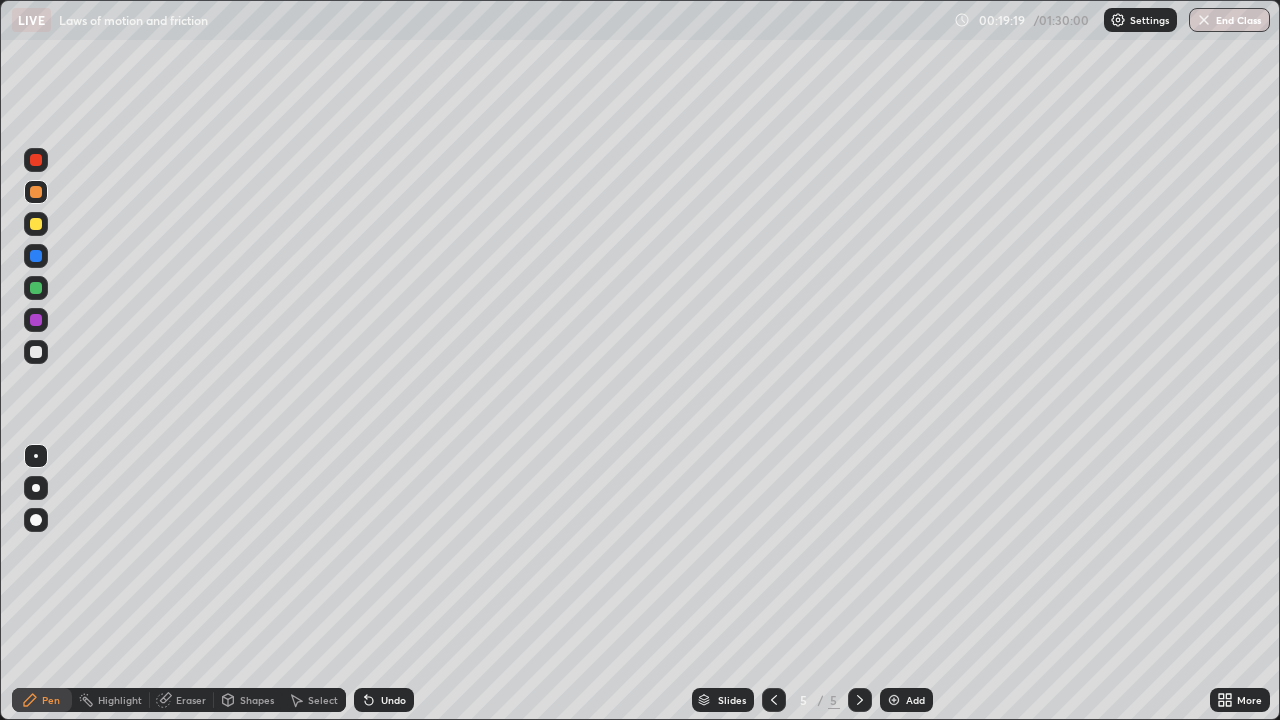 click at bounding box center (36, 160) 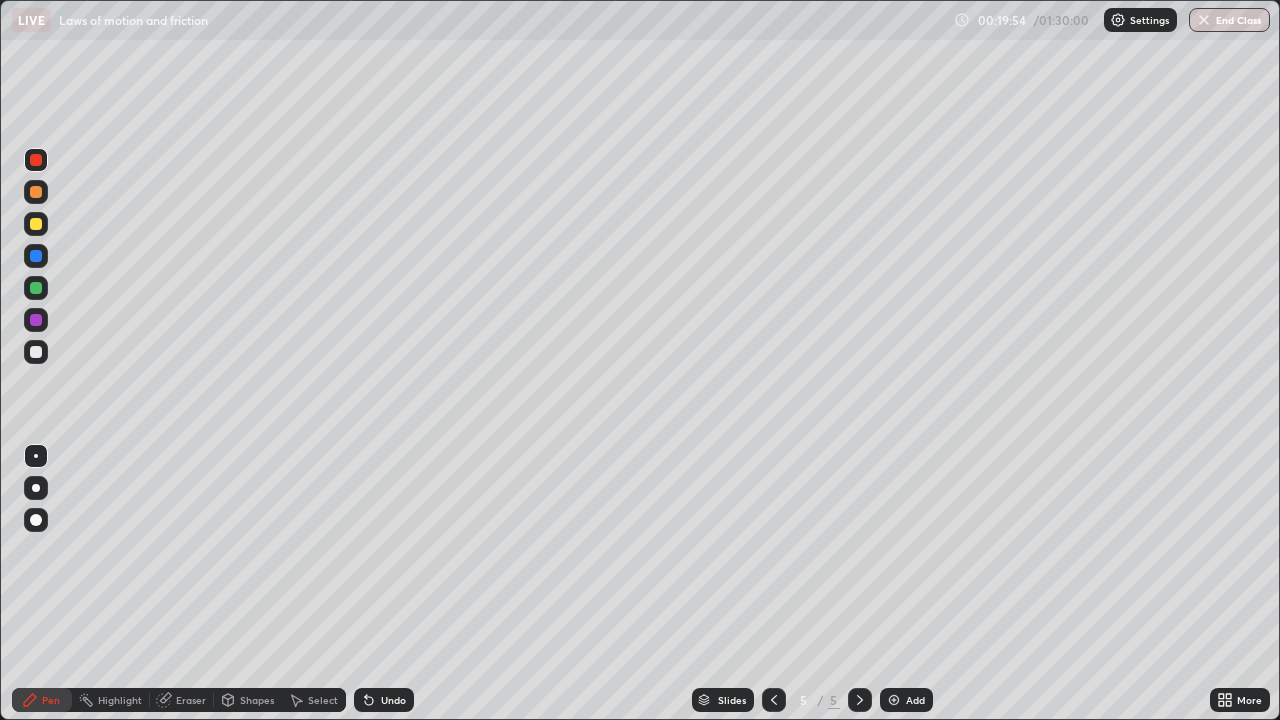 click on "Eraser" at bounding box center [191, 700] 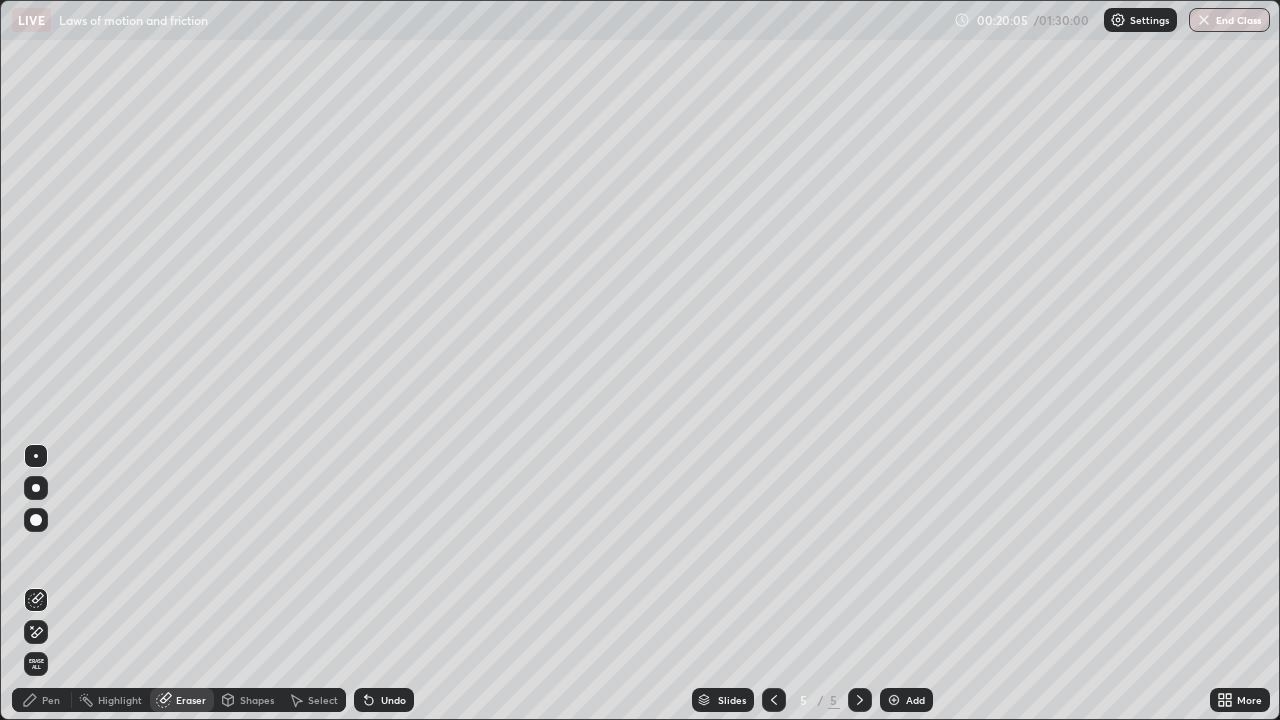 click on "Pen" at bounding box center [51, 700] 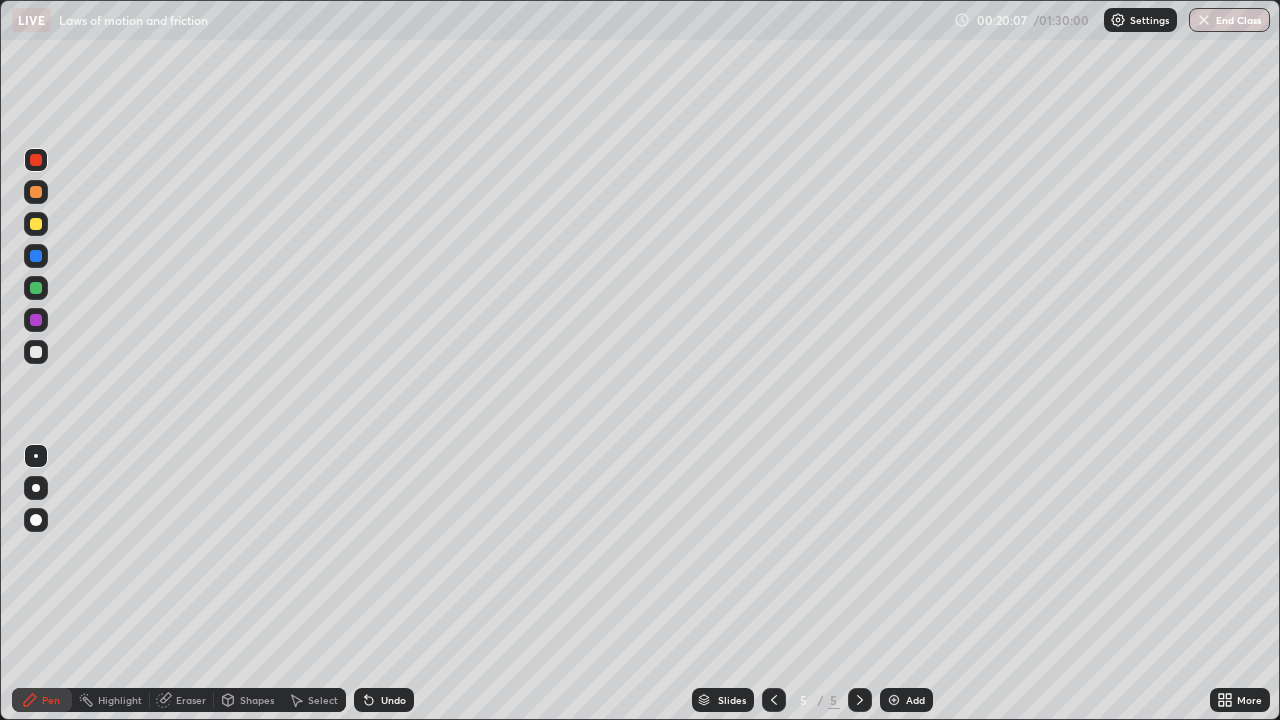 click at bounding box center (36, 224) 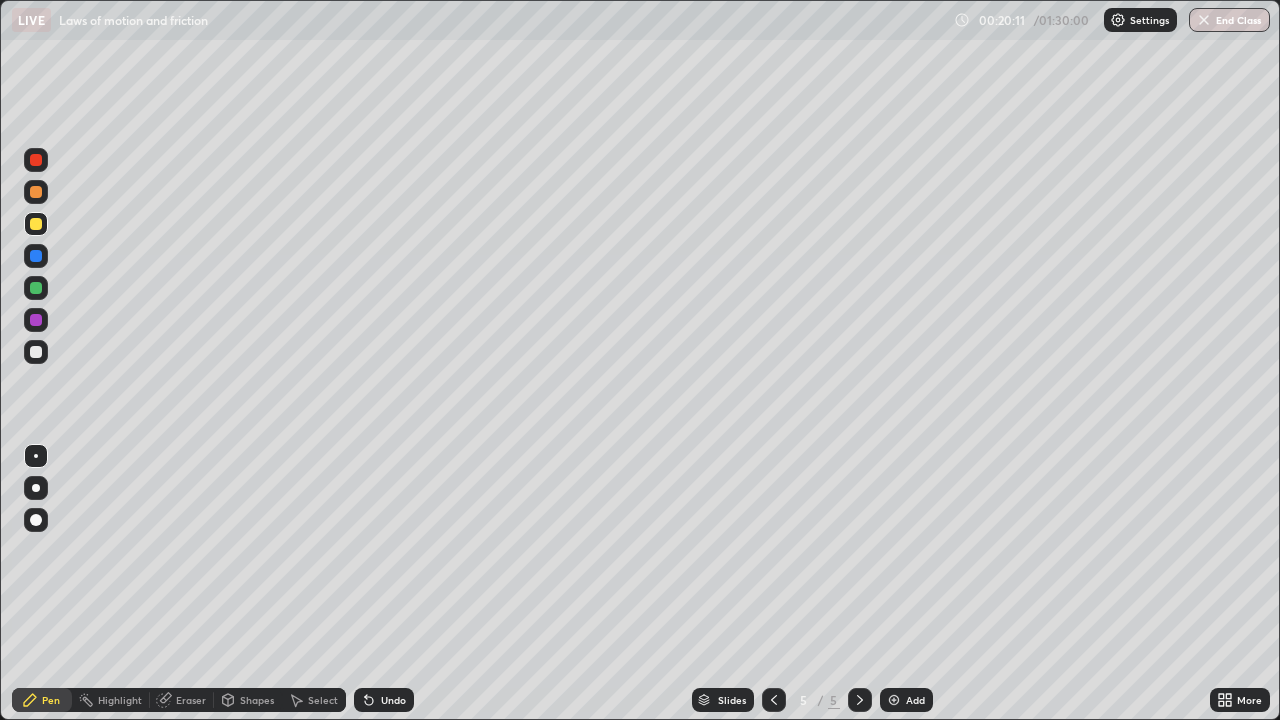 click at bounding box center (36, 160) 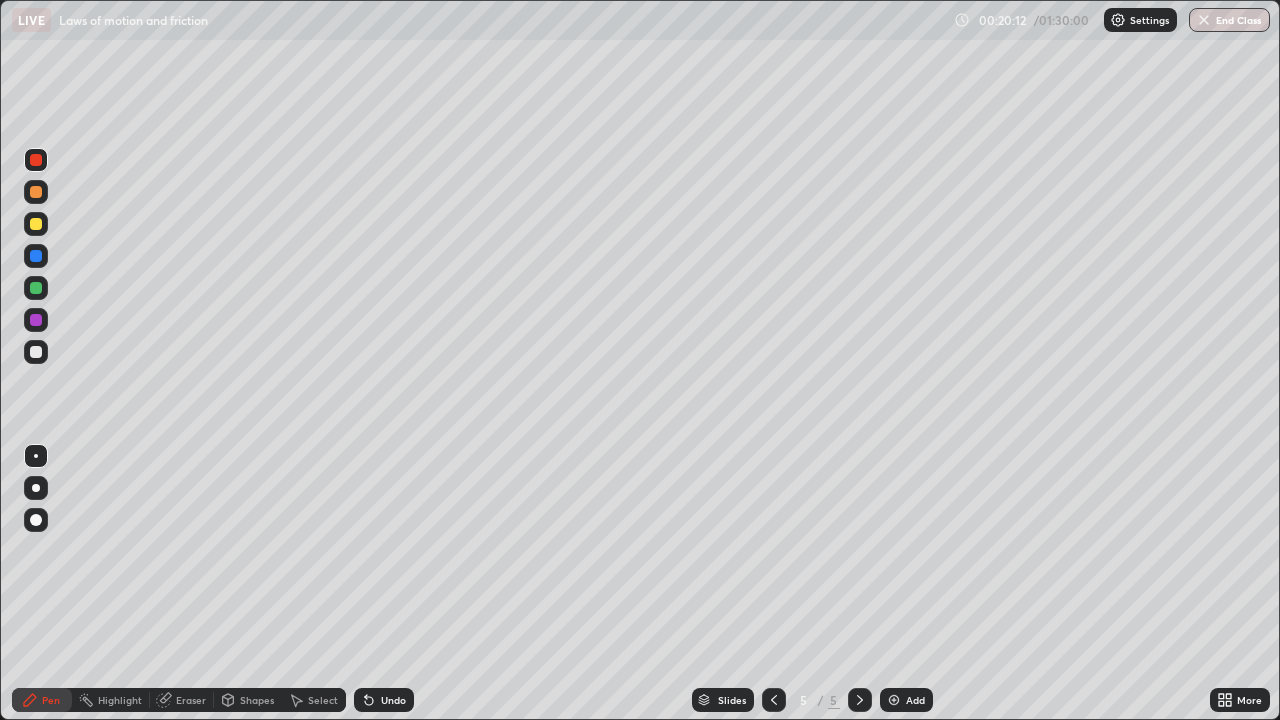 click on "Pen" at bounding box center [51, 700] 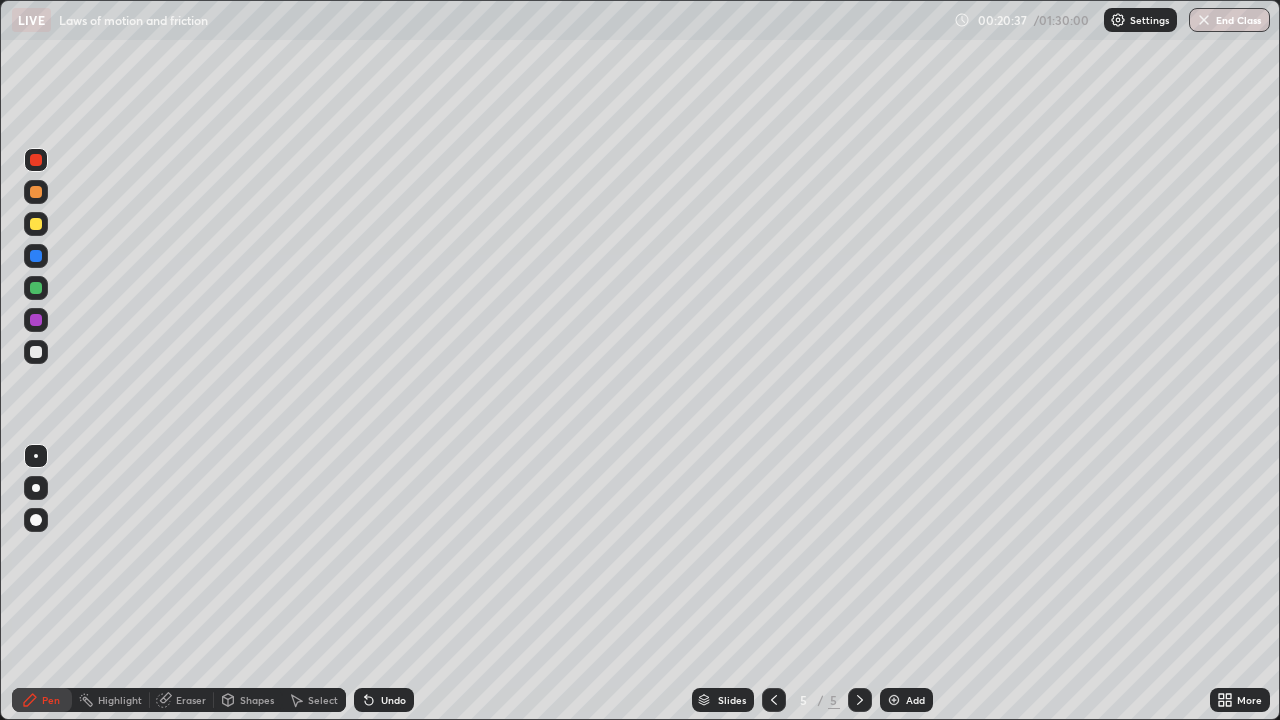 click at bounding box center (36, 288) 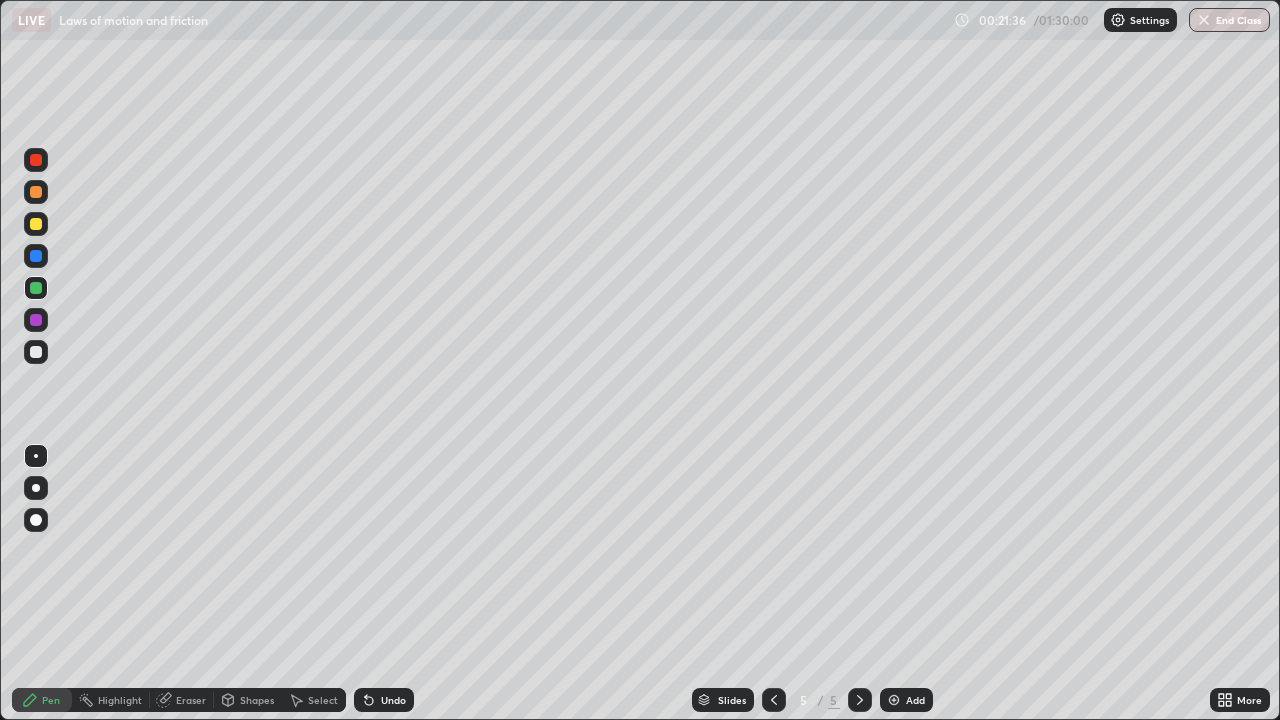click on "Eraser" at bounding box center [182, 700] 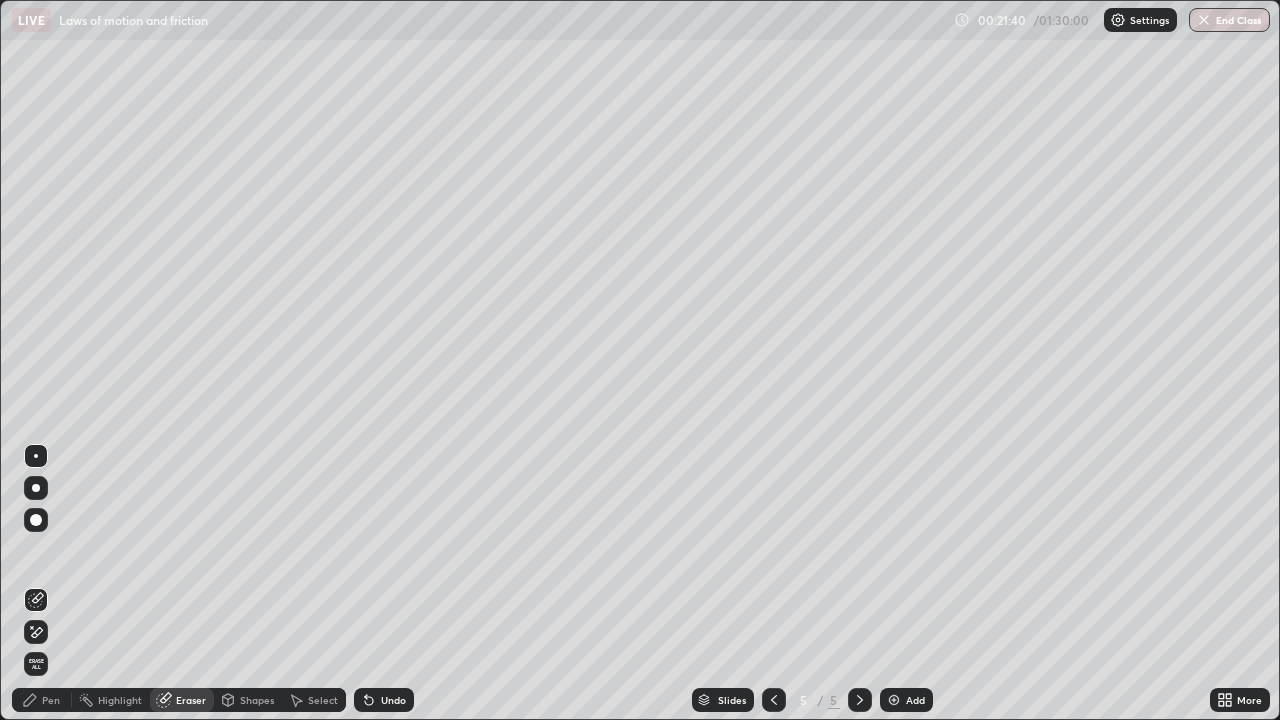 click on "Pen" at bounding box center (51, 700) 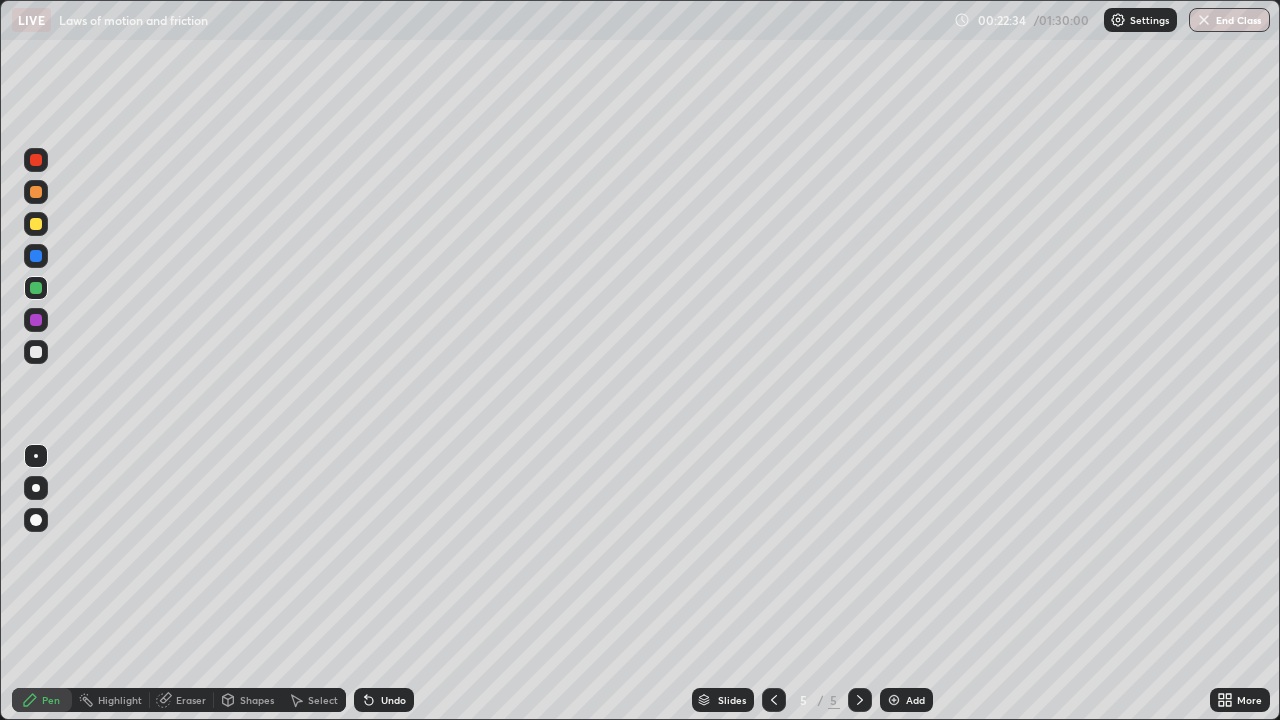 click 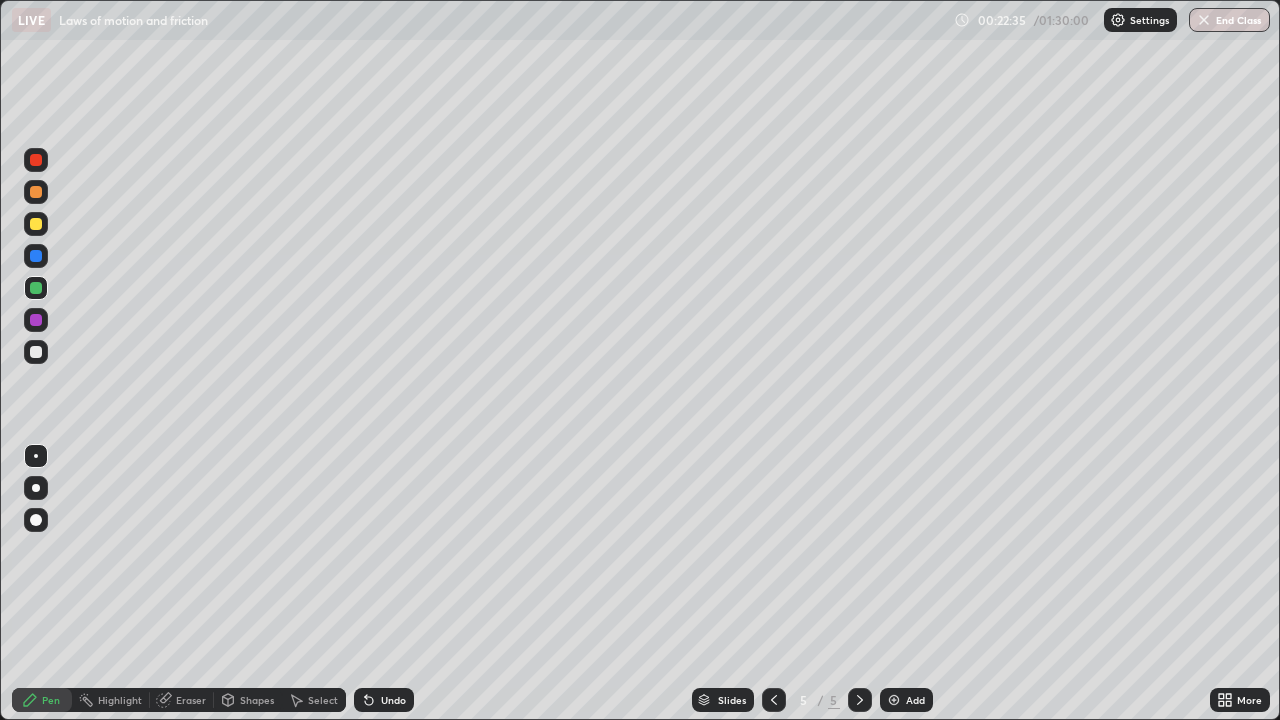 click at bounding box center [894, 700] 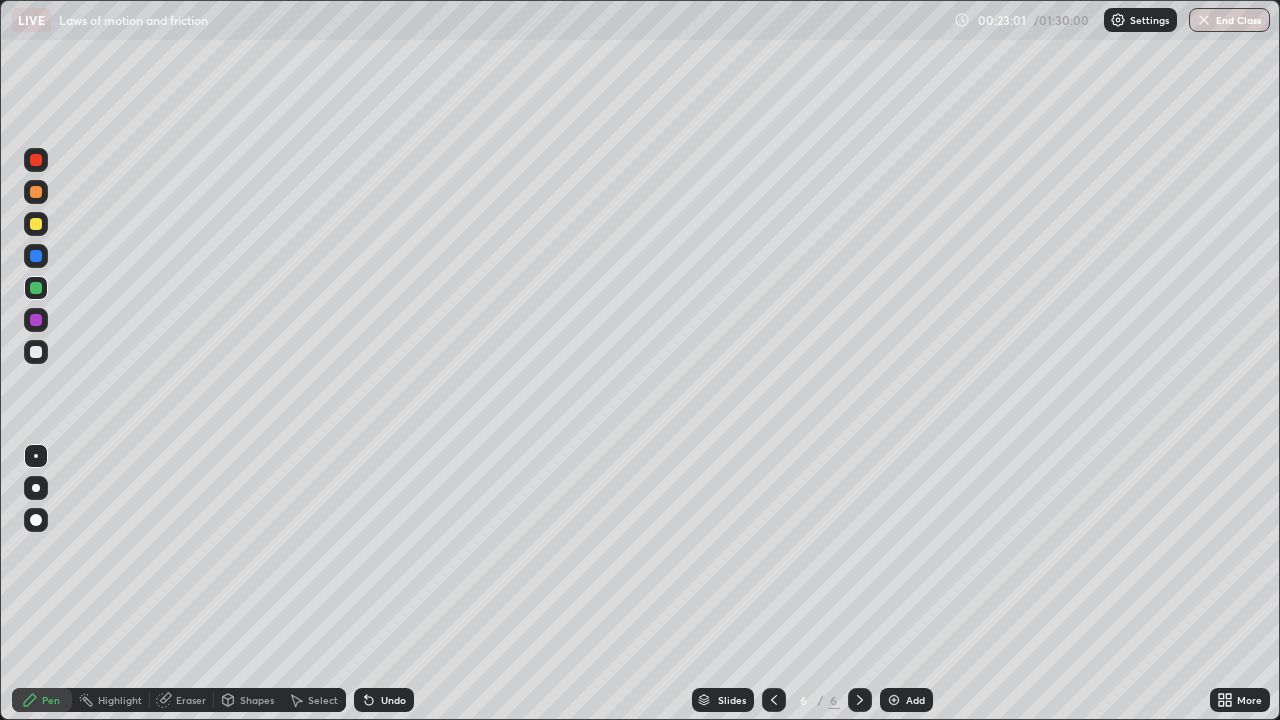 click at bounding box center (774, 700) 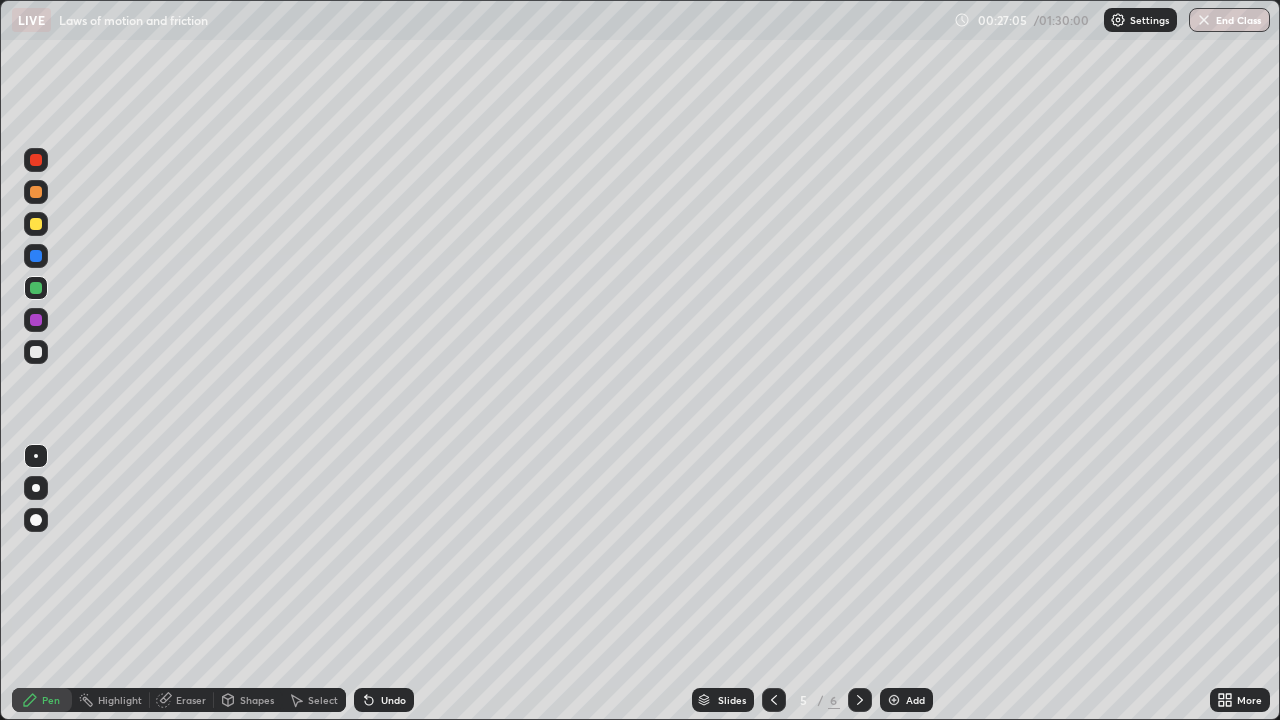 click 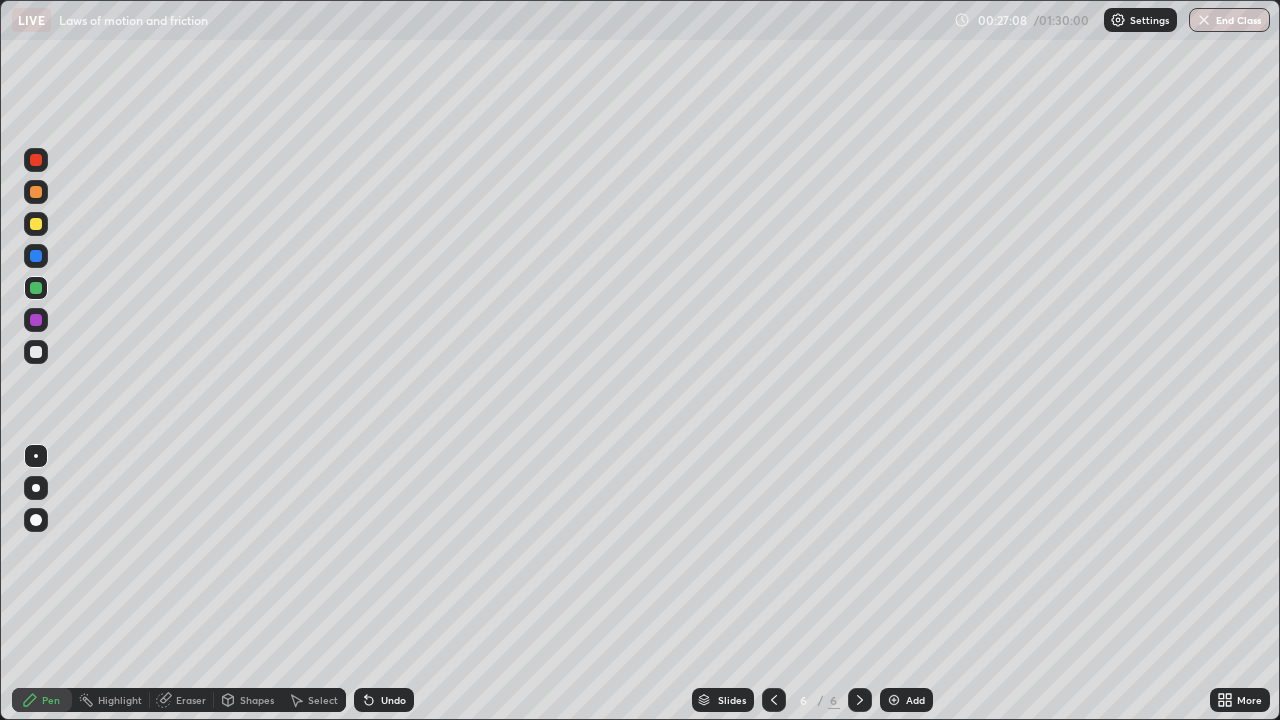 click 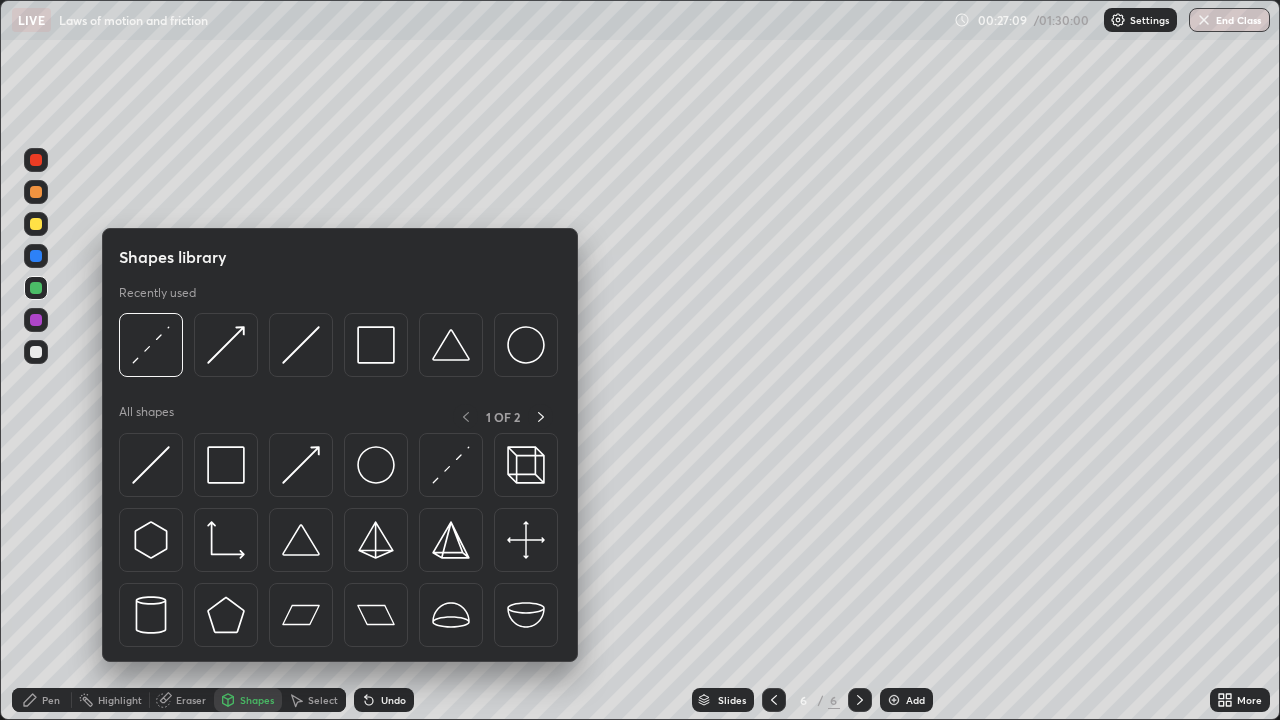 click at bounding box center [376, 465] 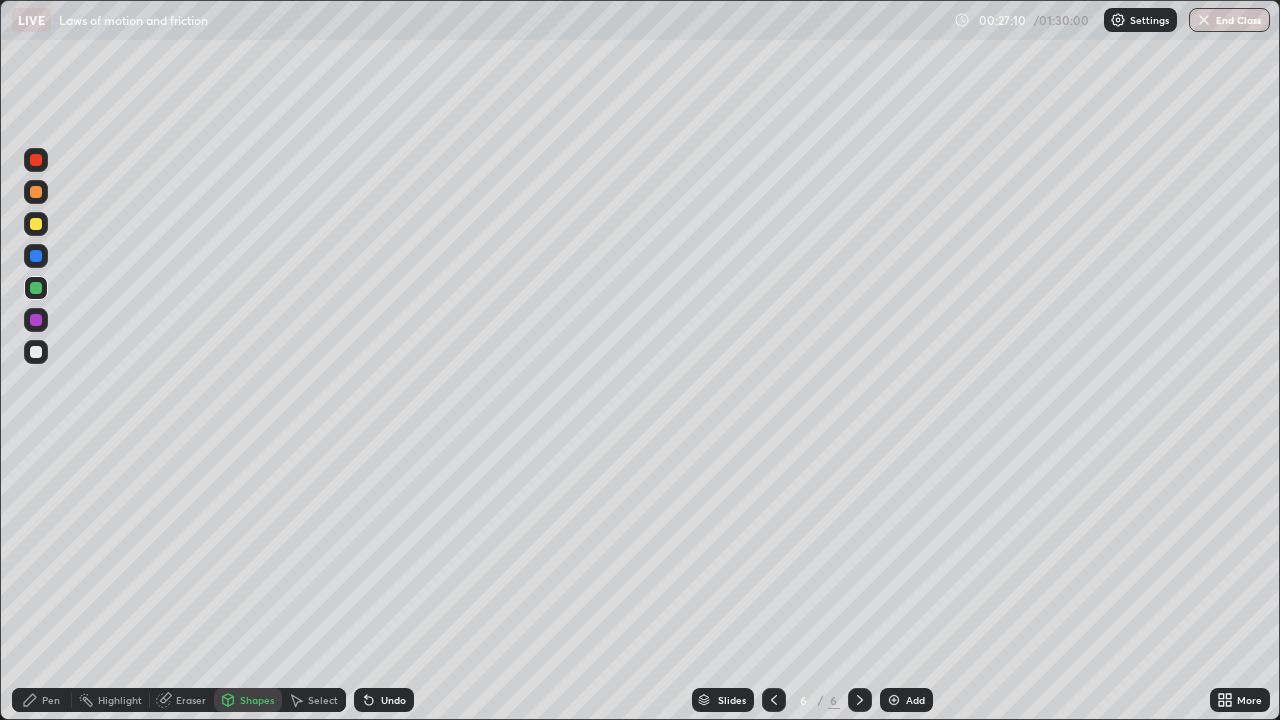 click at bounding box center (36, 288) 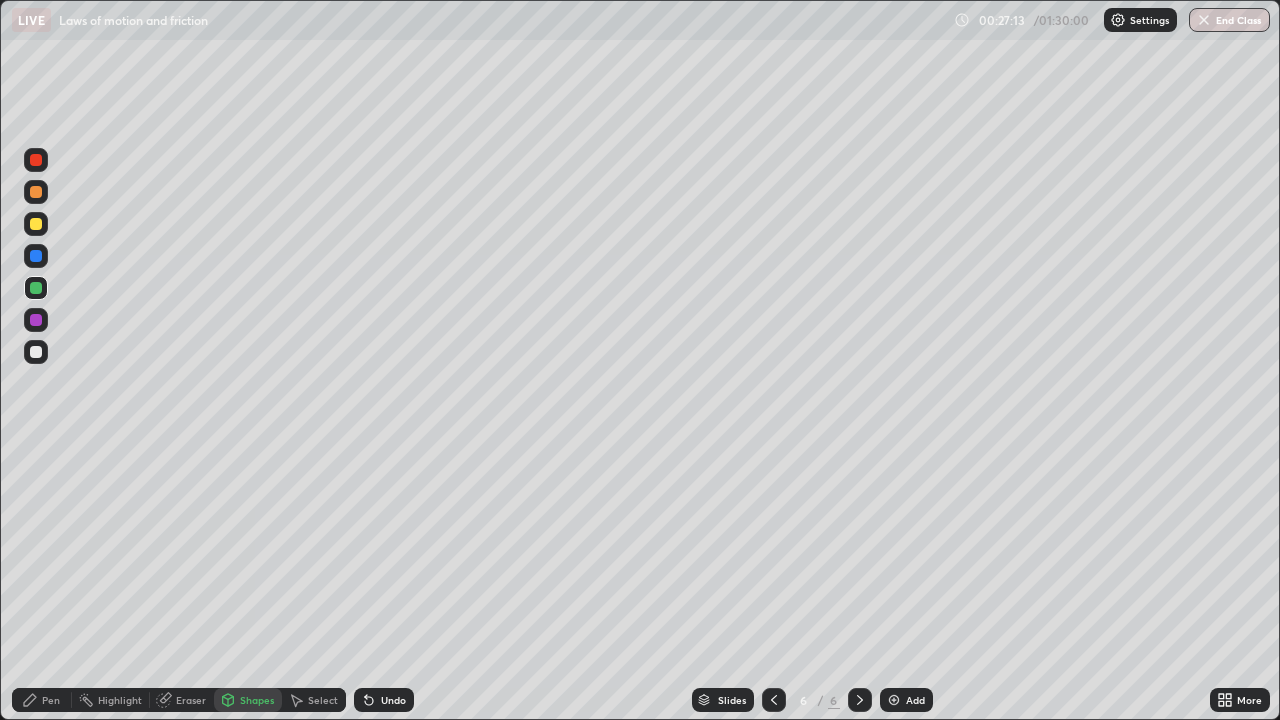 click on "Shapes" at bounding box center [248, 700] 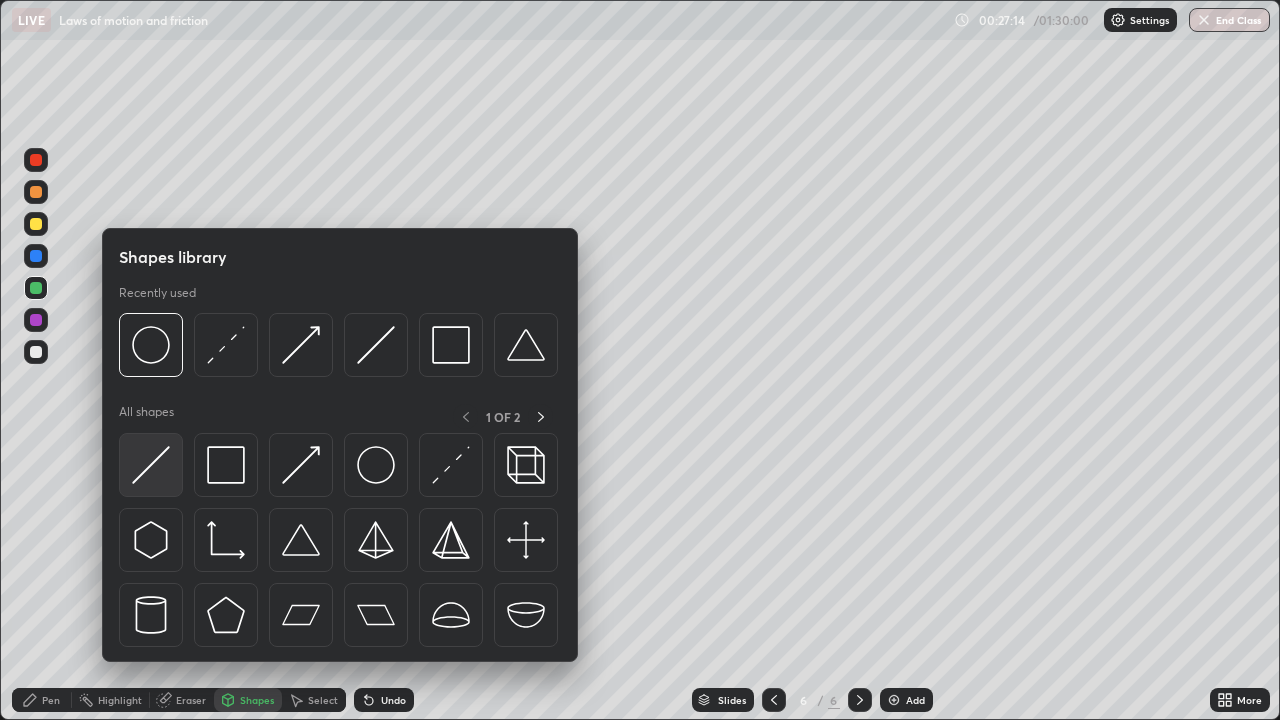 click at bounding box center (151, 465) 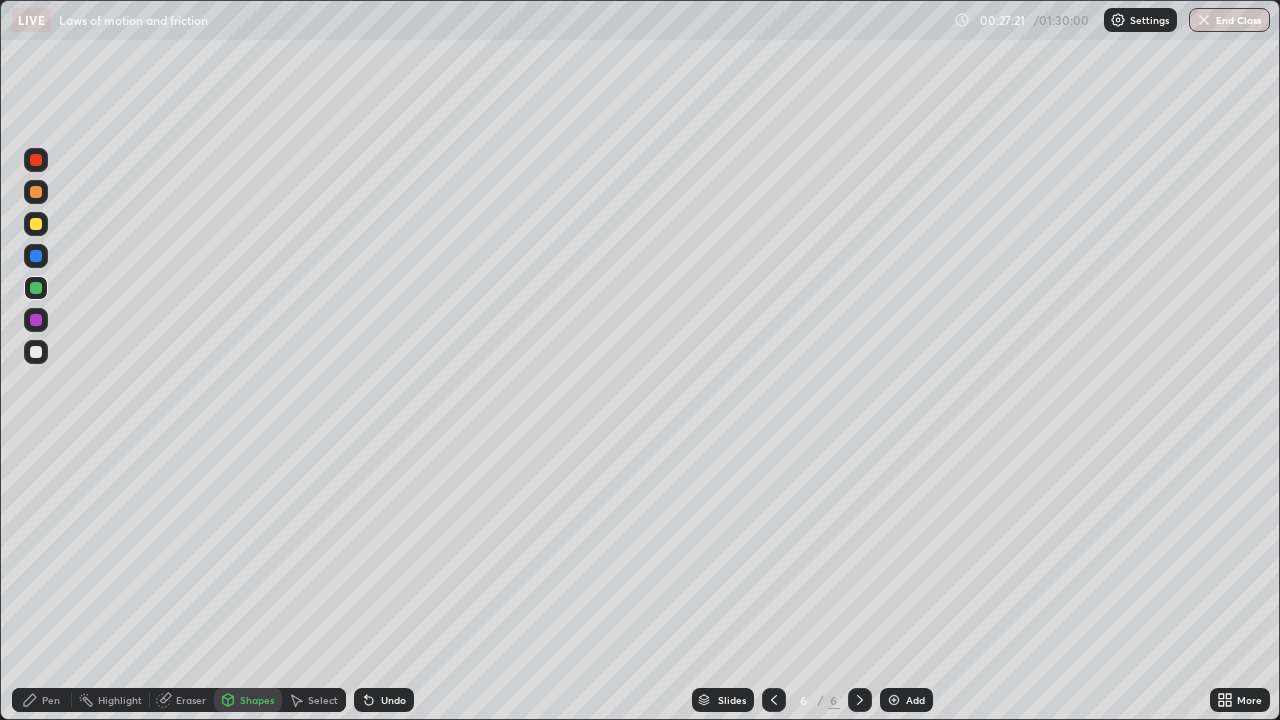 click on "Undo" at bounding box center (393, 700) 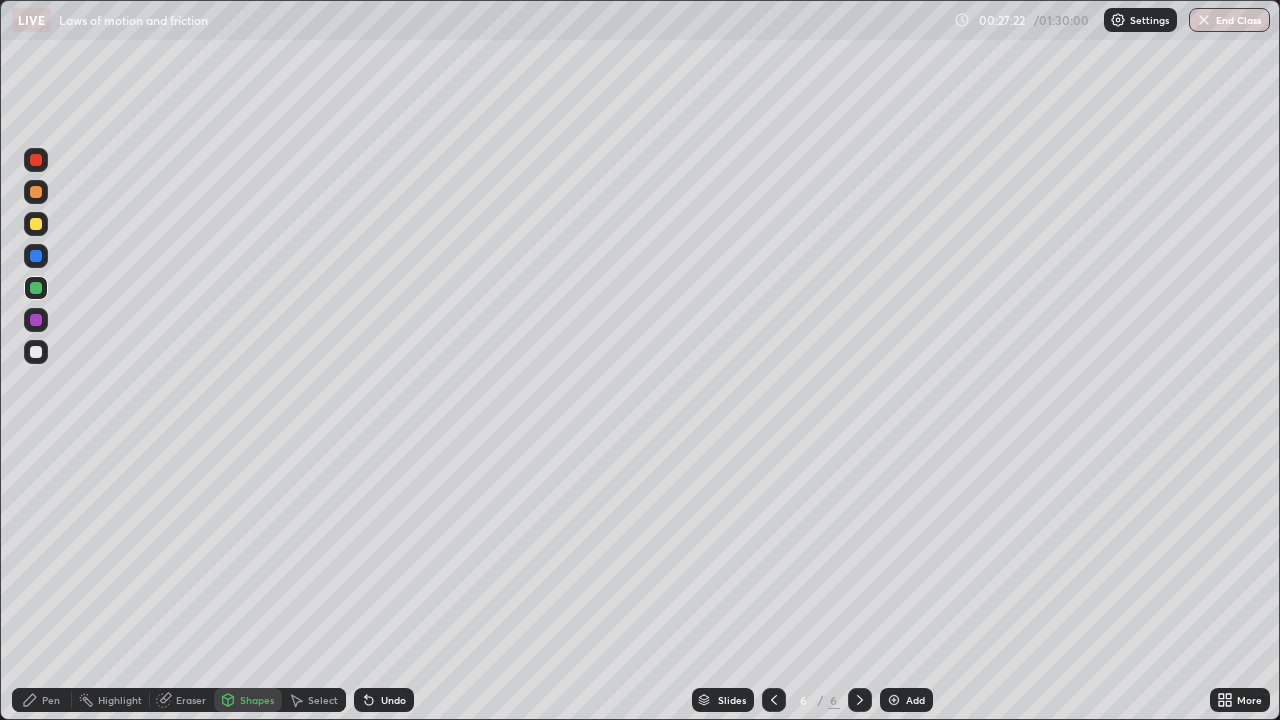 click on "Undo" at bounding box center (393, 700) 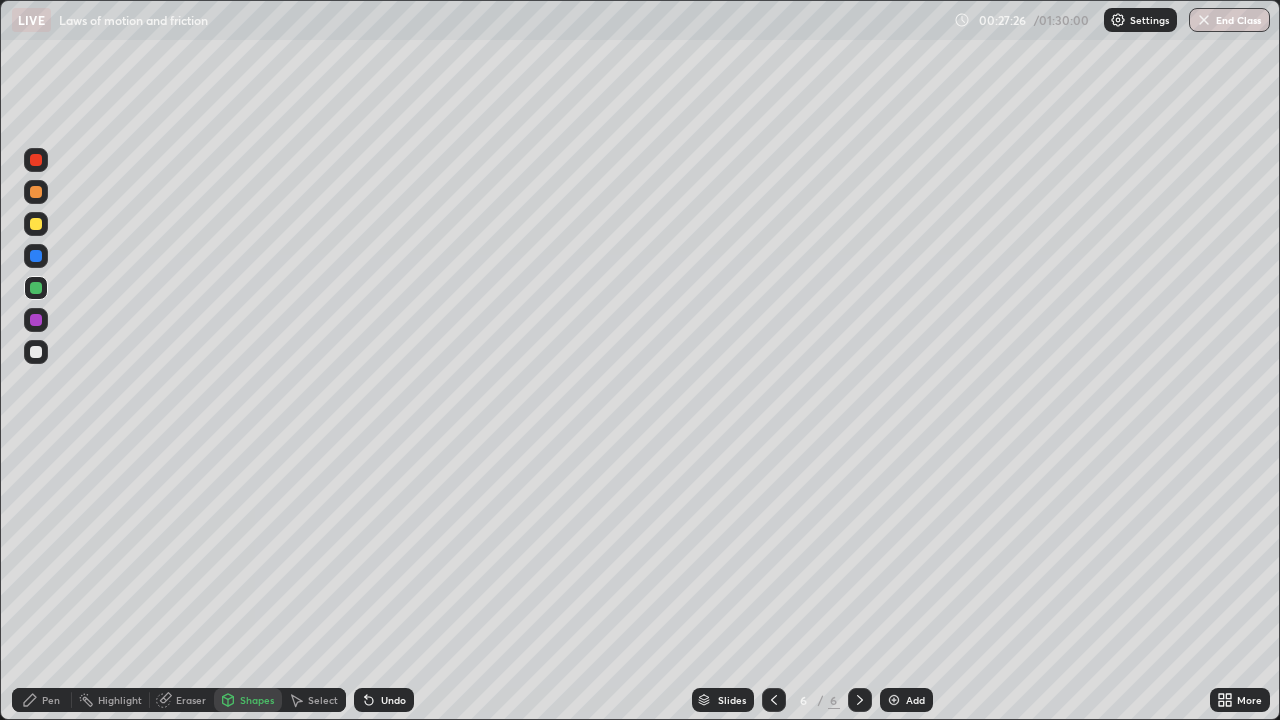 click on "Shapes" at bounding box center [257, 700] 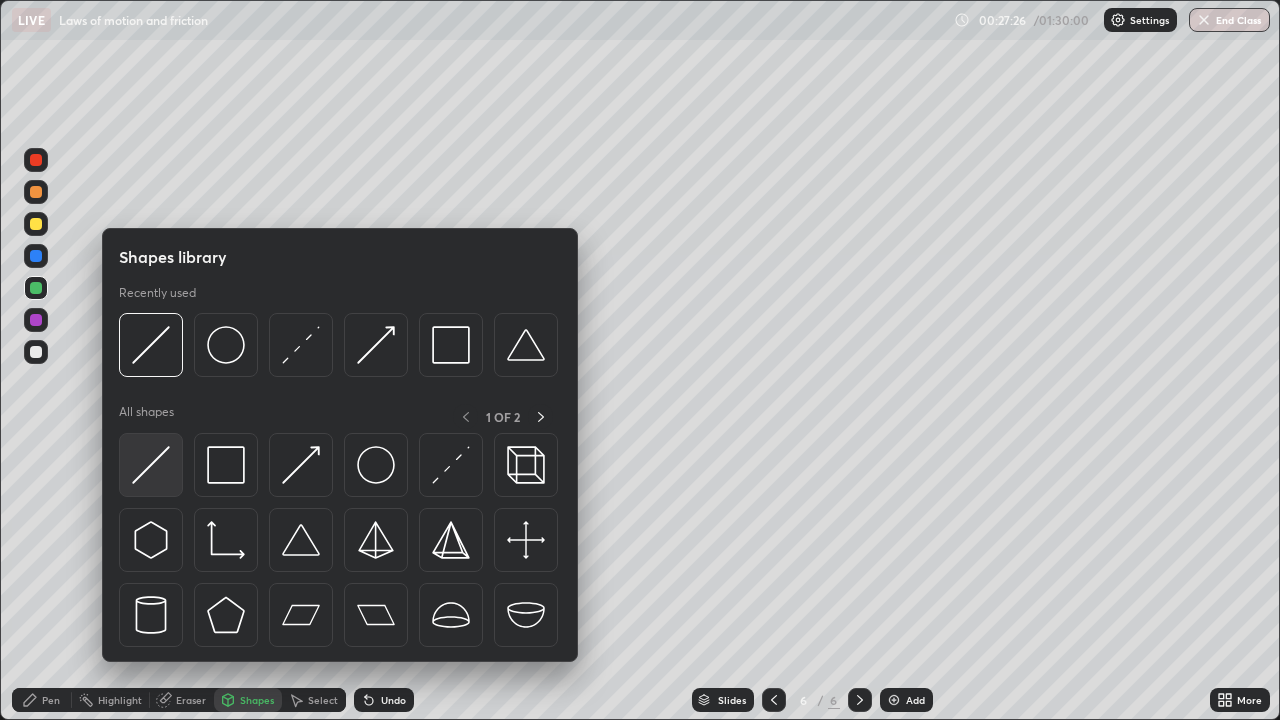 click at bounding box center [151, 465] 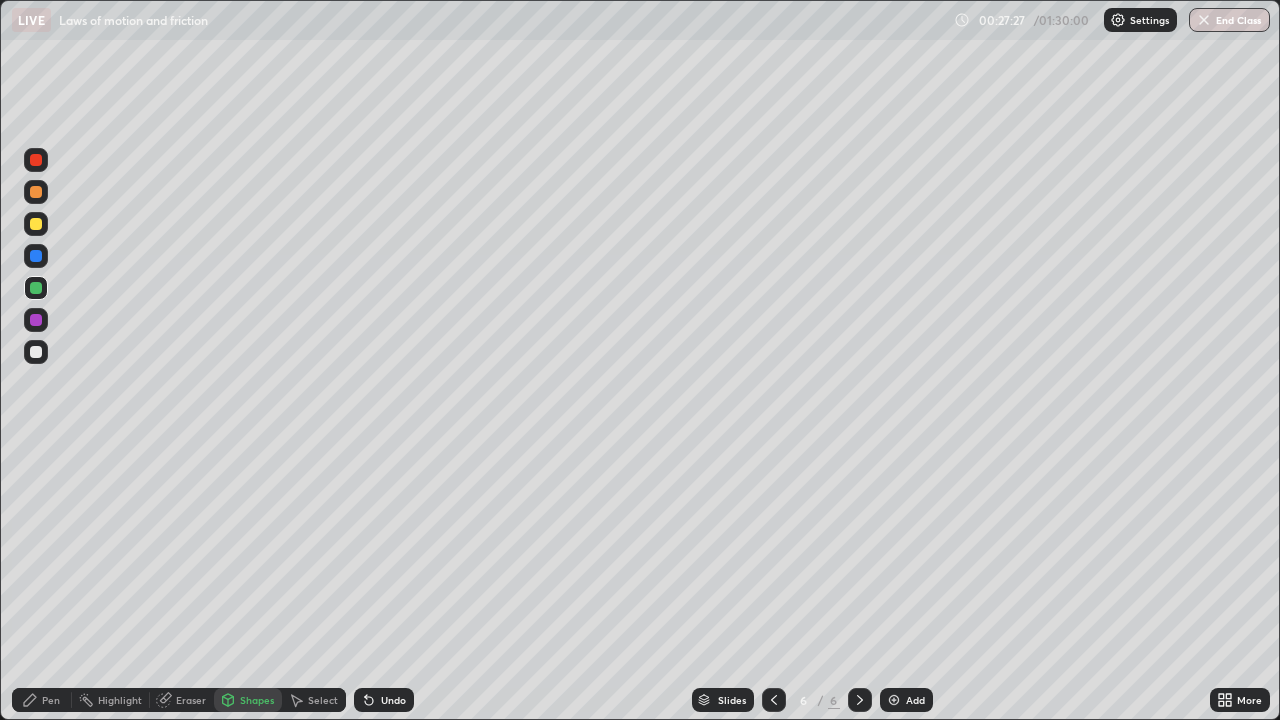 click at bounding box center (36, 352) 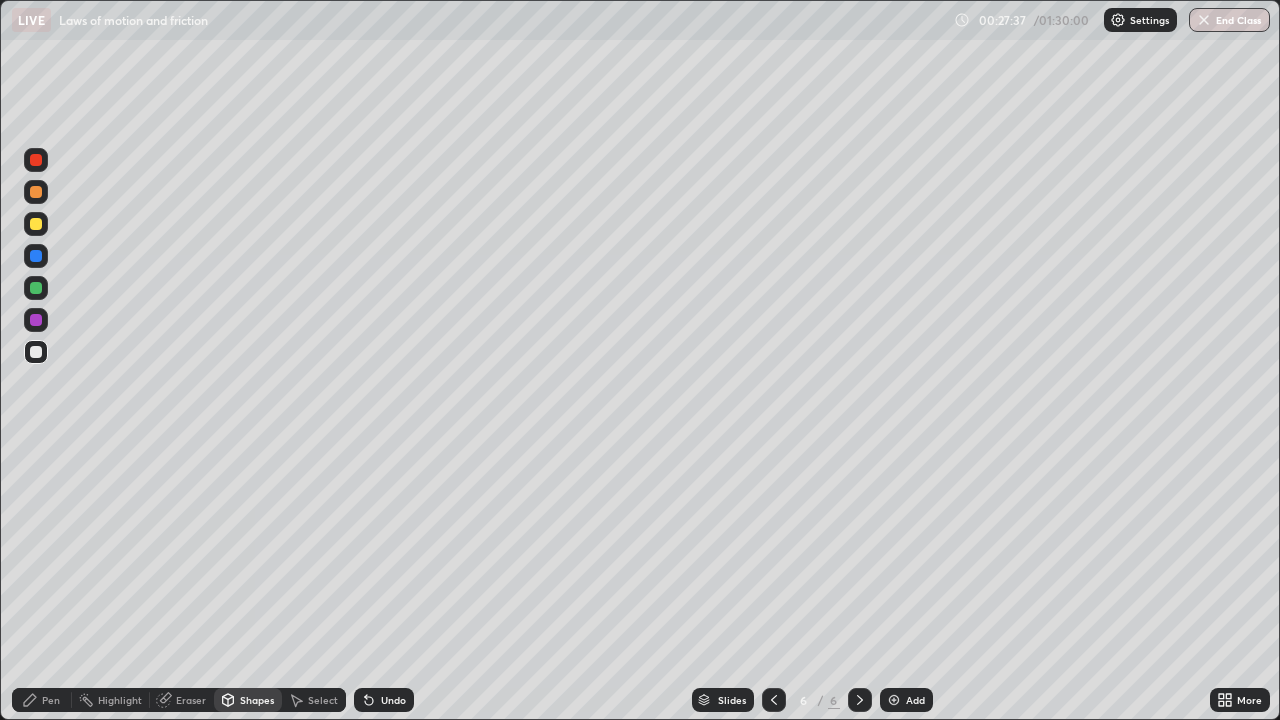click on "Shapes" at bounding box center (257, 700) 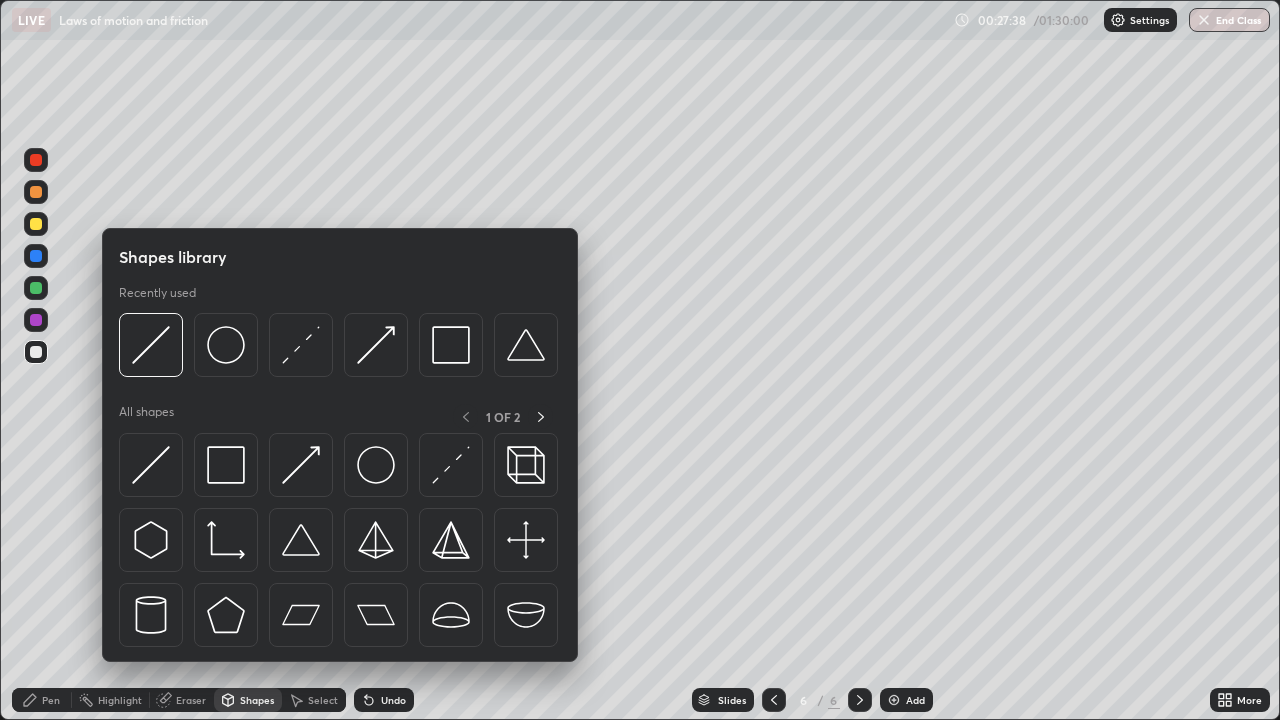 click at bounding box center [36, 256] 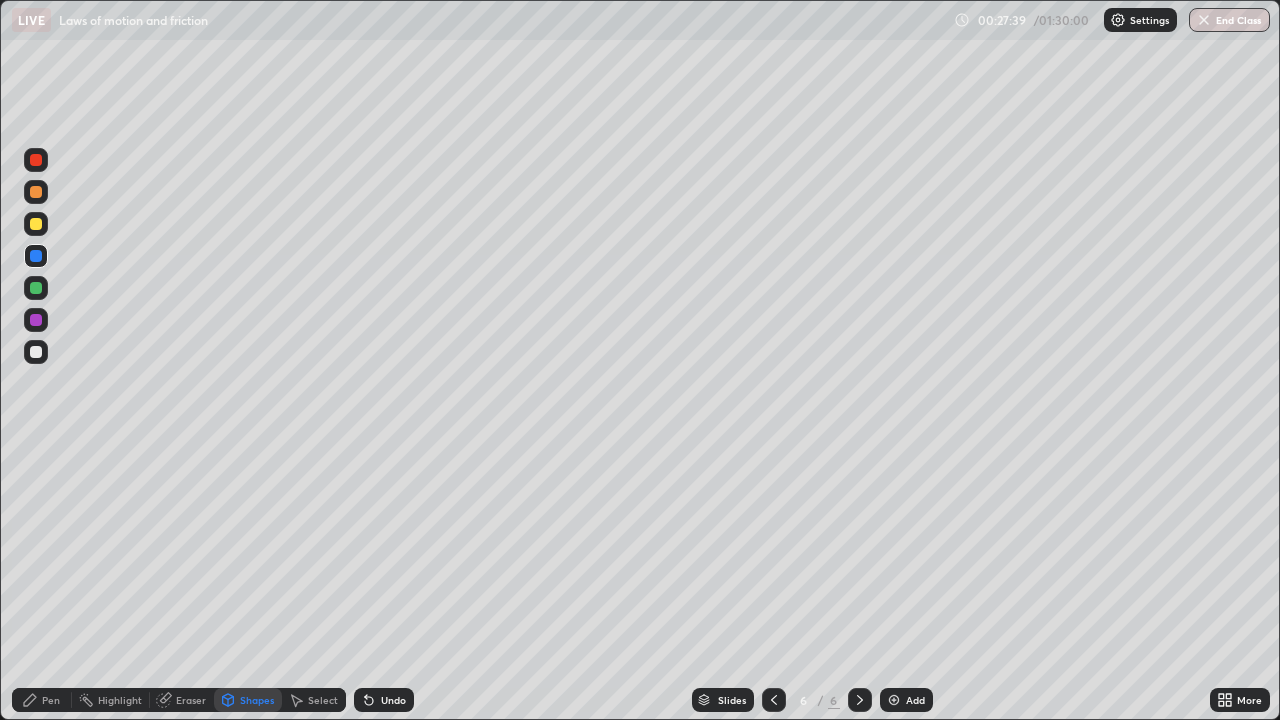 click 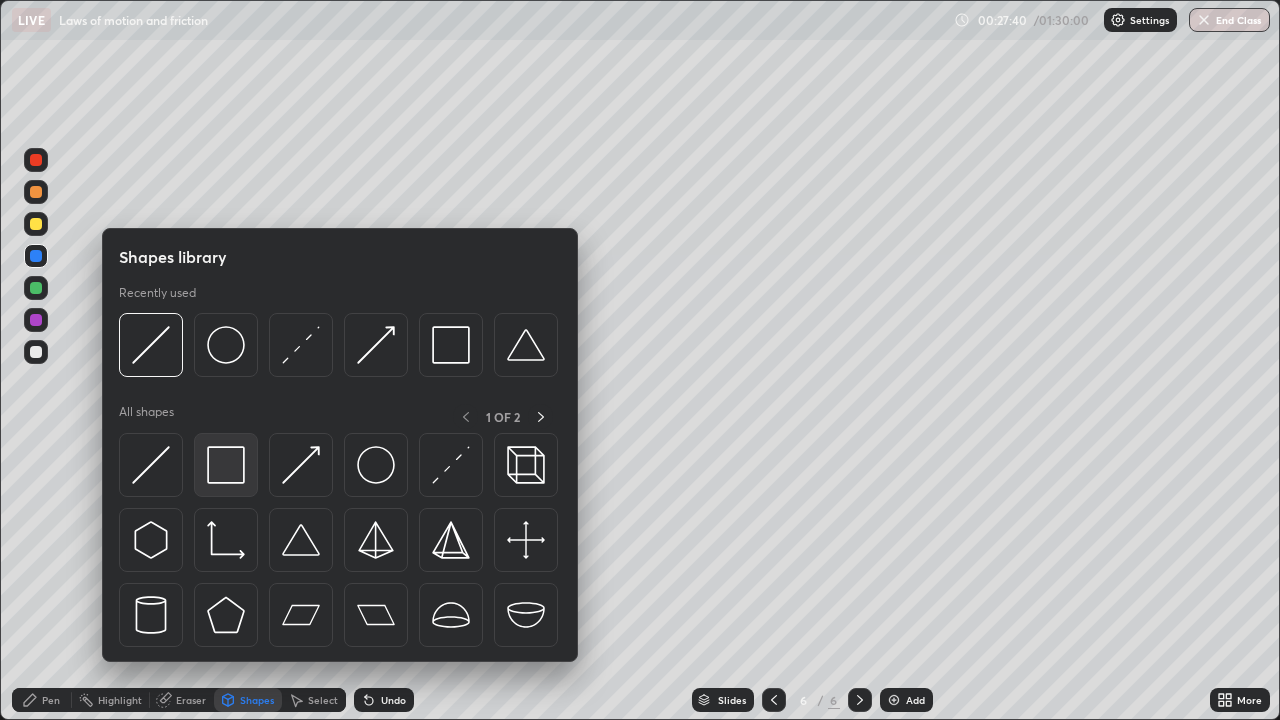 click at bounding box center [226, 465] 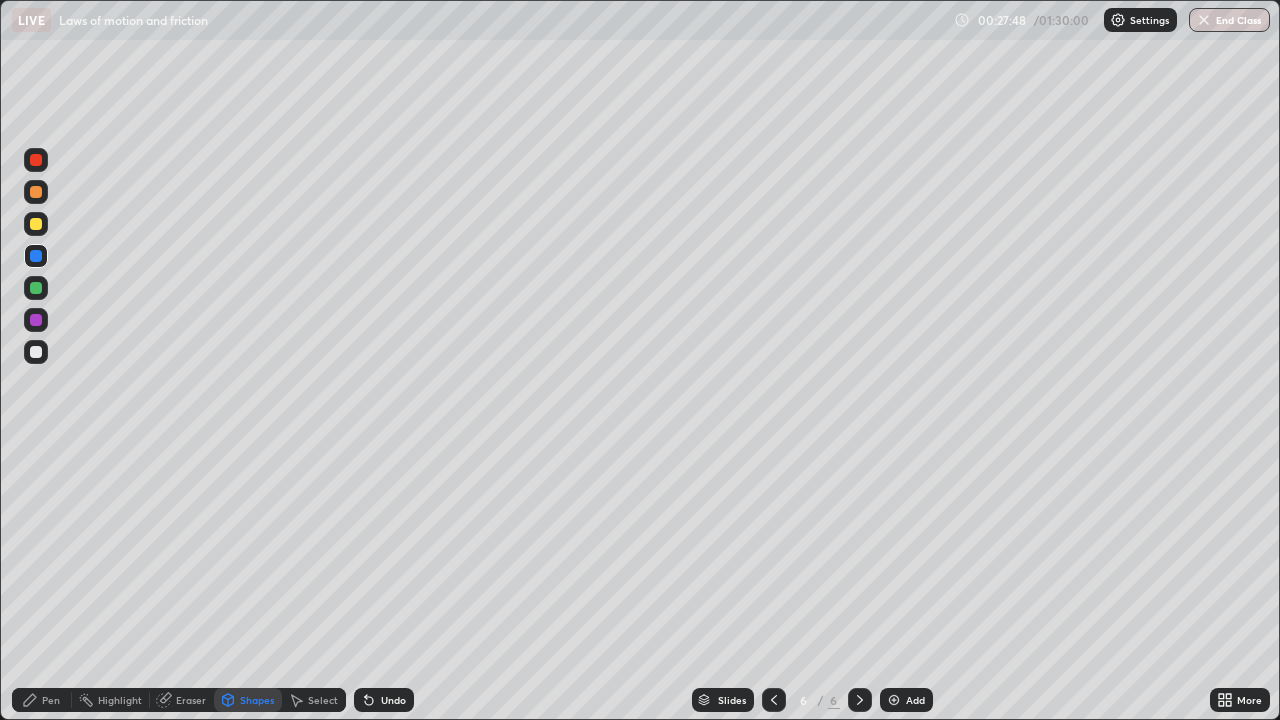 click at bounding box center (36, 160) 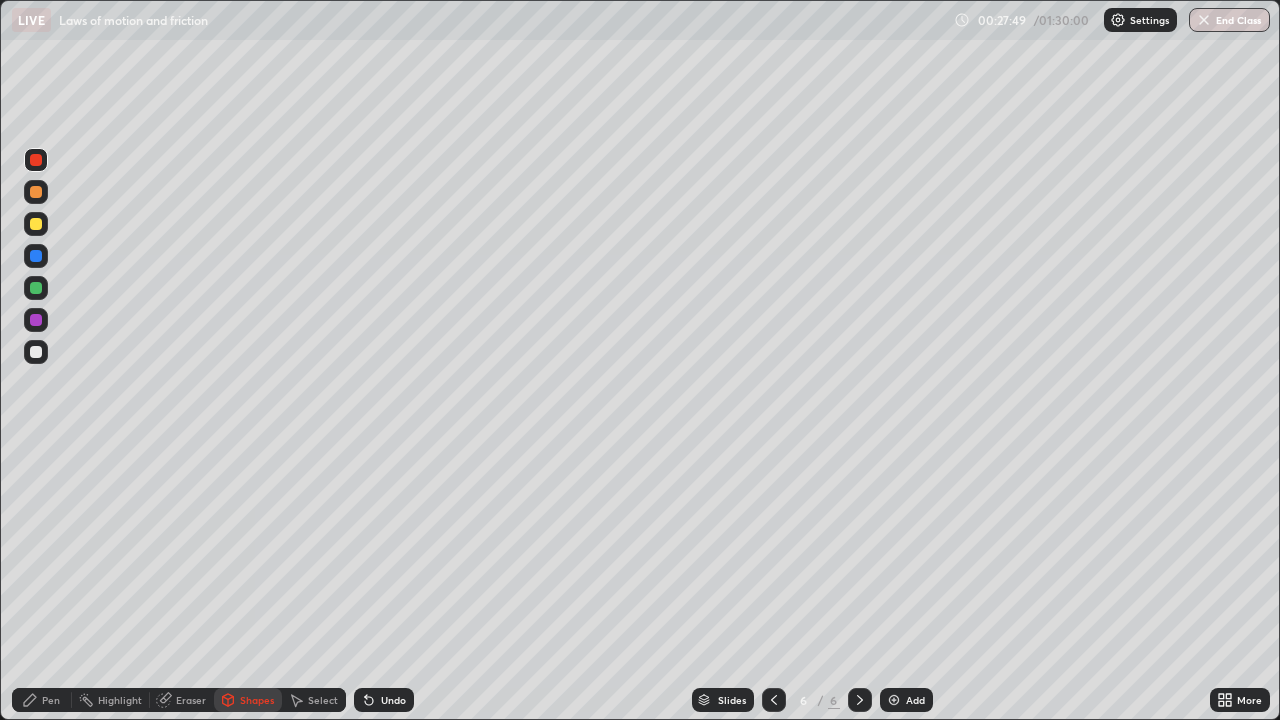 click on "Pen" at bounding box center [42, 700] 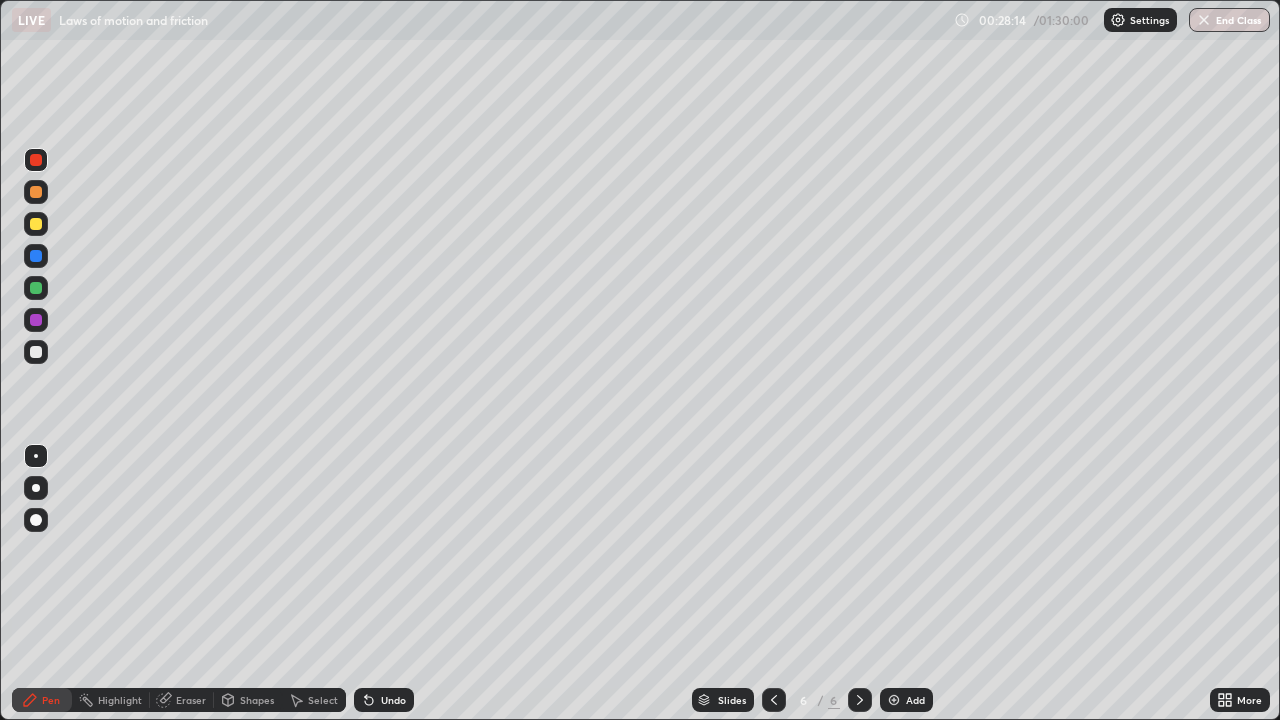 click at bounding box center [36, 320] 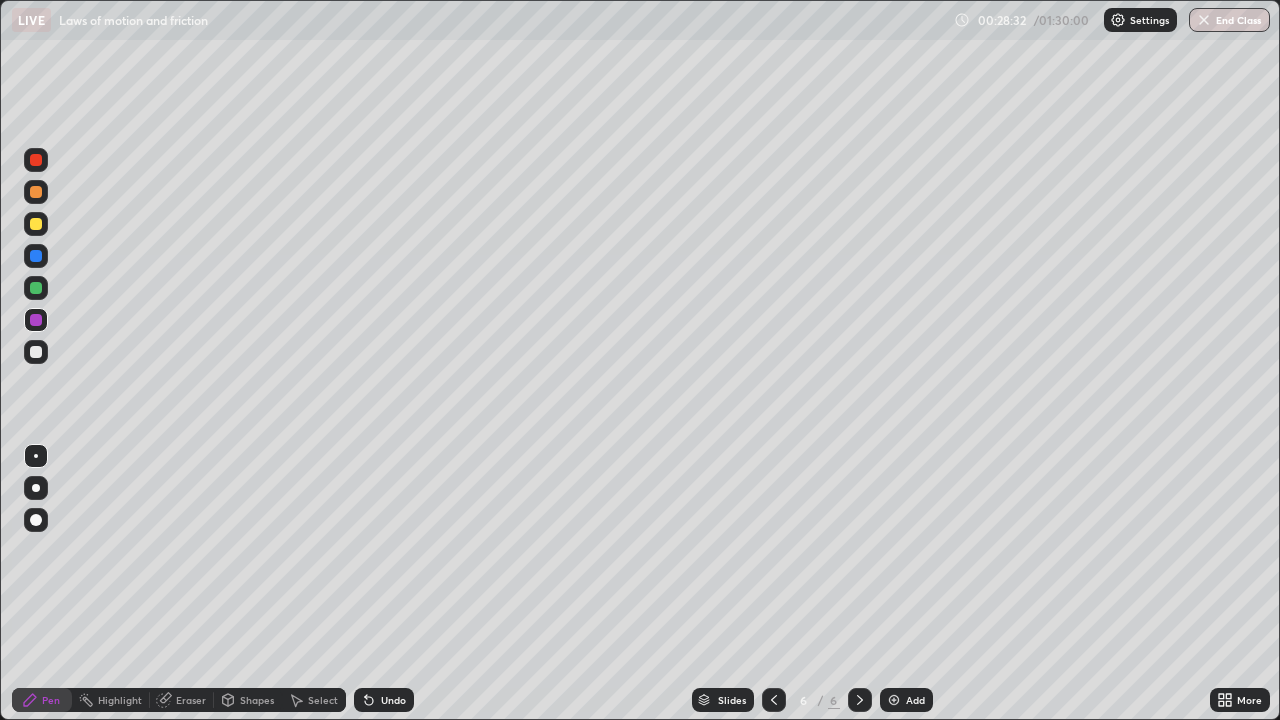 click at bounding box center [36, 352] 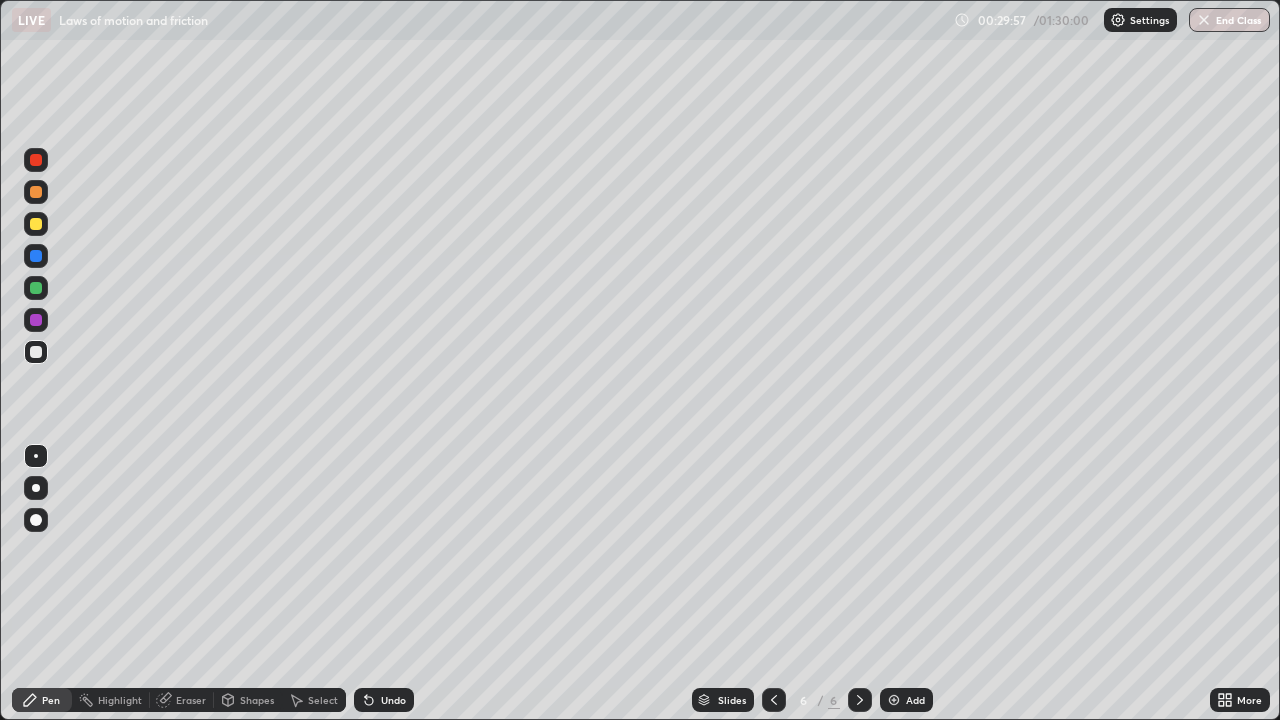 click at bounding box center [36, 224] 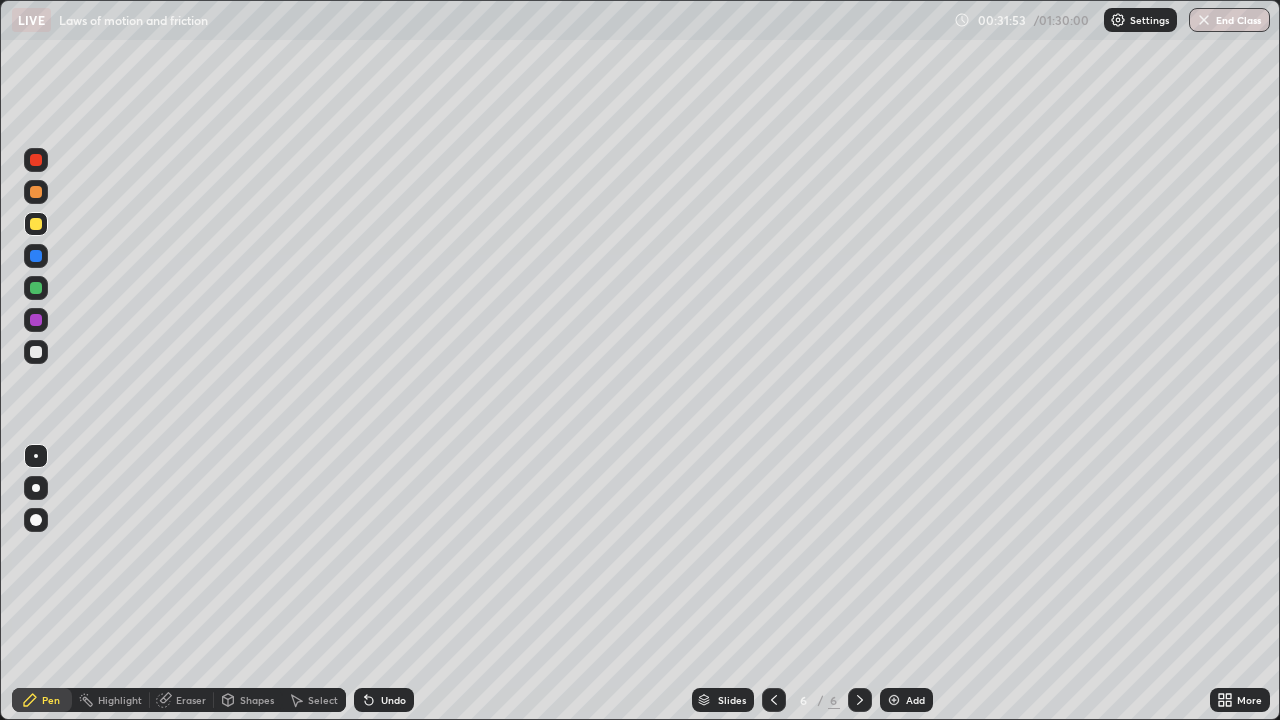 click at bounding box center (36, 352) 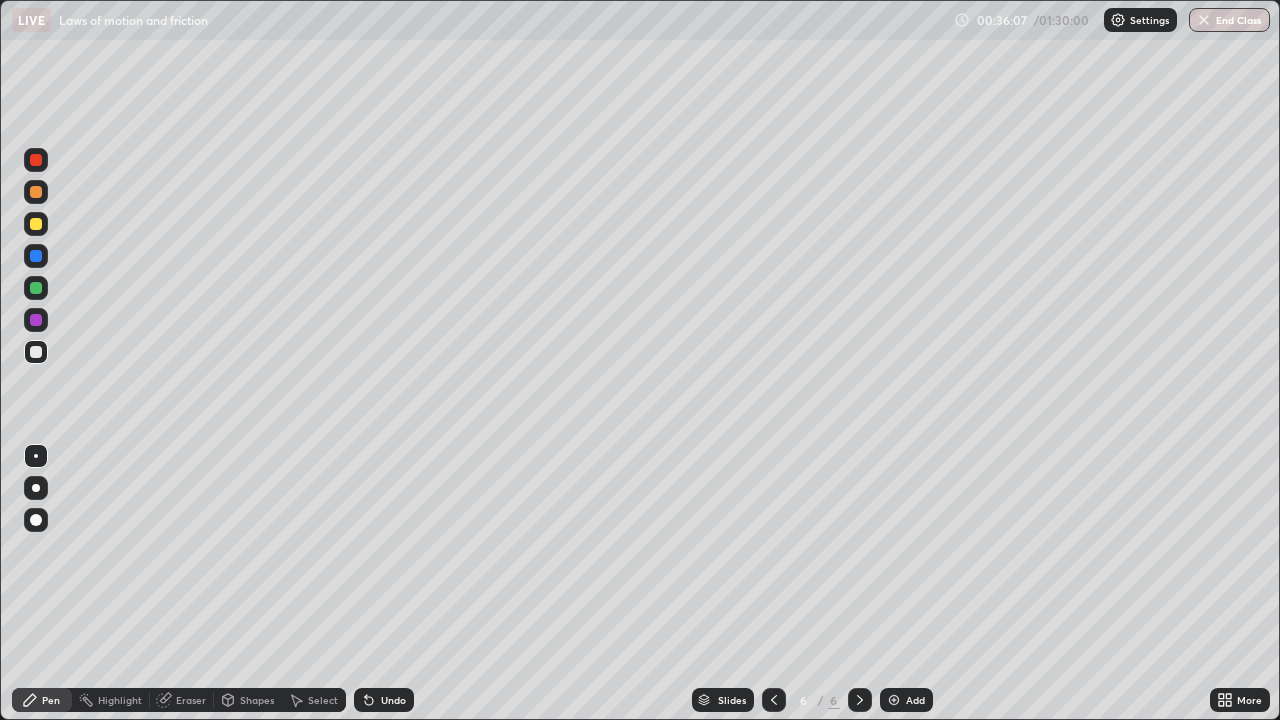 click 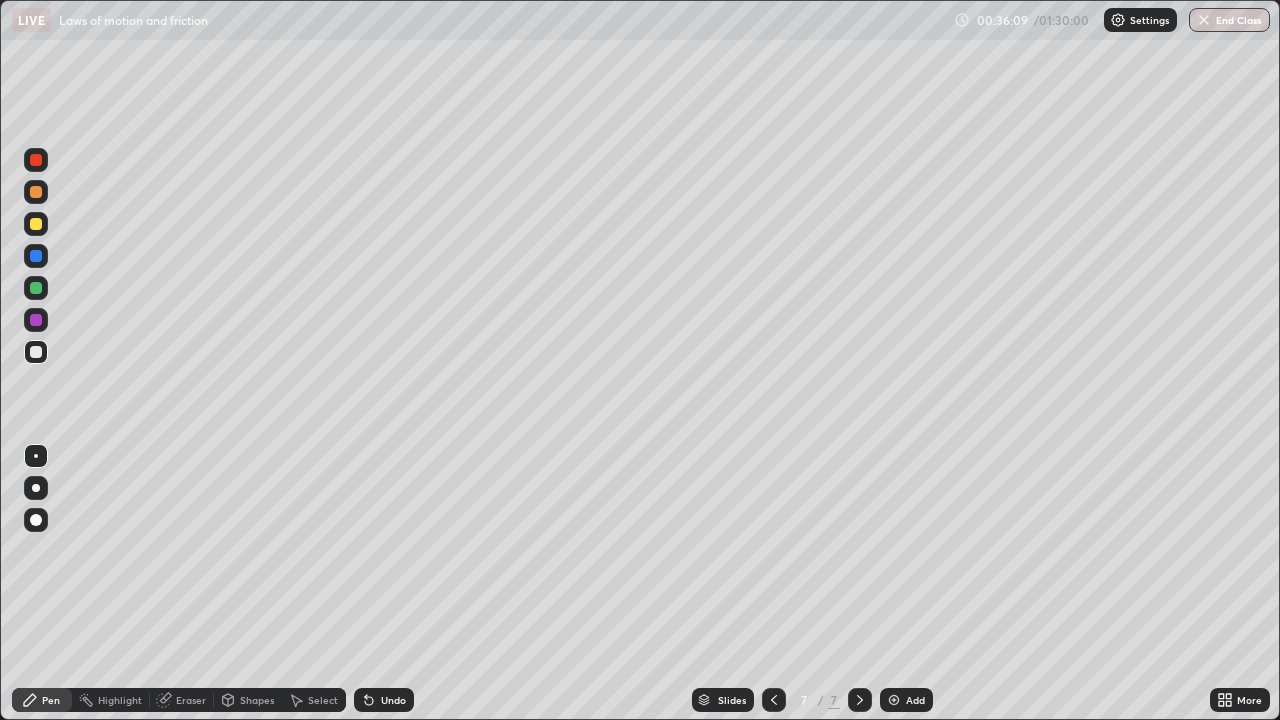 click on "Shapes" at bounding box center [257, 700] 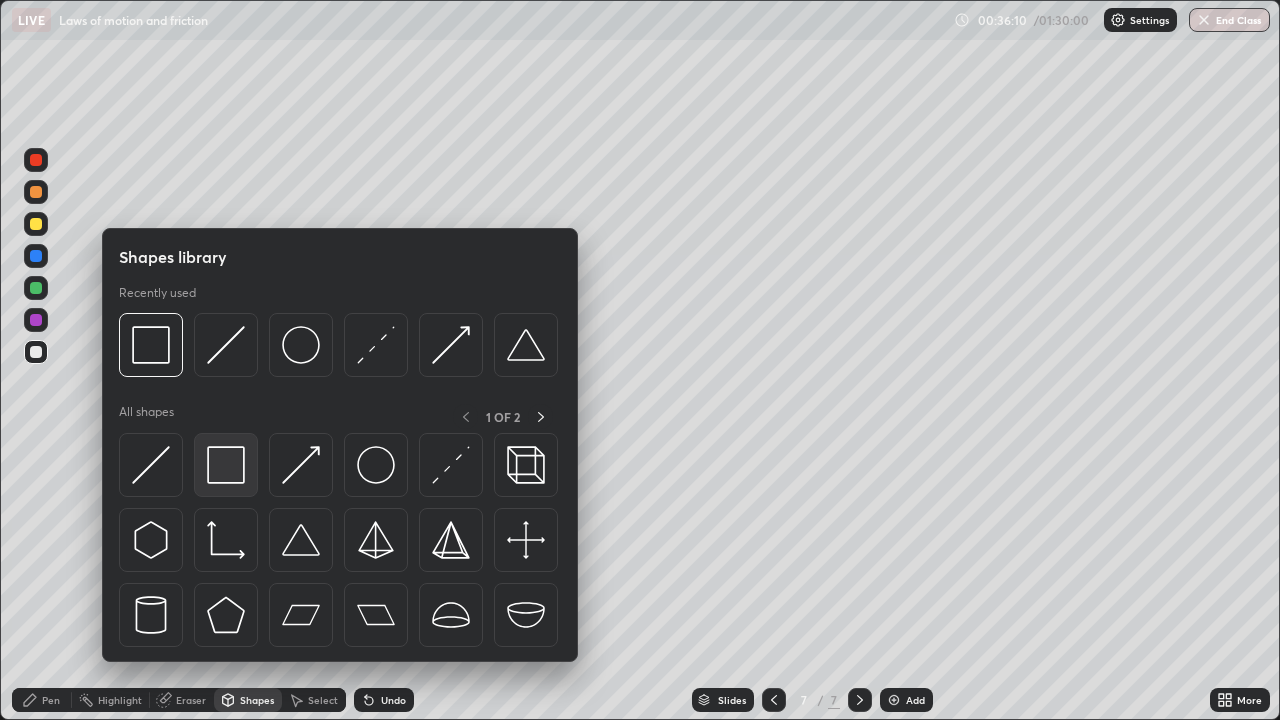 click at bounding box center [226, 465] 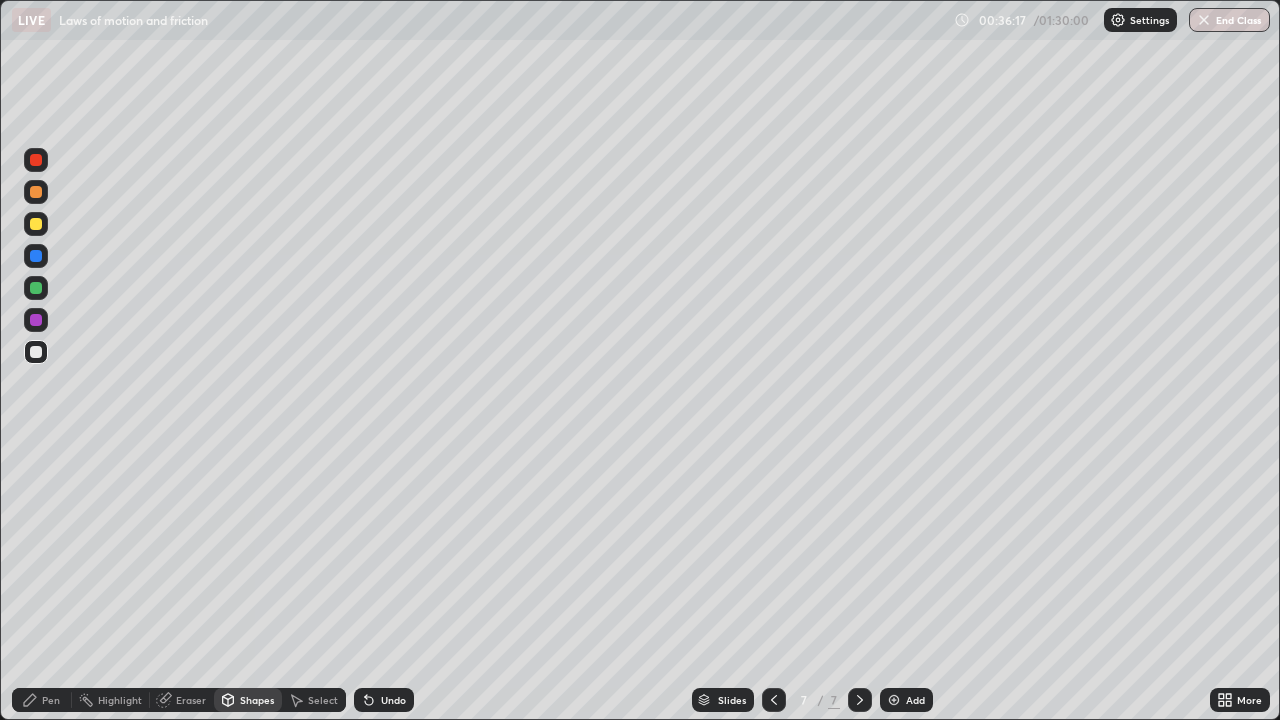 click on "Shapes" at bounding box center [248, 700] 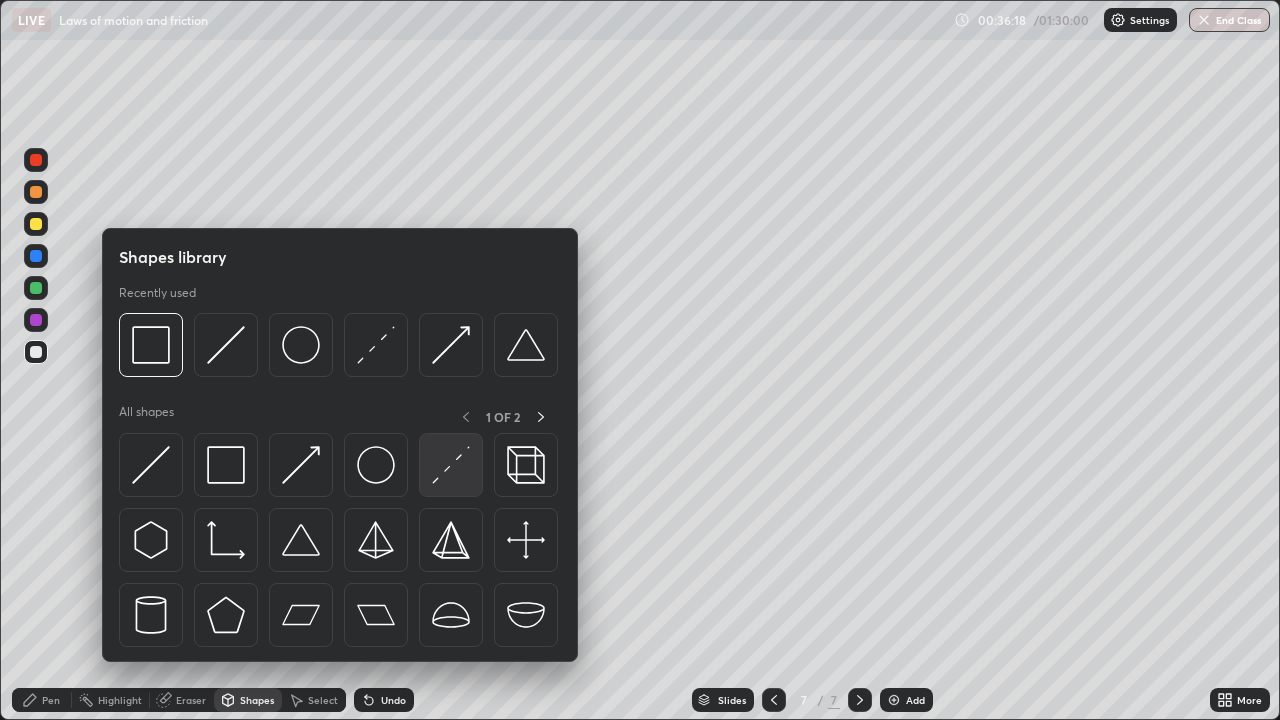click at bounding box center [451, 465] 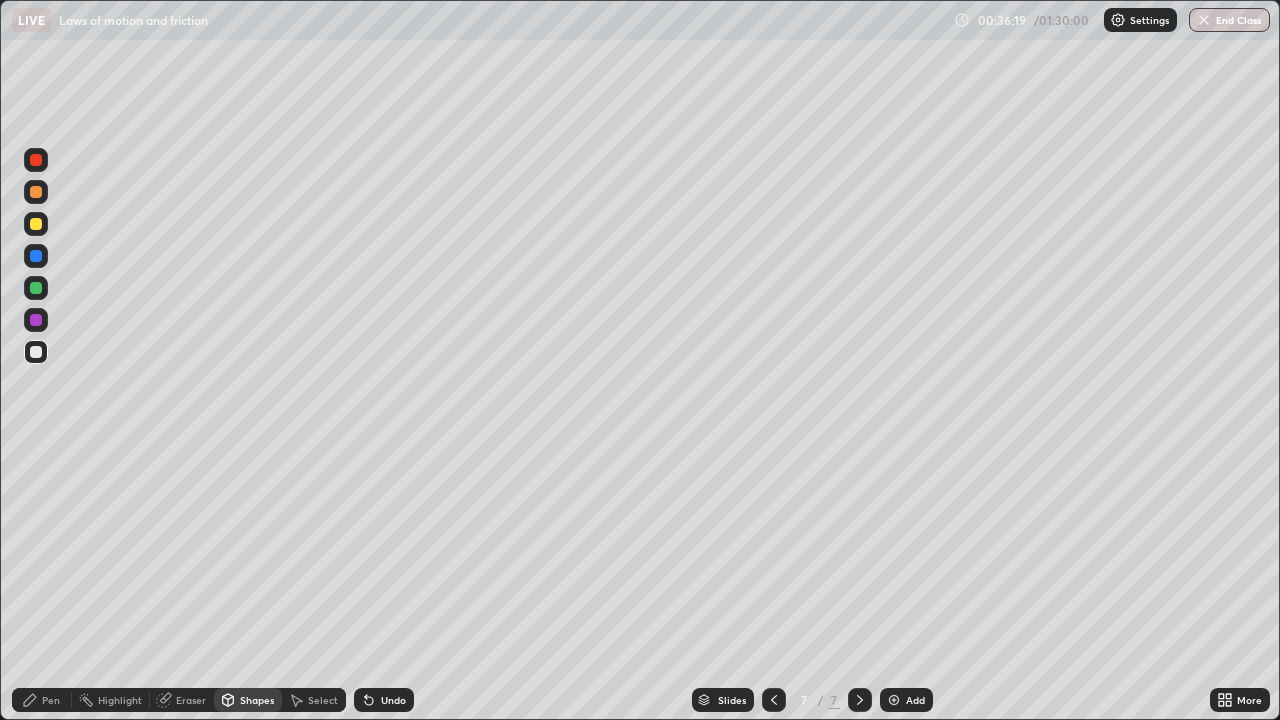 click at bounding box center (36, 288) 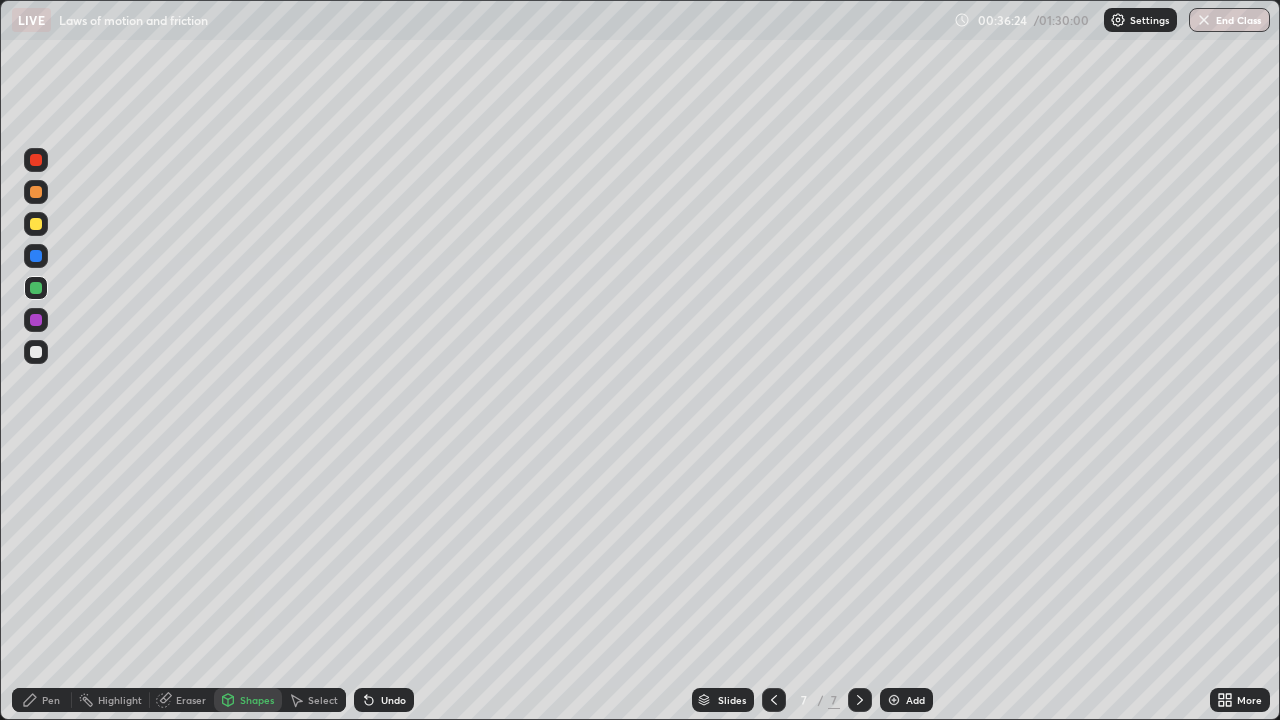 click on "Shapes" at bounding box center (257, 700) 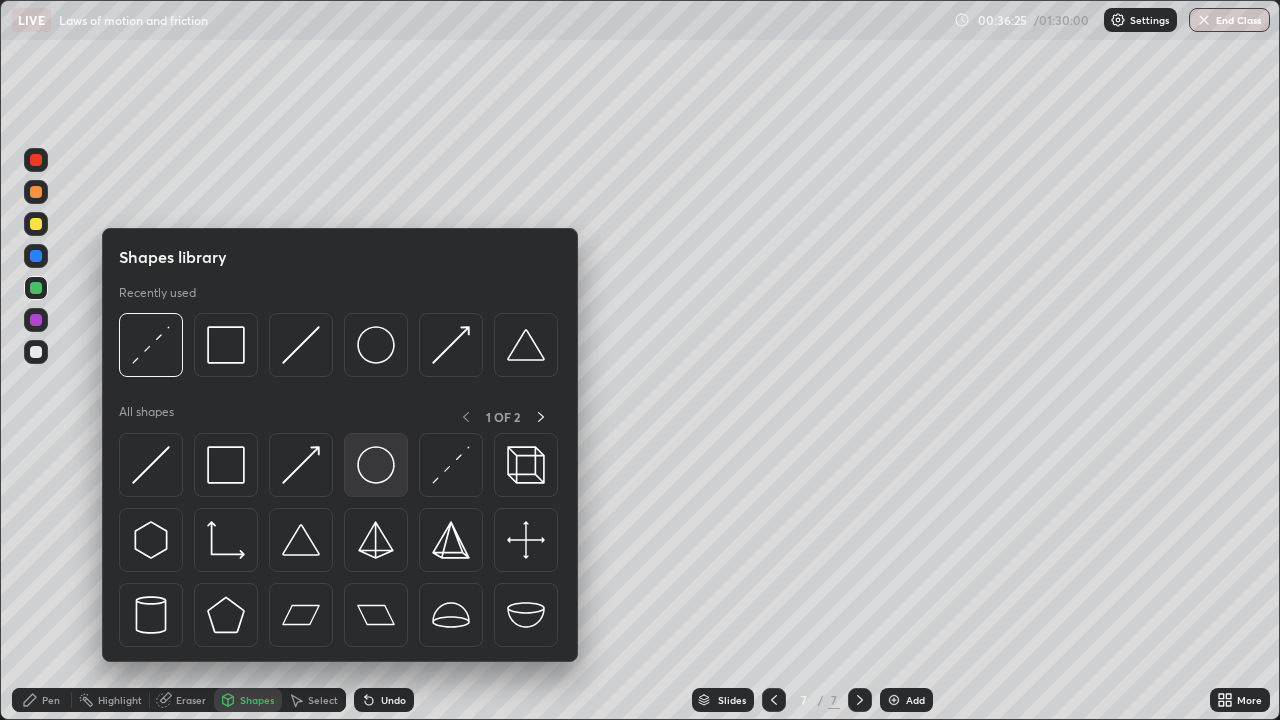 click at bounding box center [376, 465] 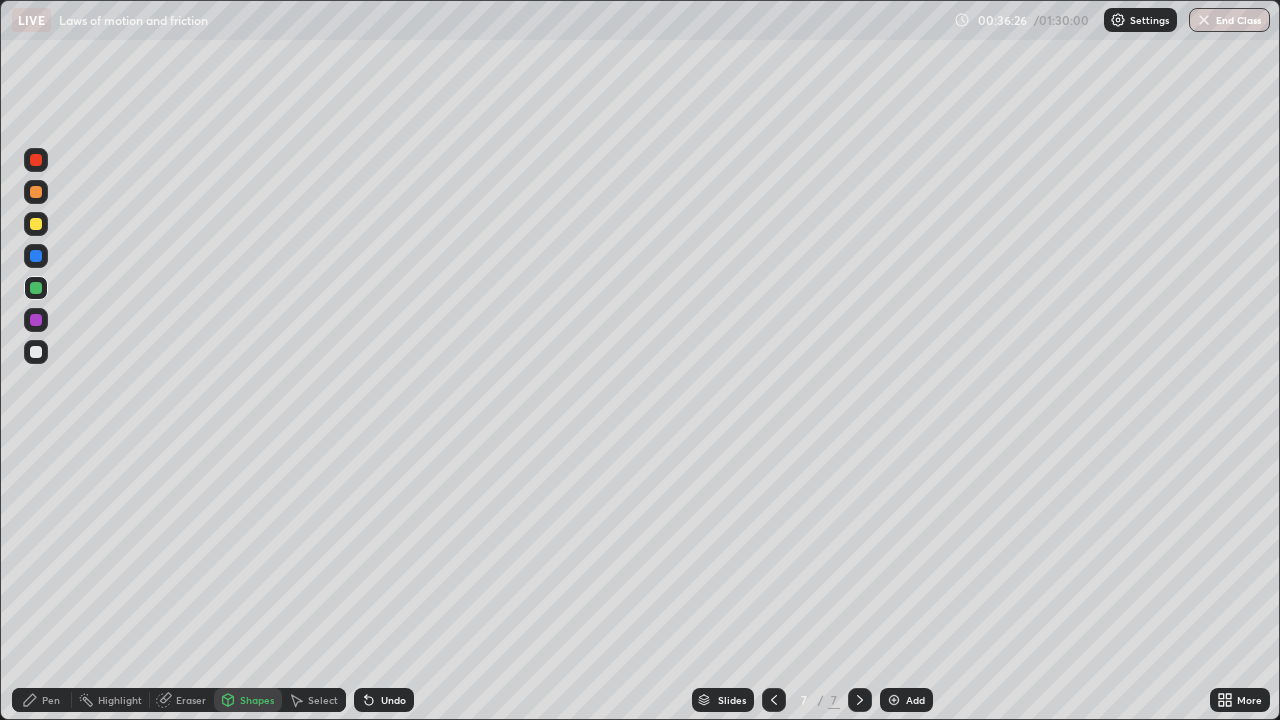 click at bounding box center [36, 224] 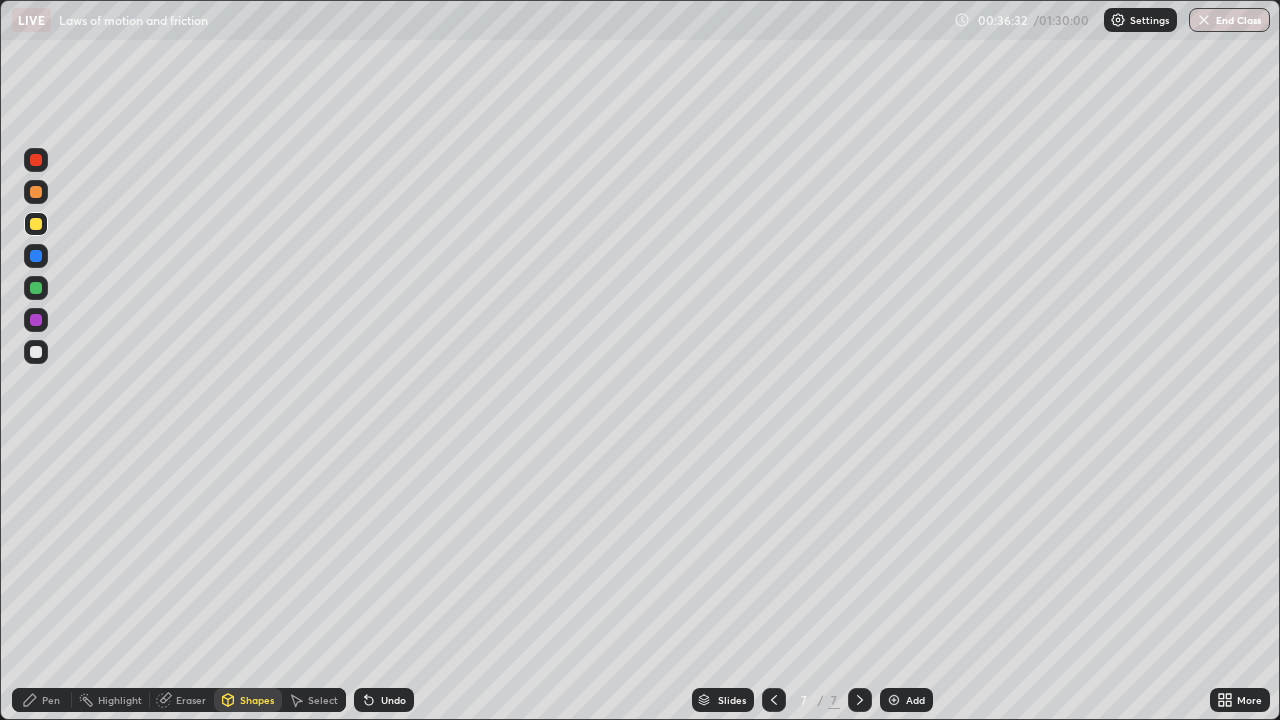 click 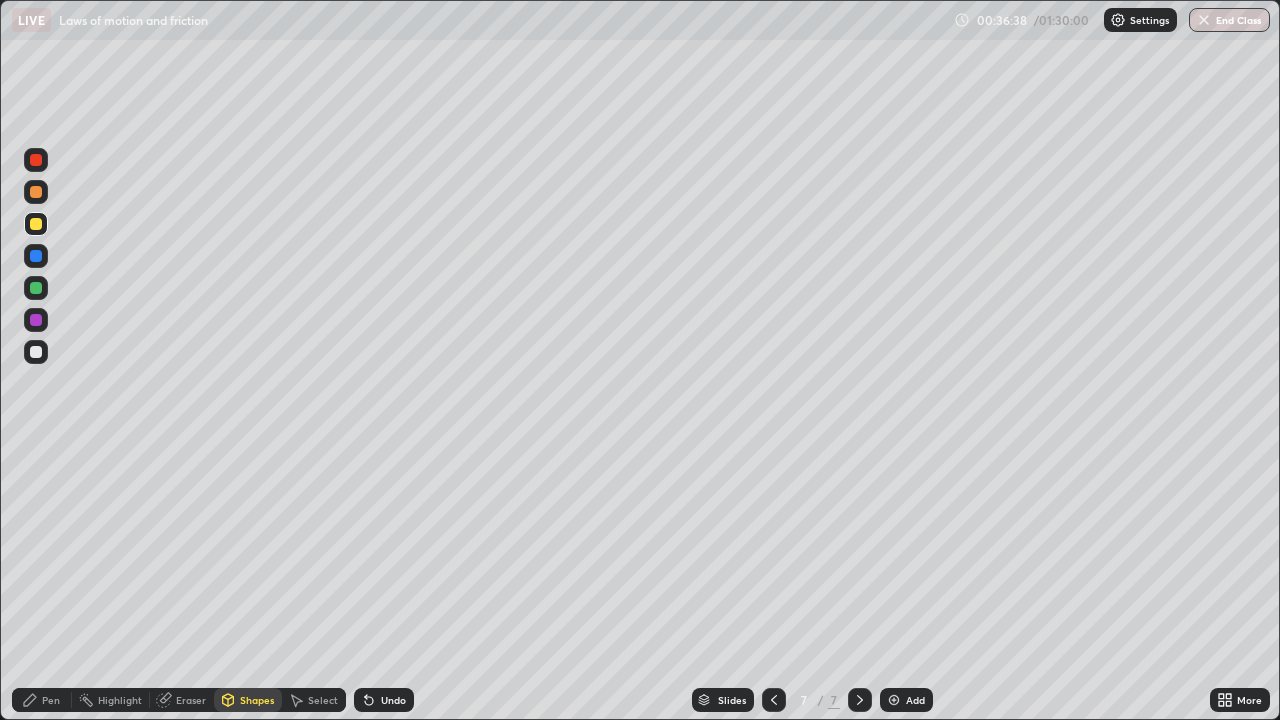 click at bounding box center (36, 192) 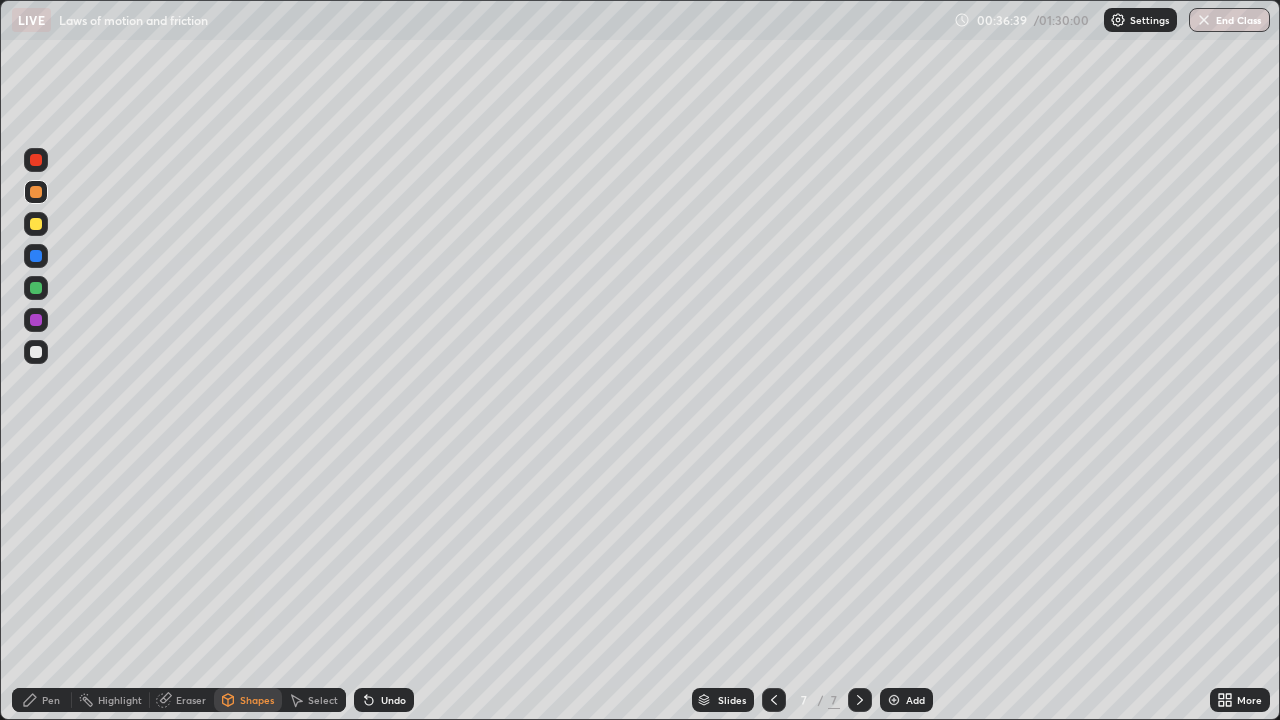 click 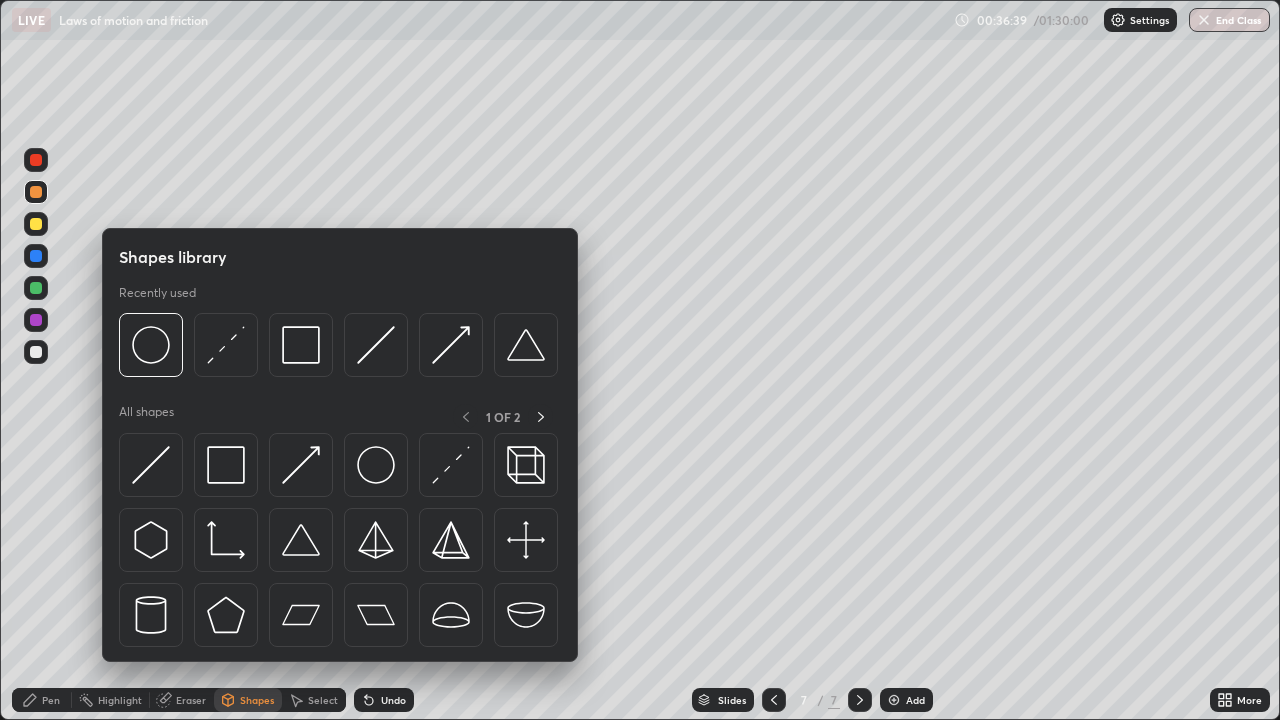 click at bounding box center [151, 465] 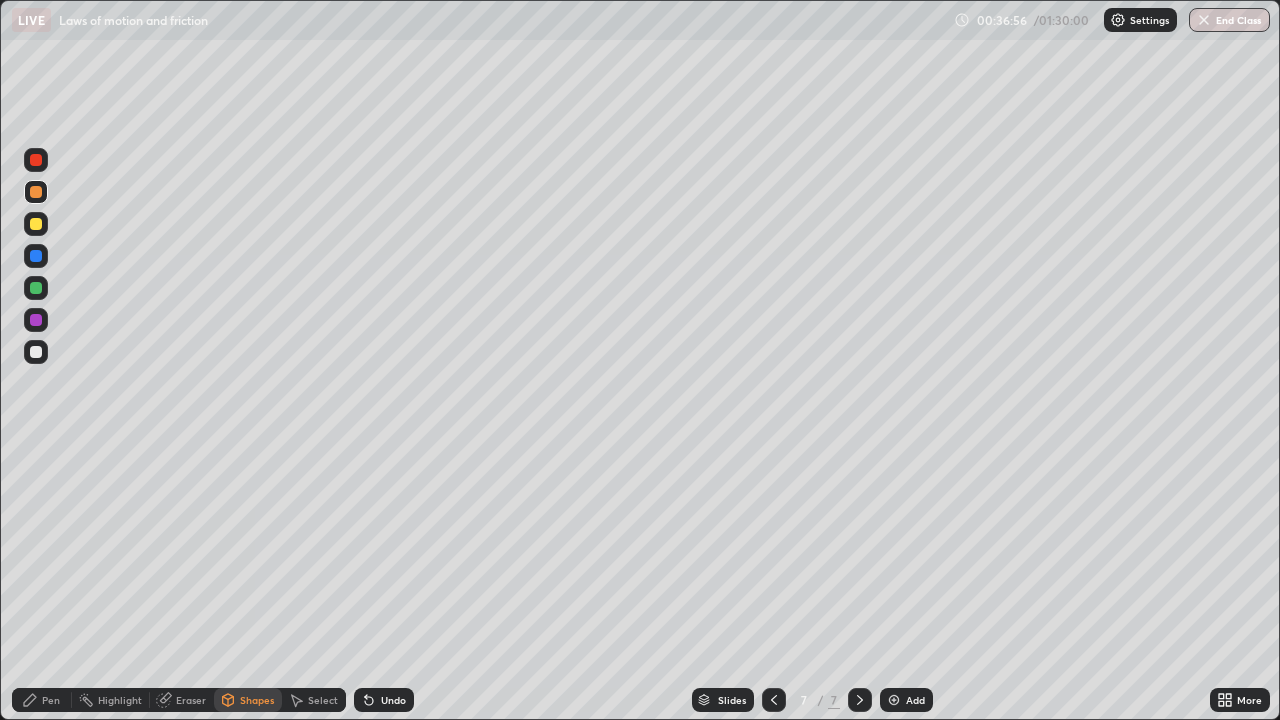 click 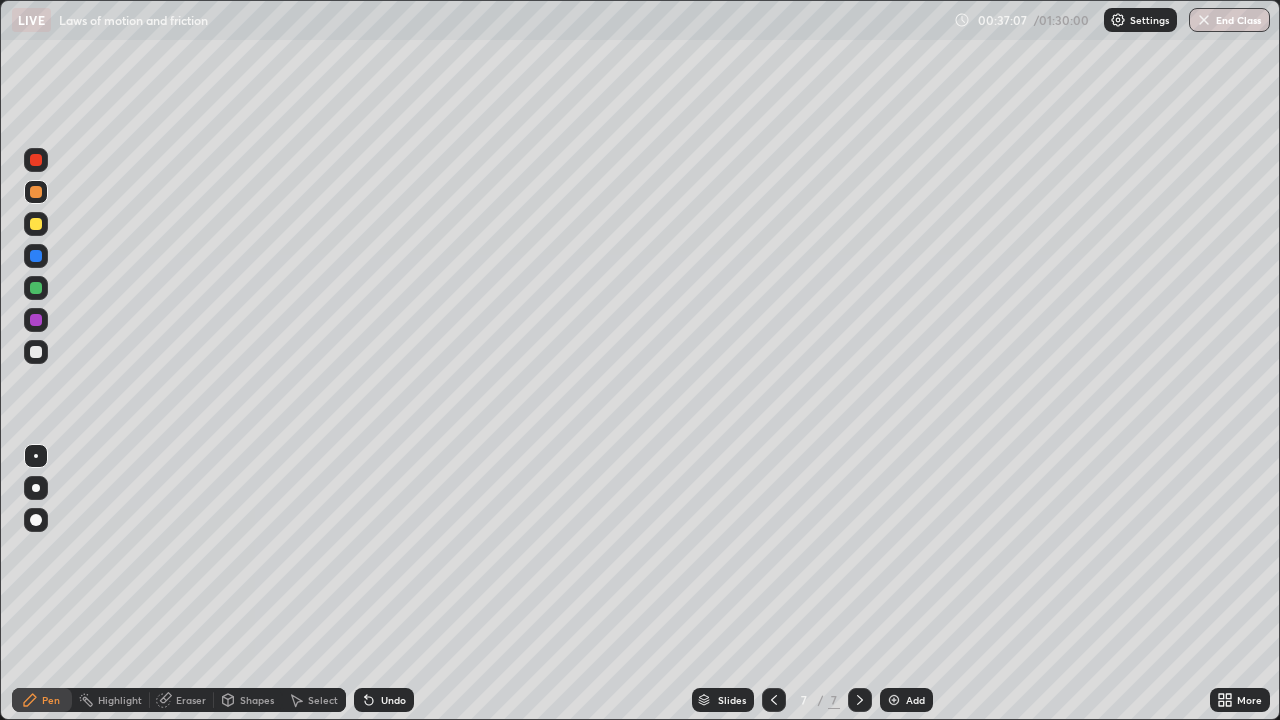 click 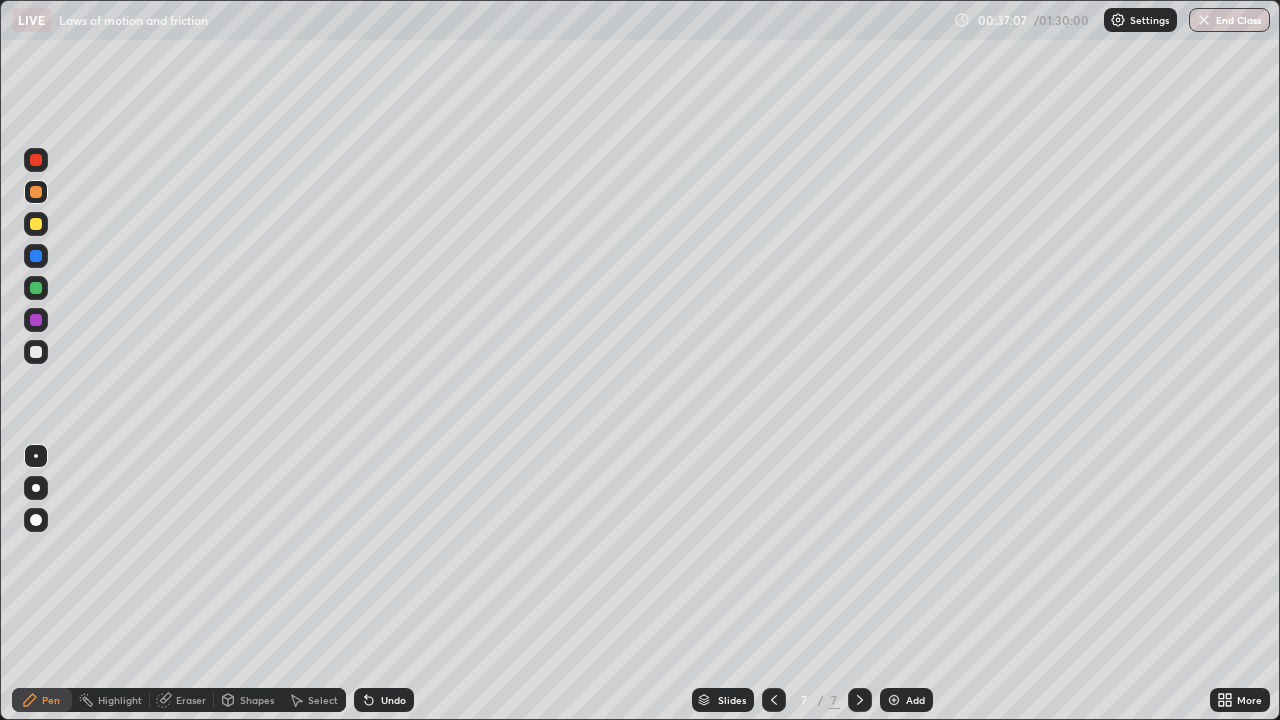 click 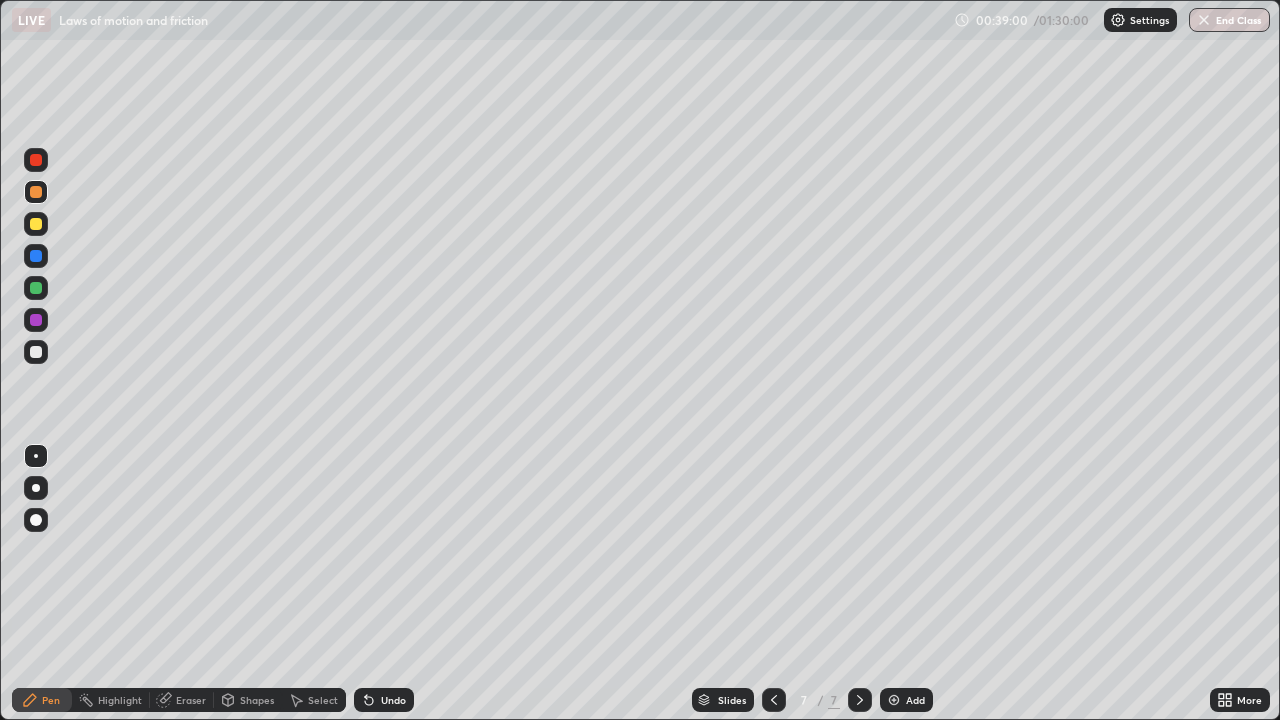 click at bounding box center (36, 160) 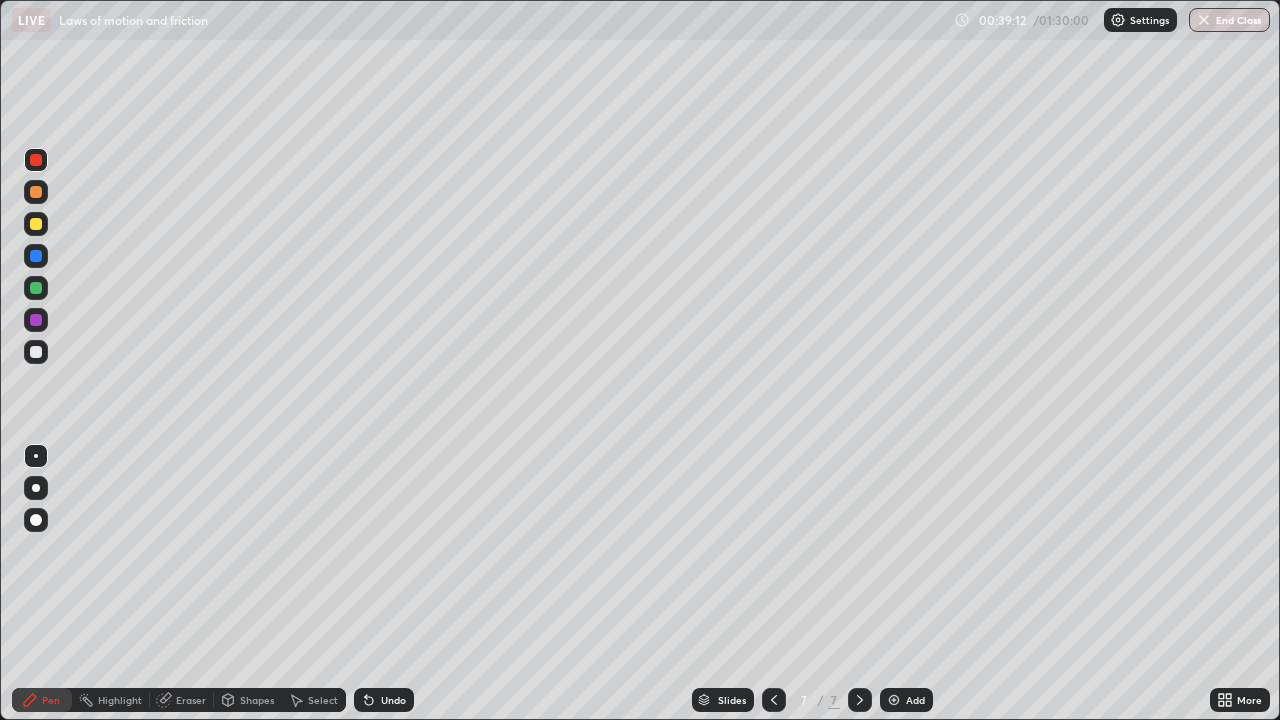 click 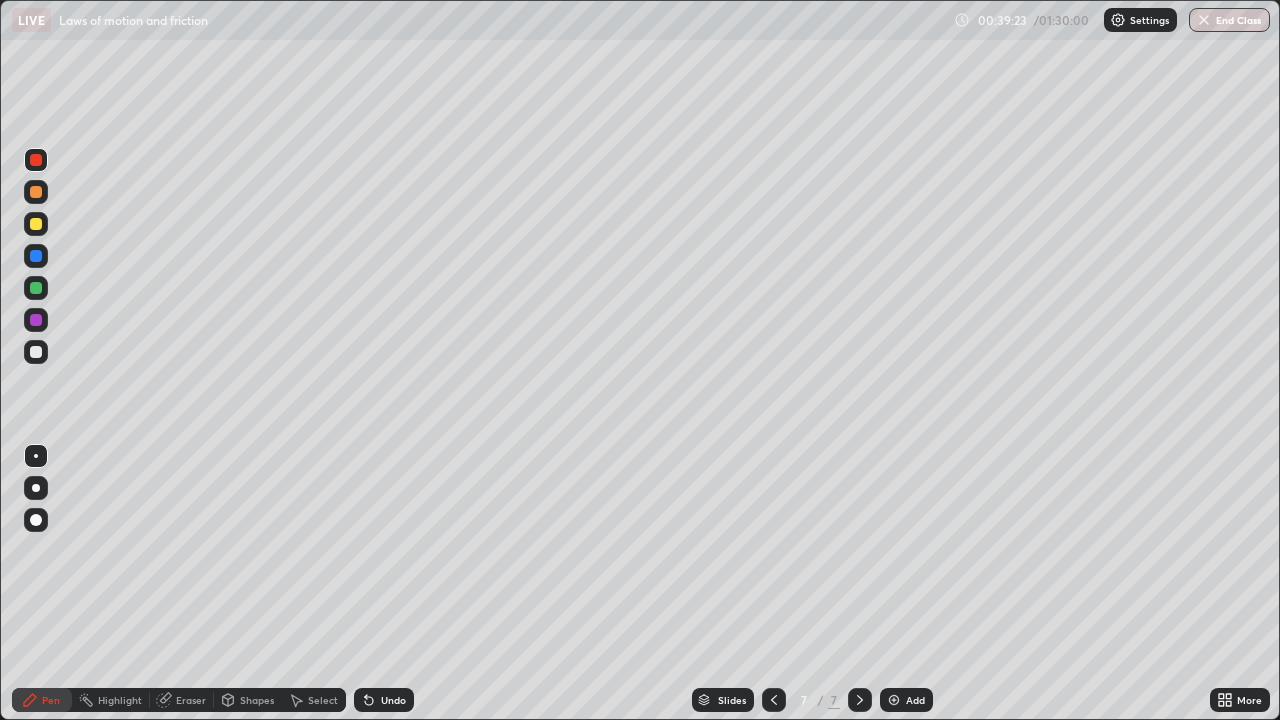 click at bounding box center (36, 224) 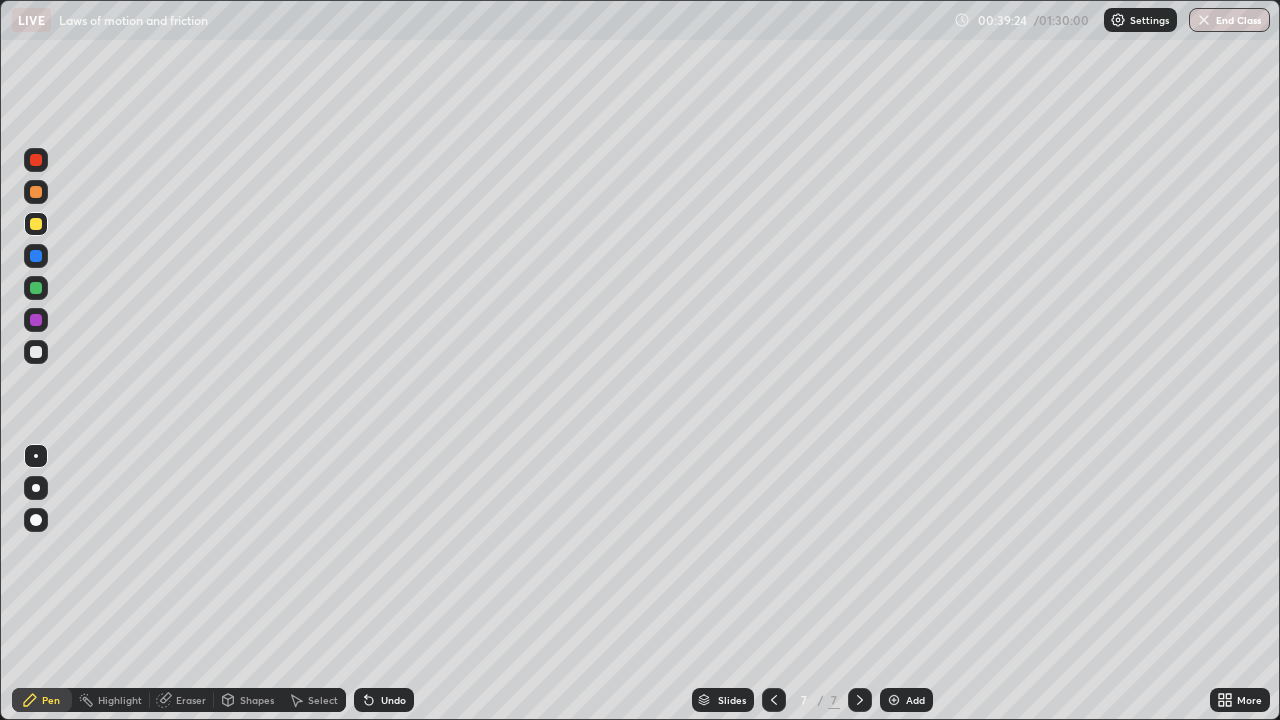 click at bounding box center (36, 288) 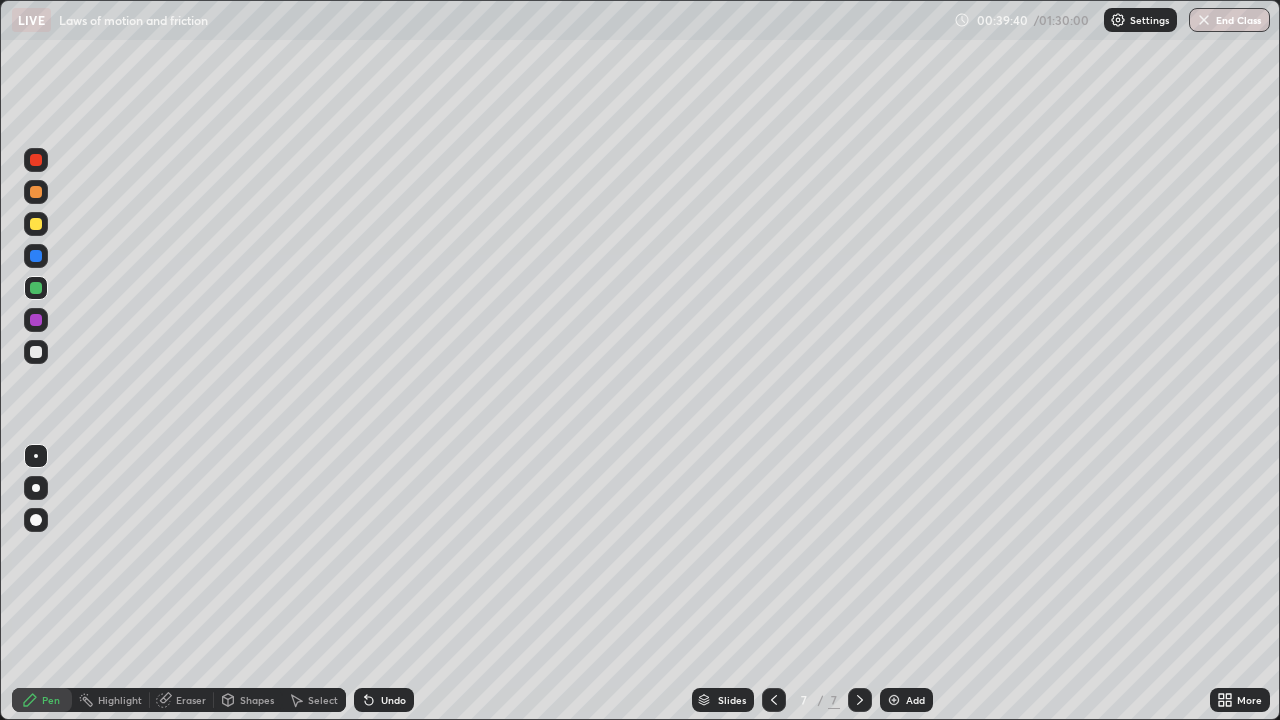 click on "Shapes" at bounding box center (257, 700) 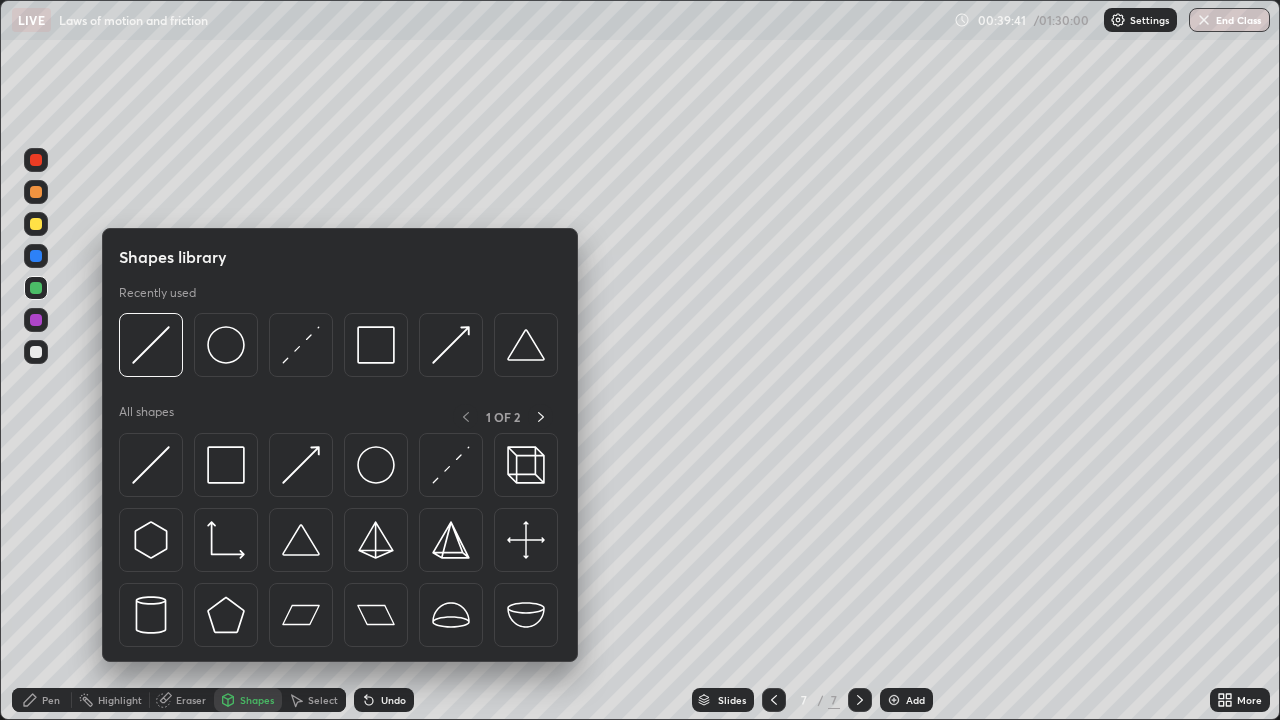 click on "Erase all" at bounding box center [36, 360] 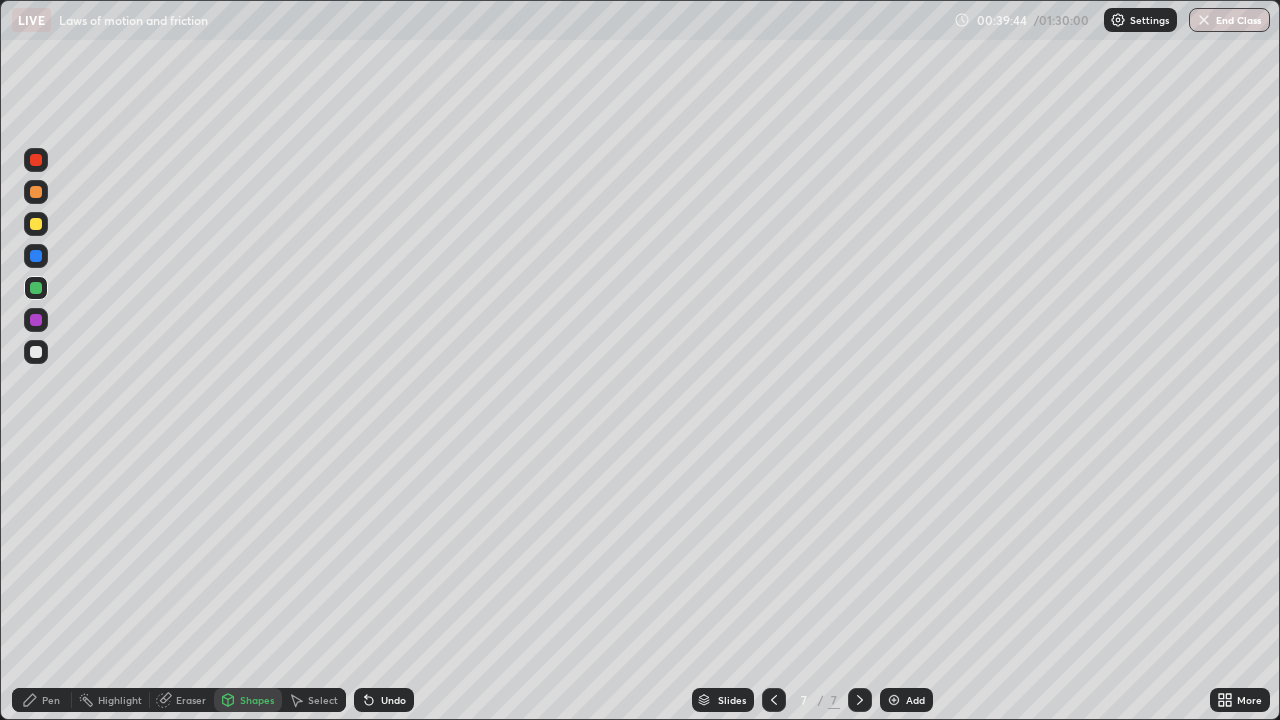 click on "Shapes" at bounding box center [257, 700] 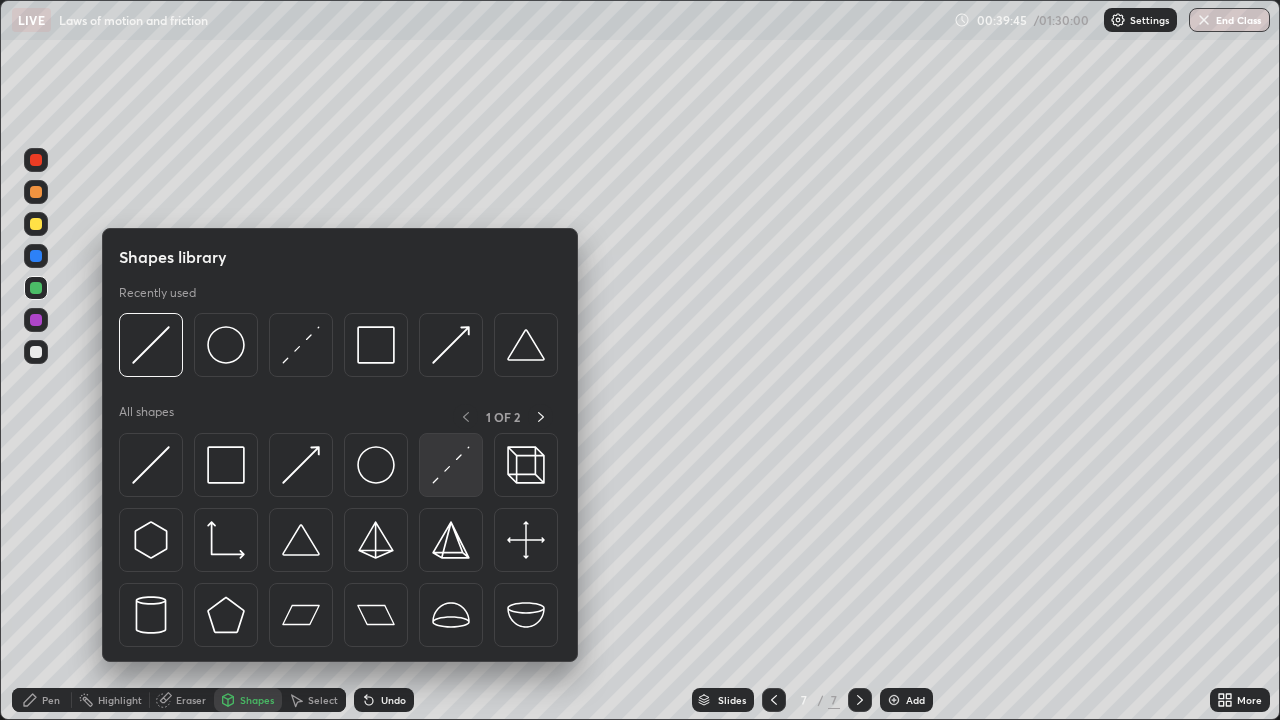 click at bounding box center [451, 465] 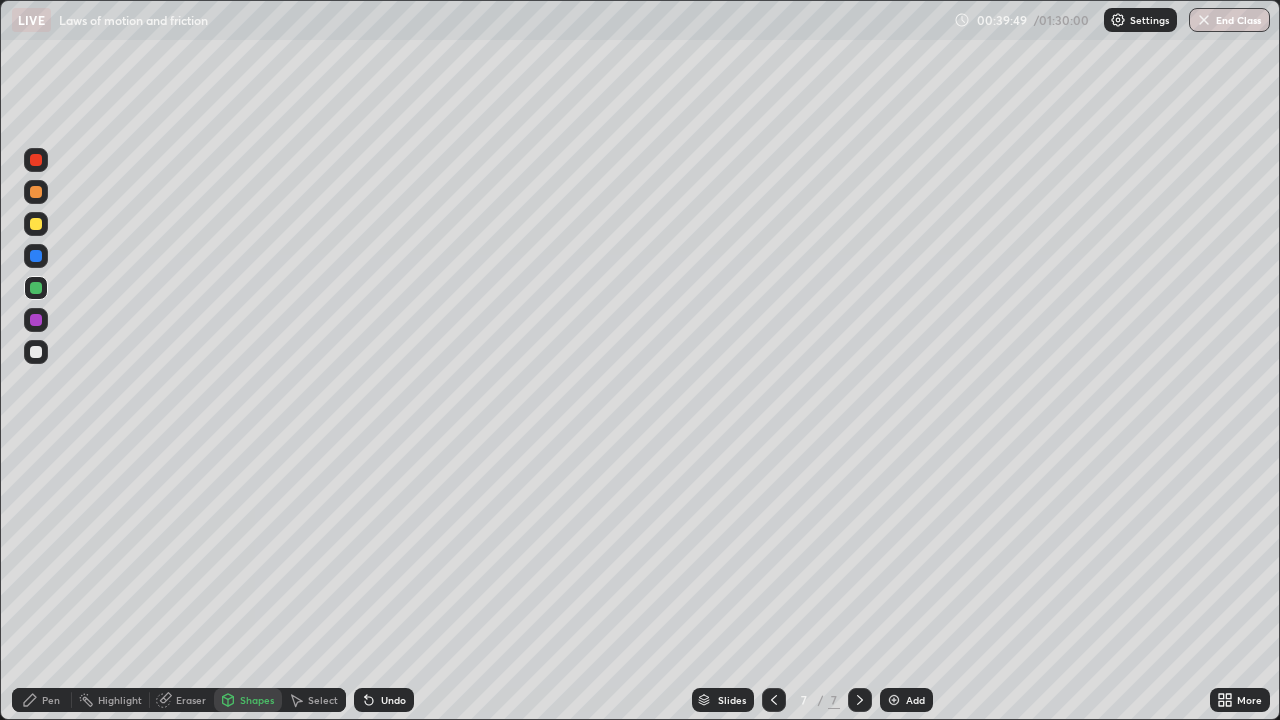 click at bounding box center [36, 320] 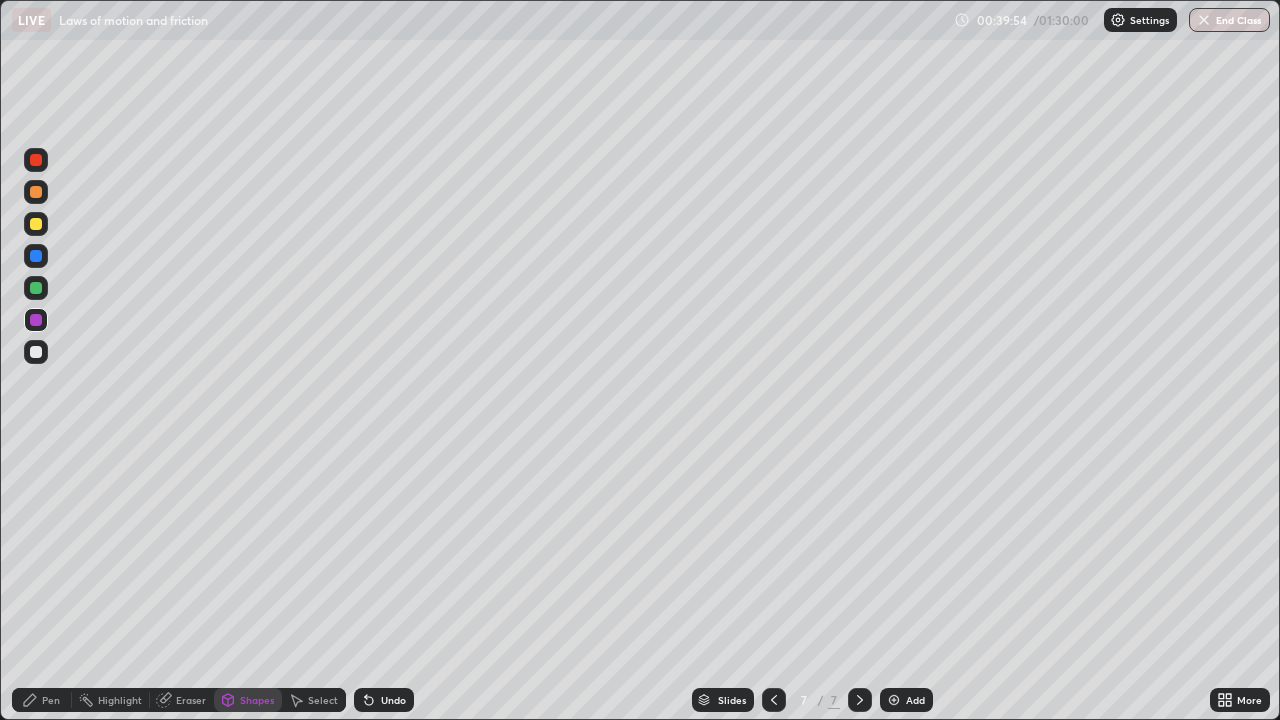 click on "Undo" at bounding box center (384, 700) 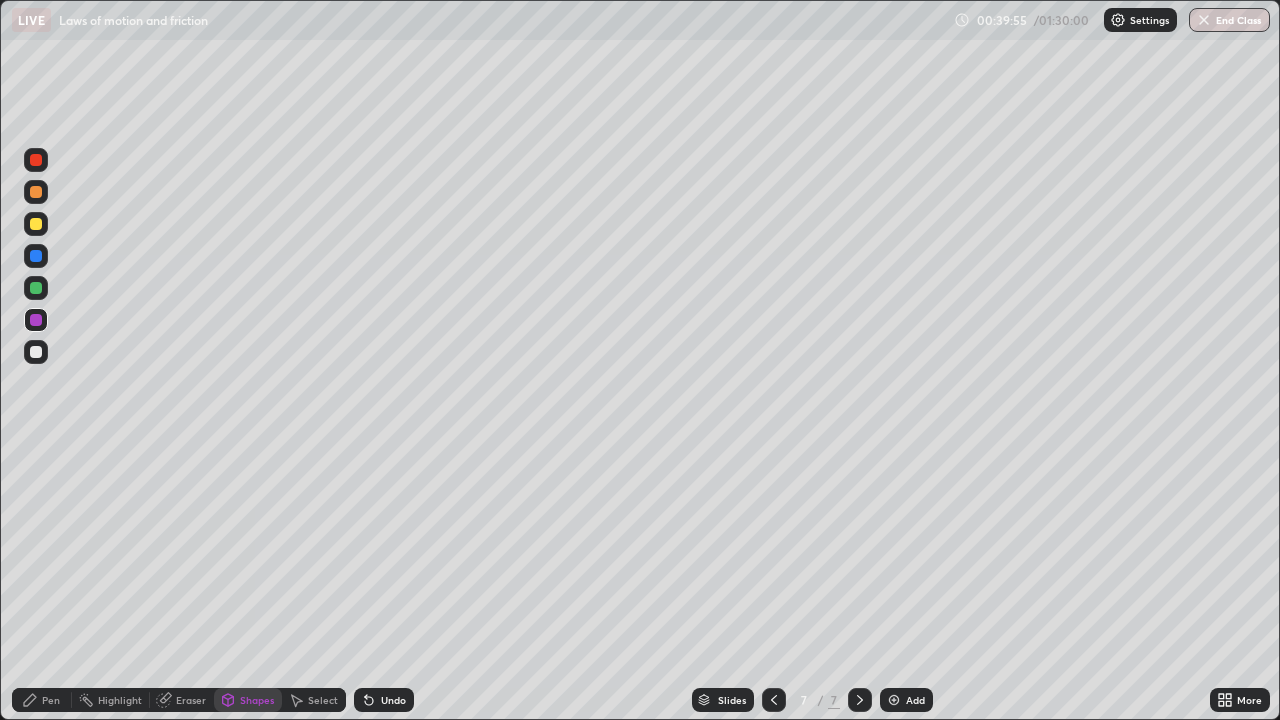 click on "Pen" at bounding box center (51, 700) 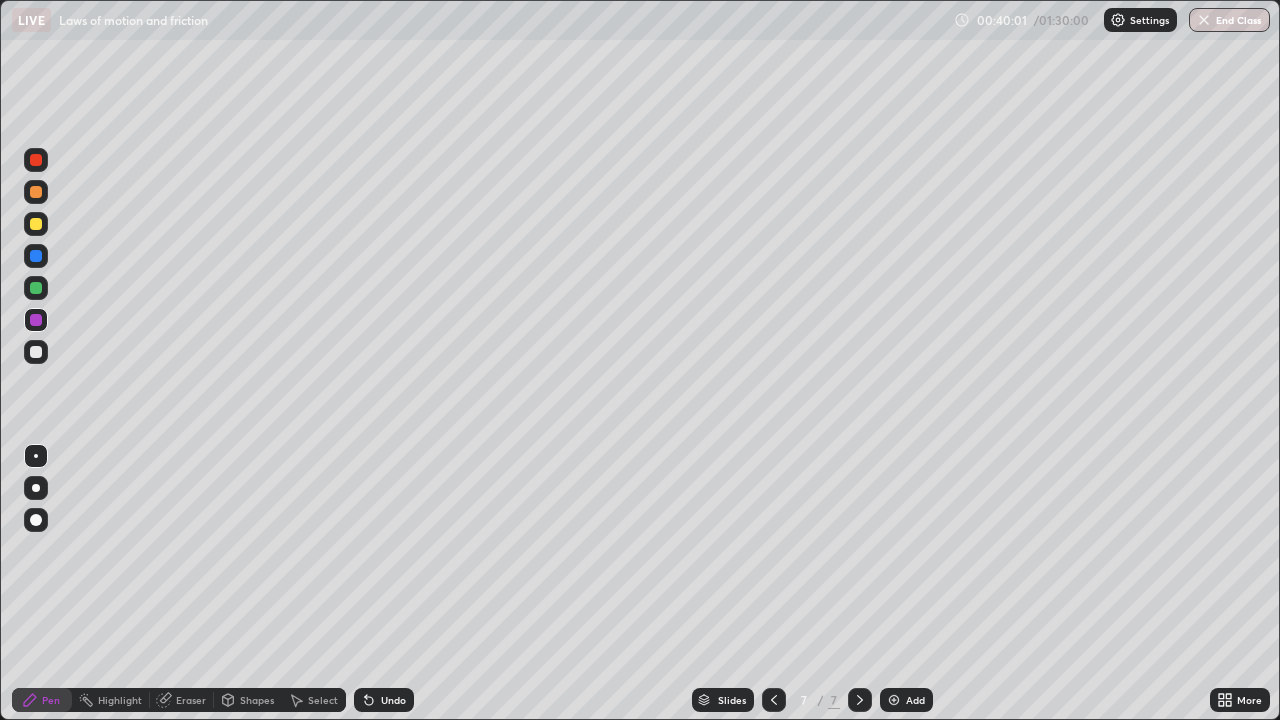 click on "Undo" at bounding box center [384, 700] 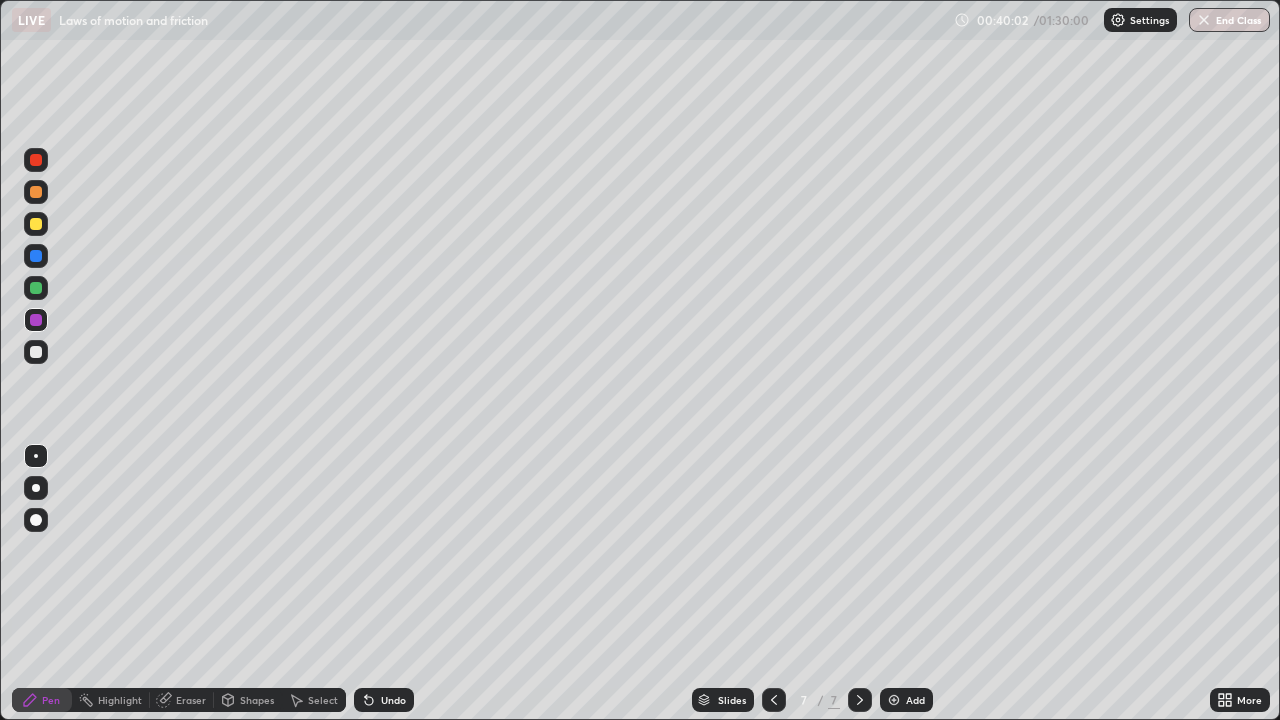 click 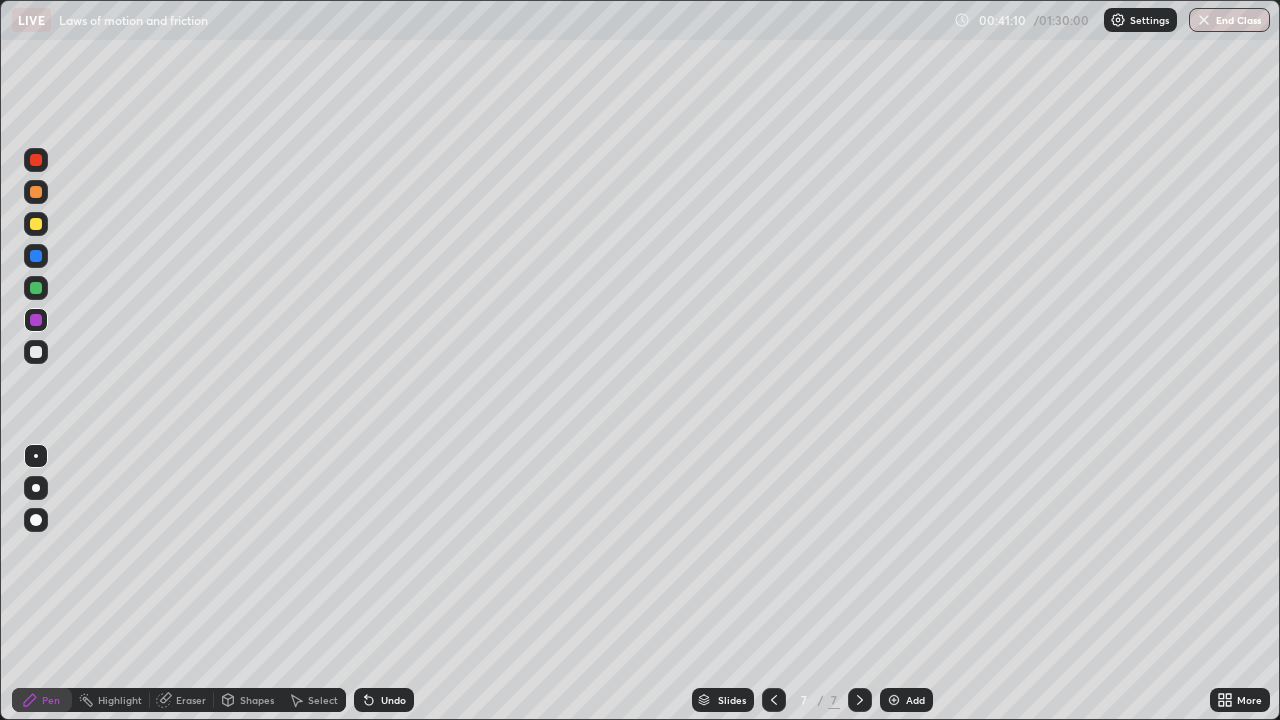 click at bounding box center [36, 288] 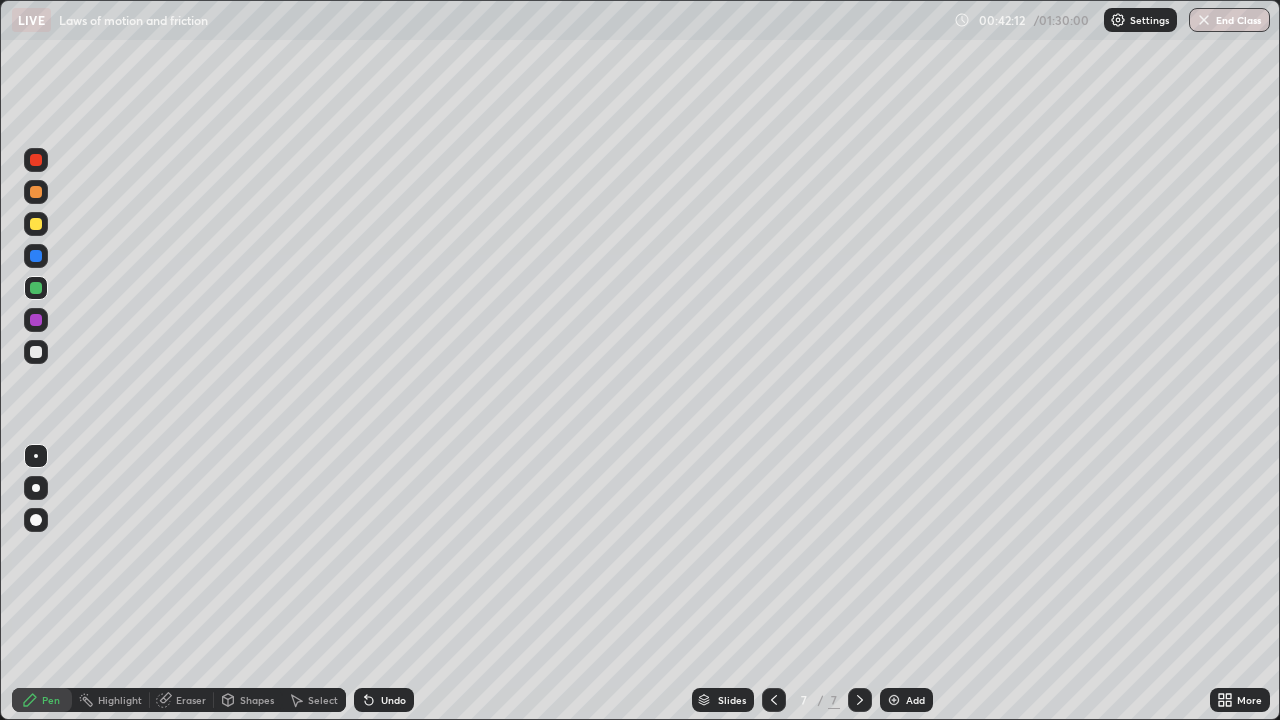 click at bounding box center (36, 320) 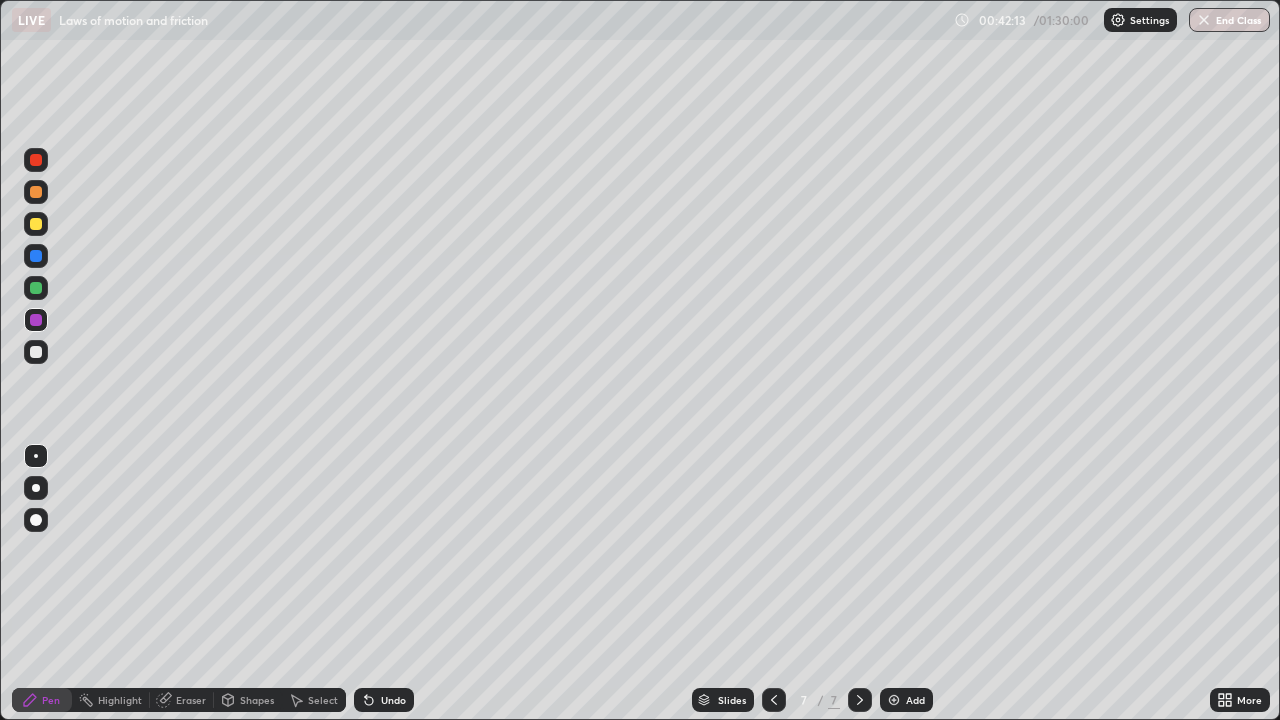 click on "Pen" at bounding box center (42, 700) 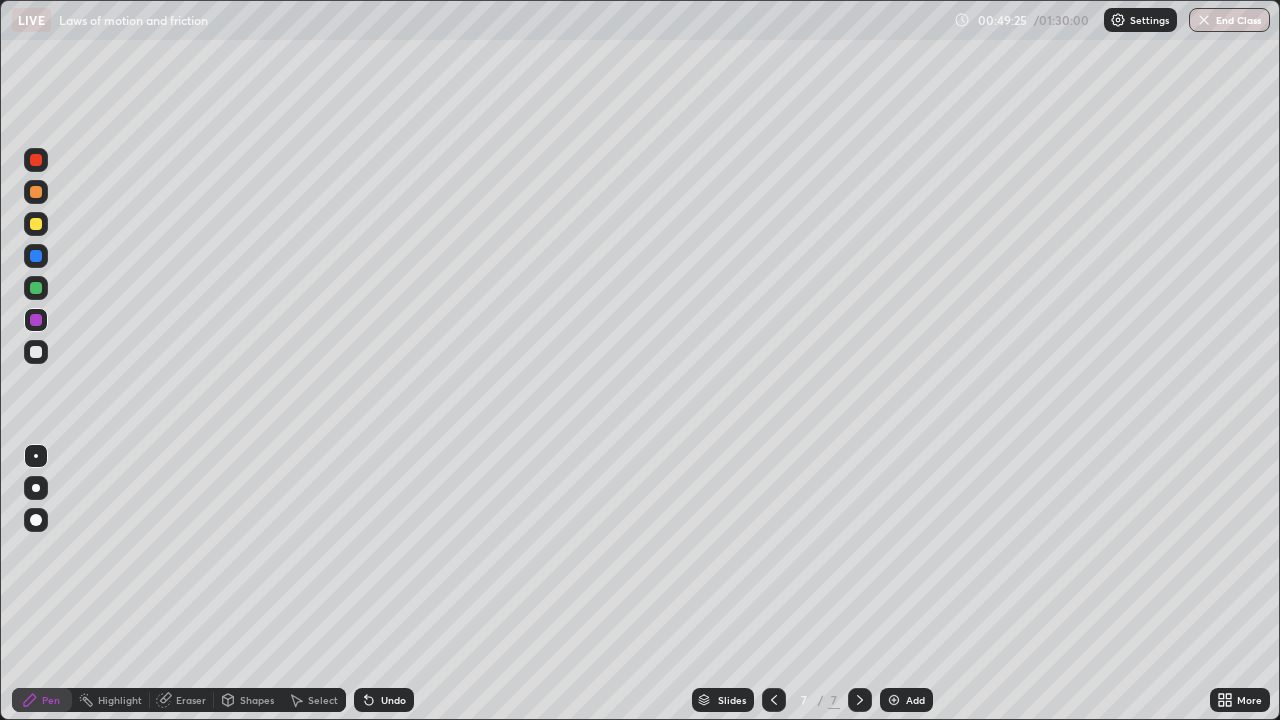 click 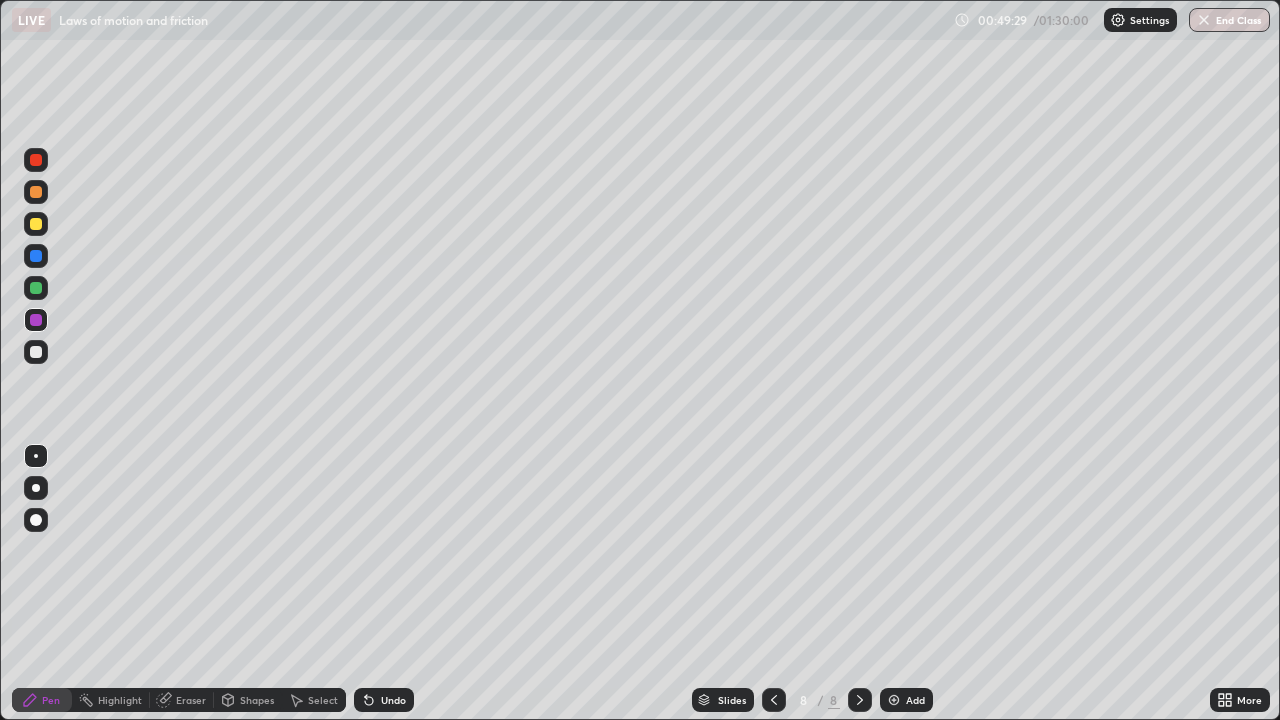 click on "Pen" at bounding box center (42, 700) 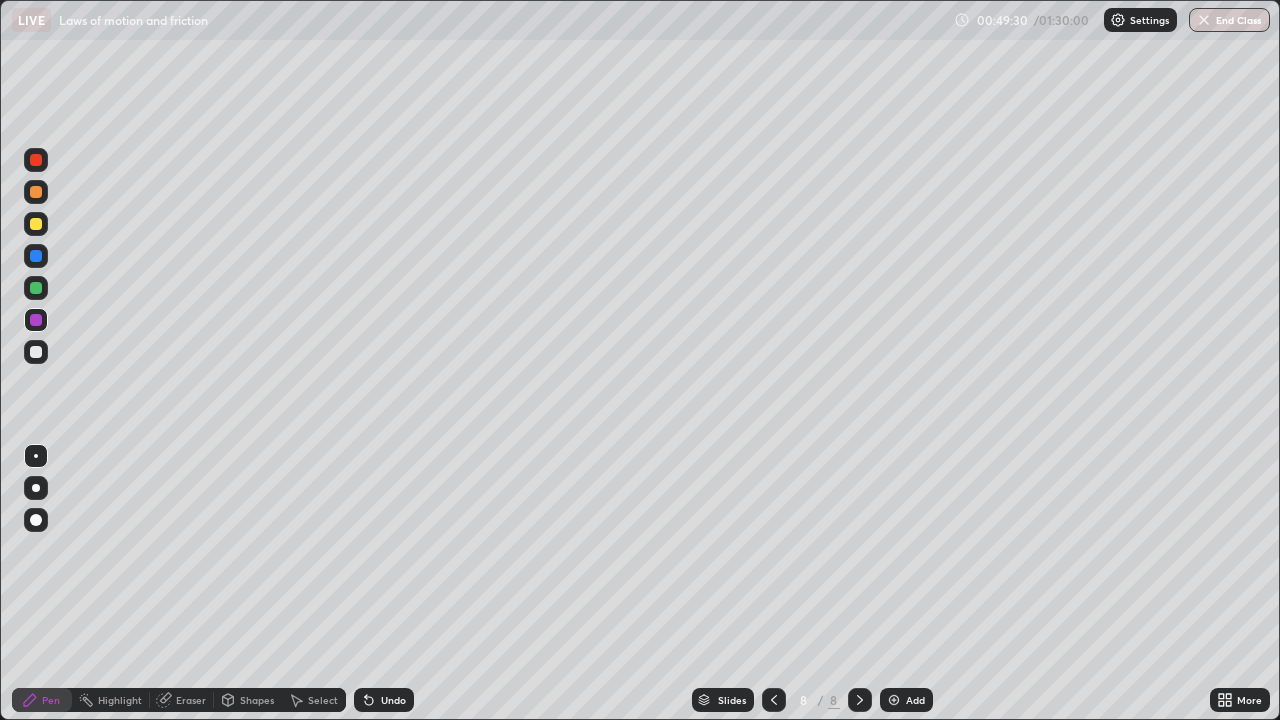click at bounding box center (36, 352) 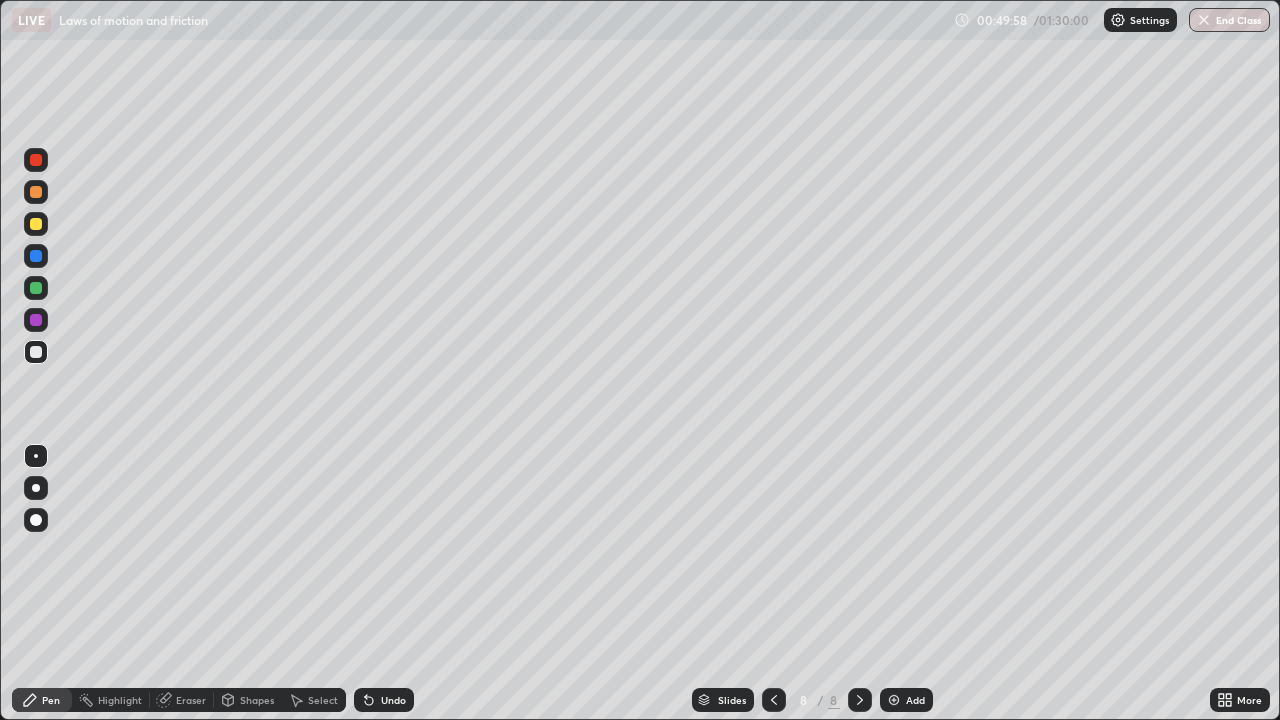 click at bounding box center [36, 224] 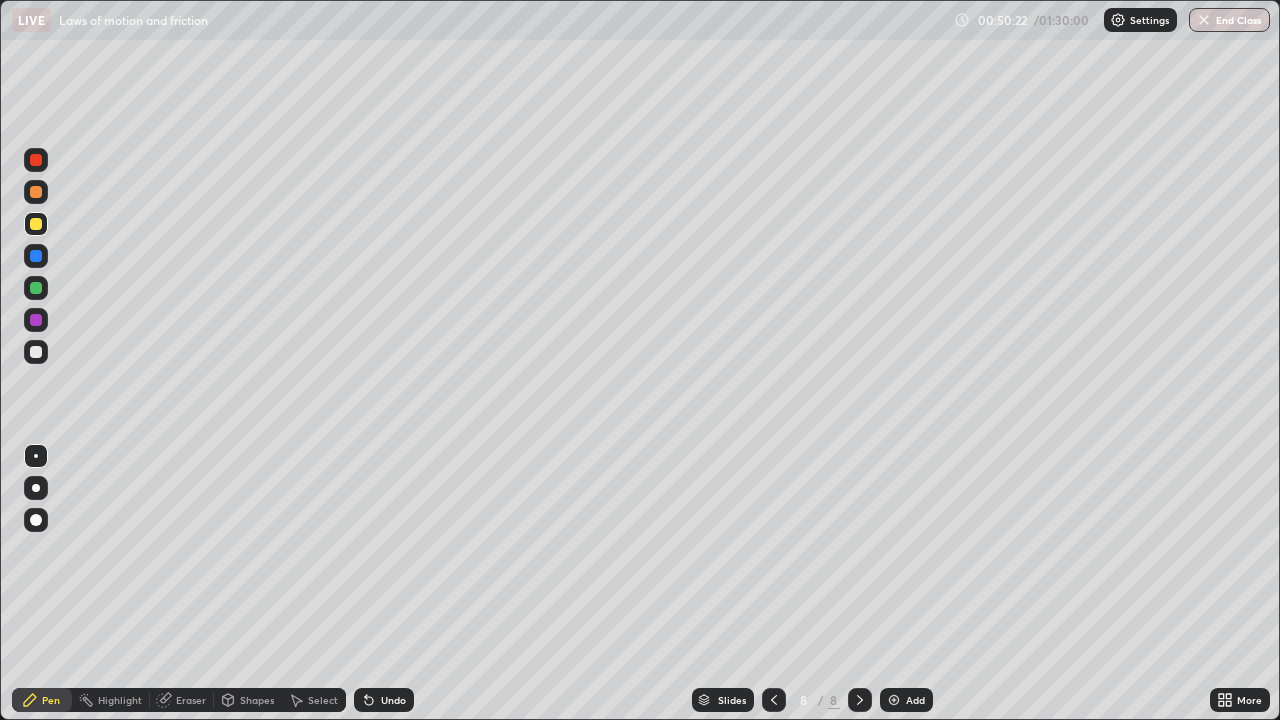 click 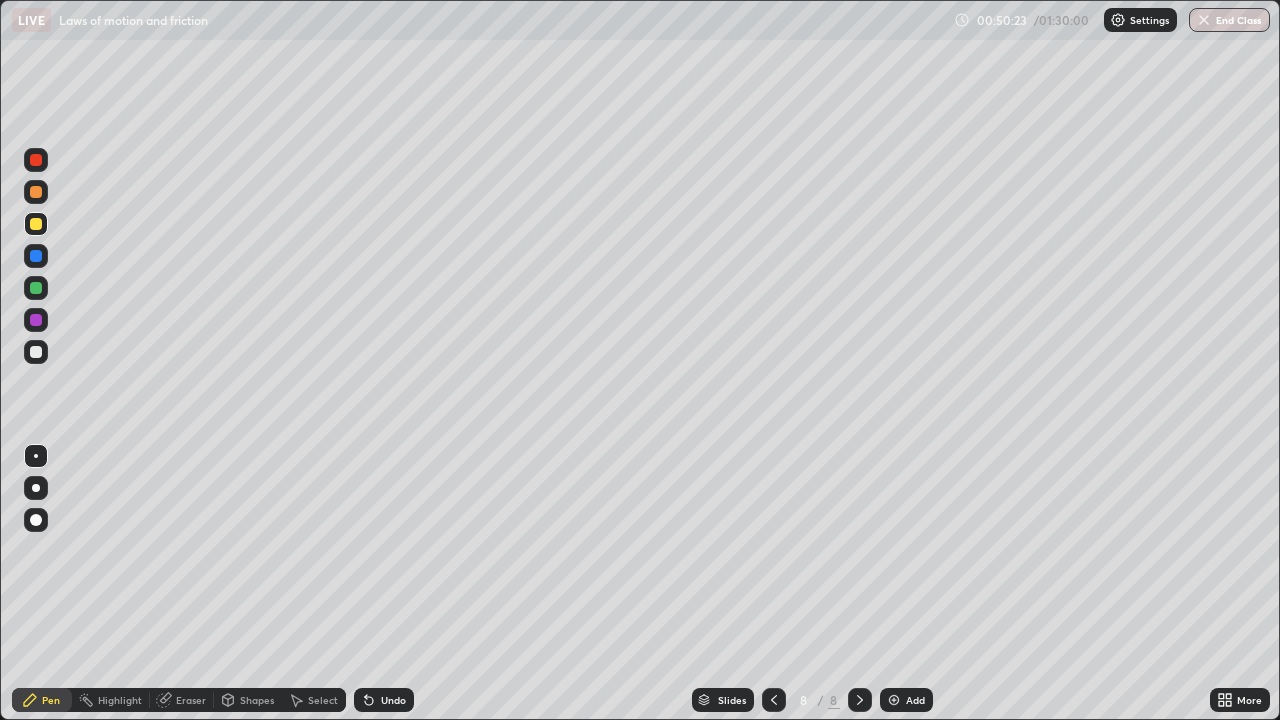 click on "Undo" at bounding box center (384, 700) 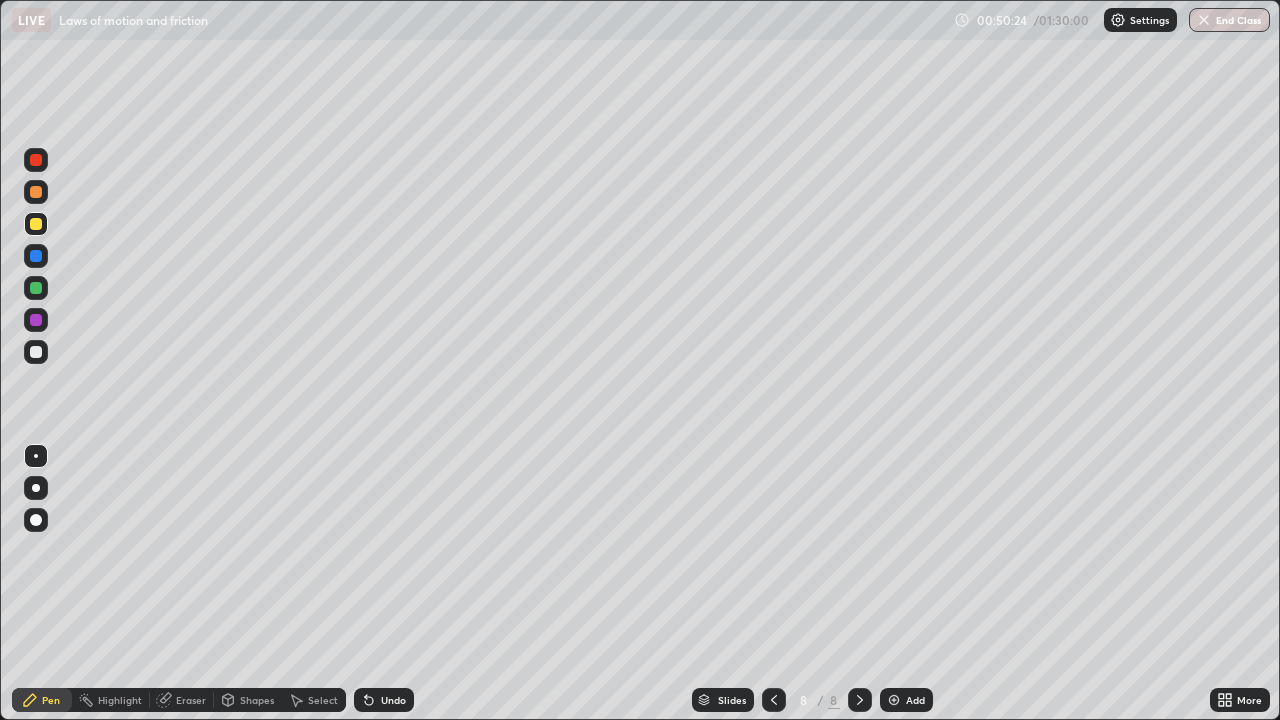 click 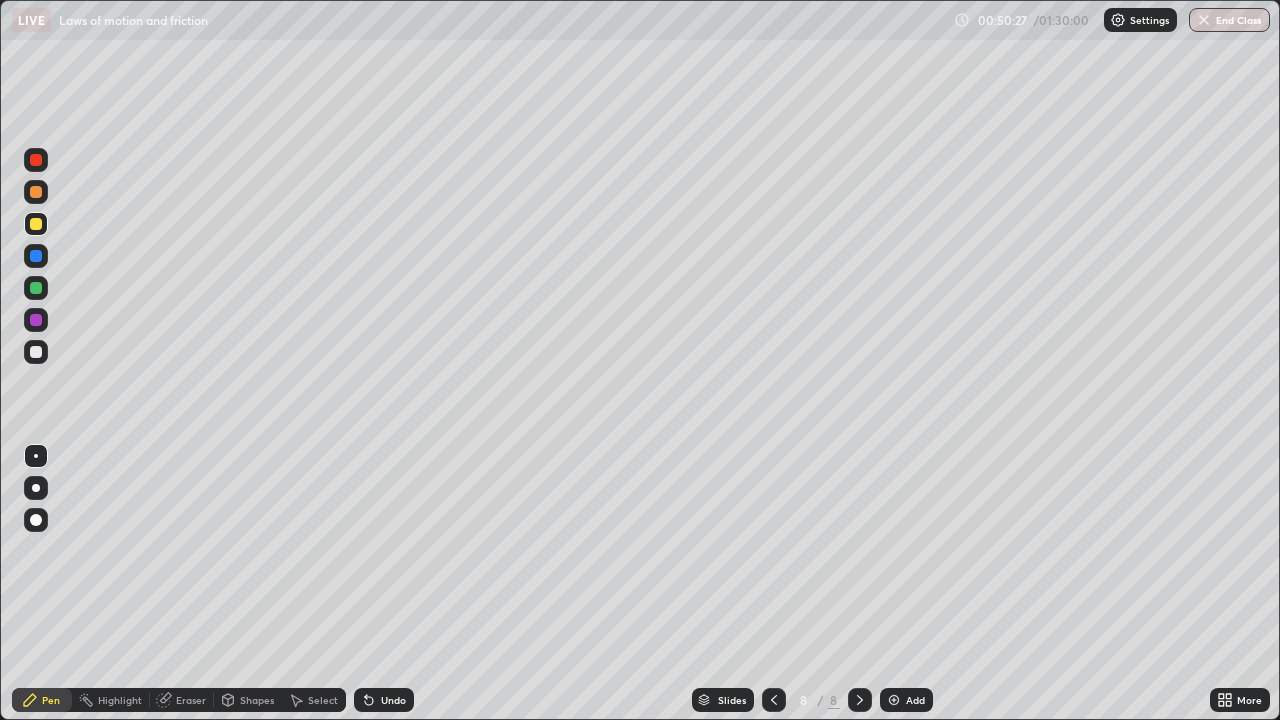 click 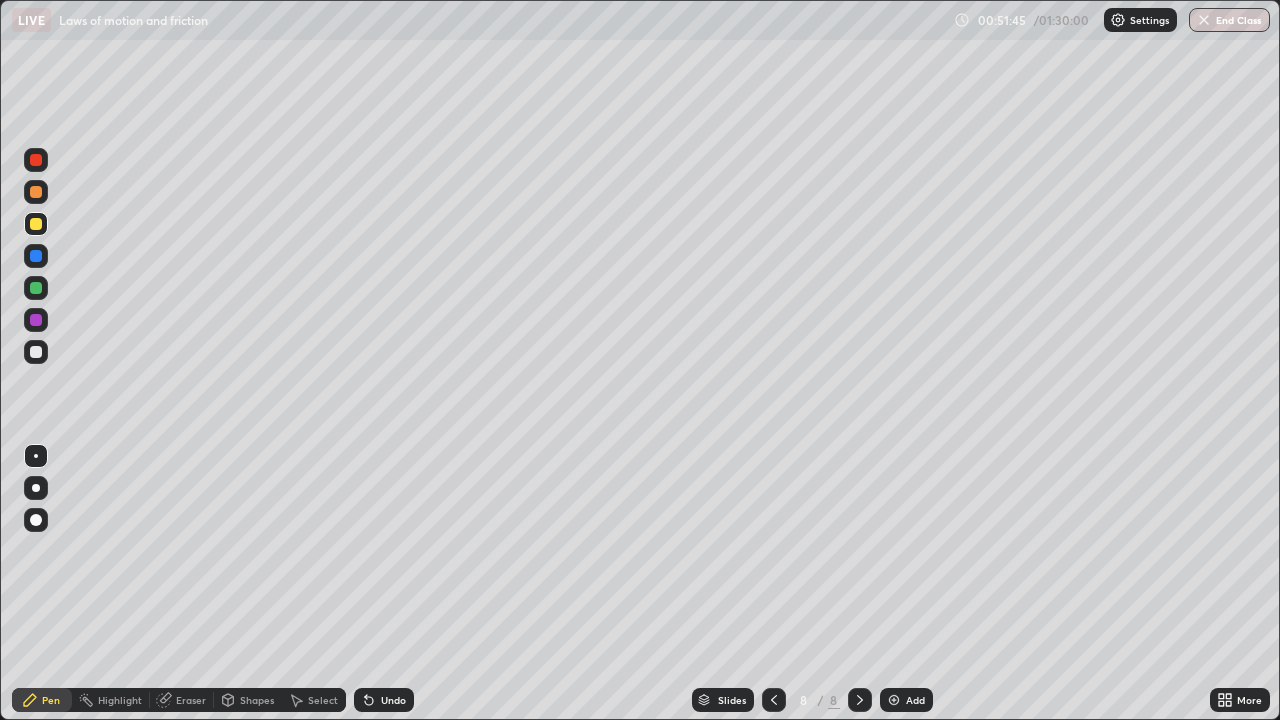 click on "Undo" at bounding box center [393, 700] 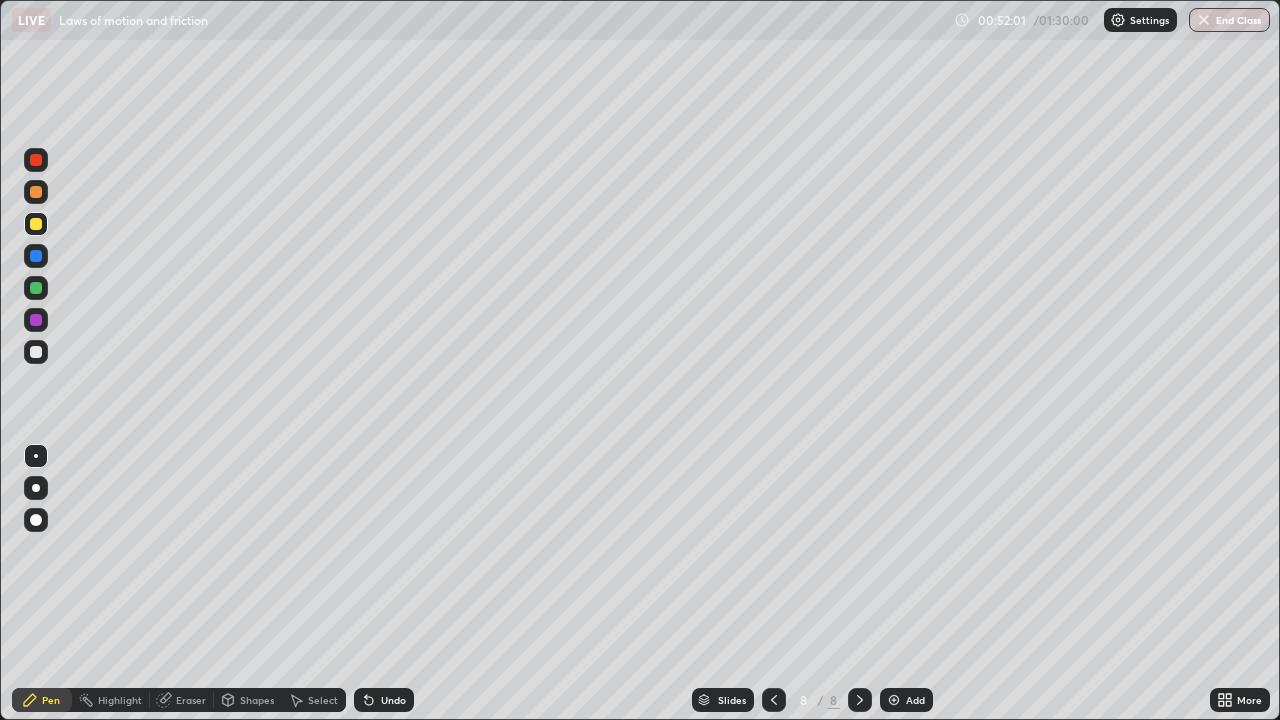 click 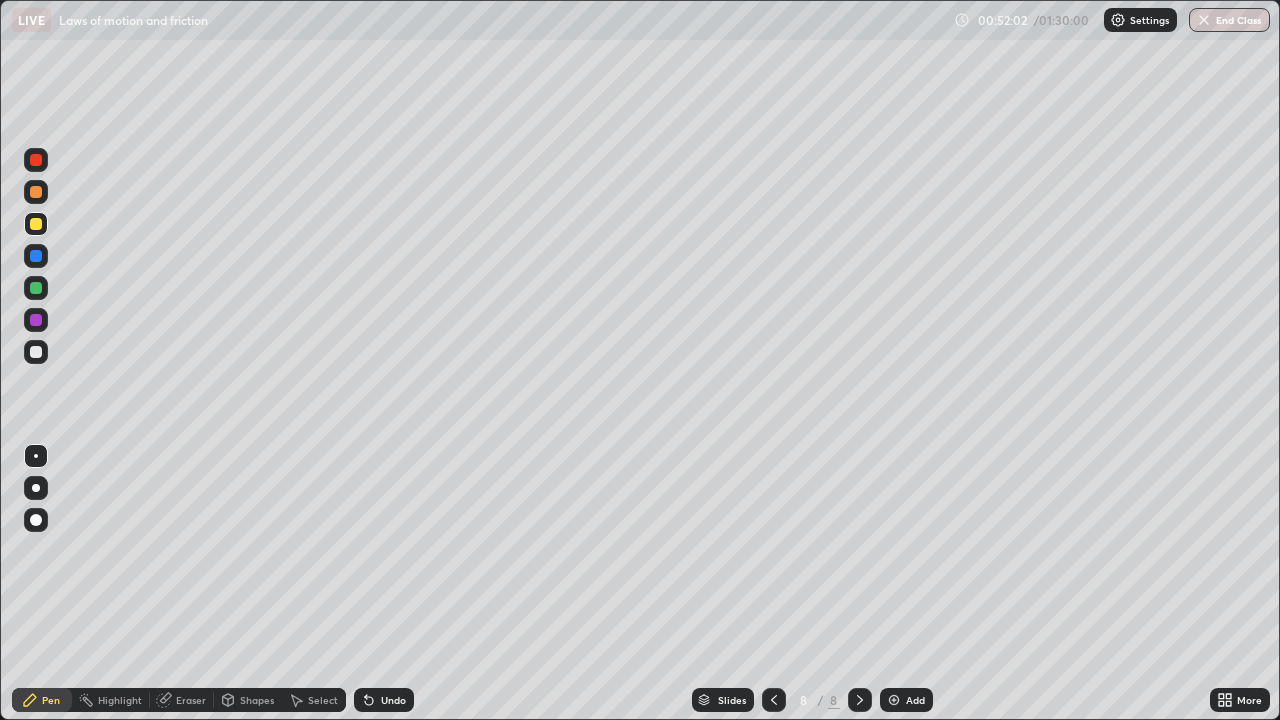 click on "Undo" at bounding box center [384, 700] 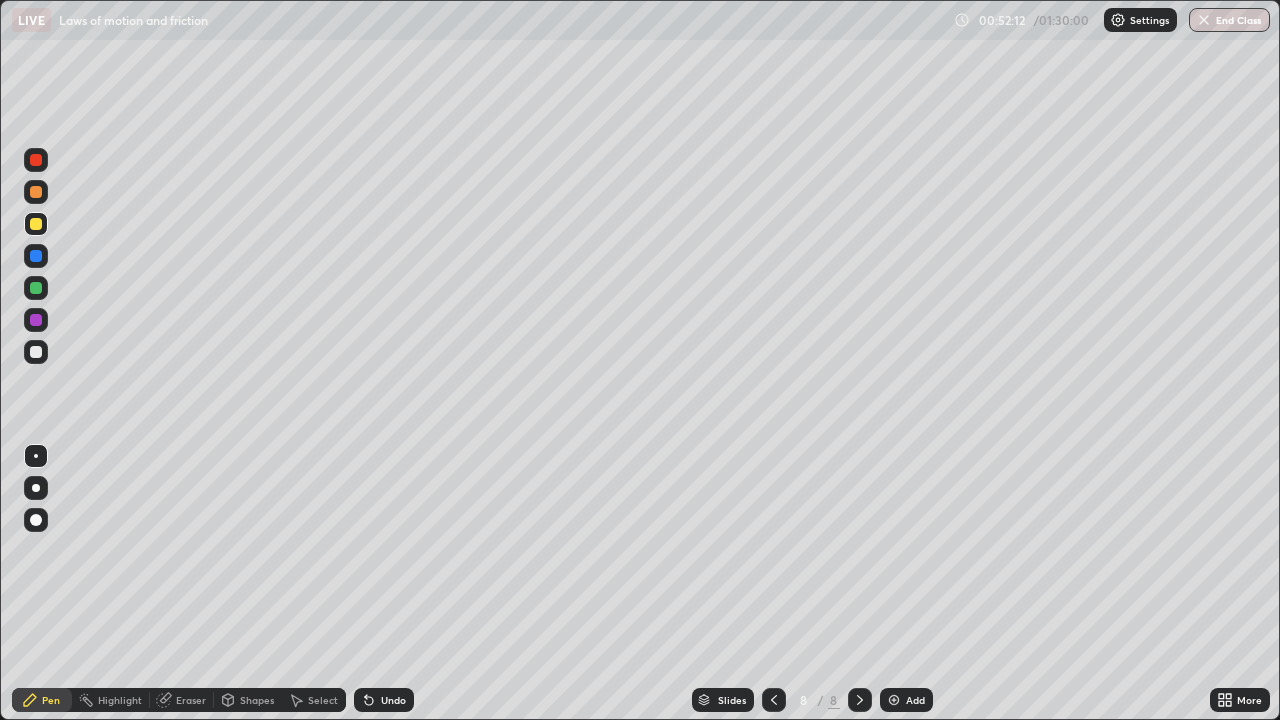 click at bounding box center (36, 352) 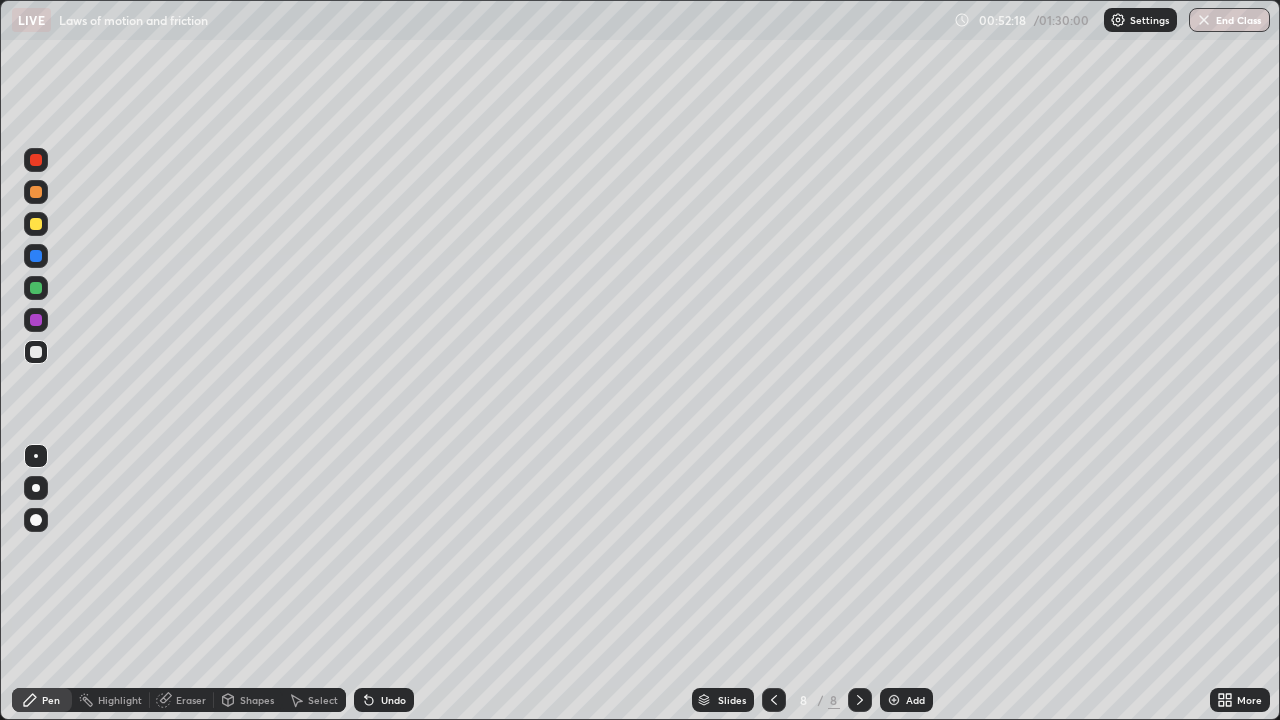click 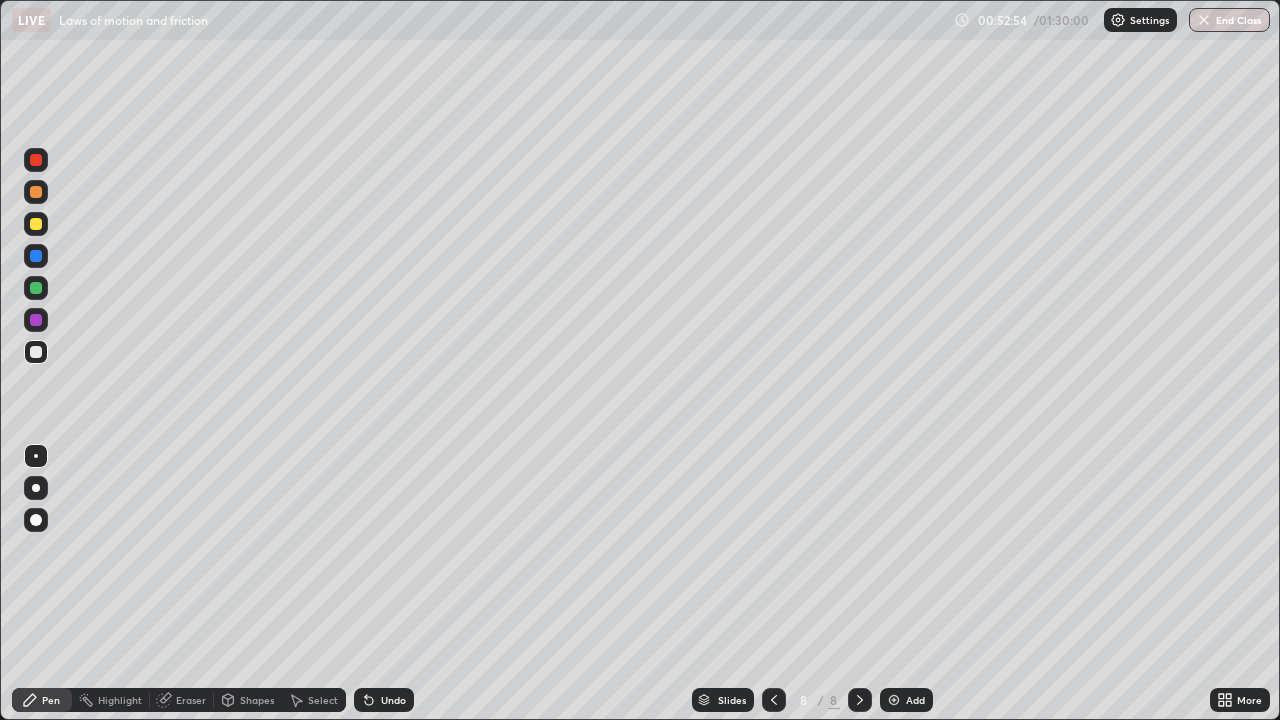click at bounding box center (36, 288) 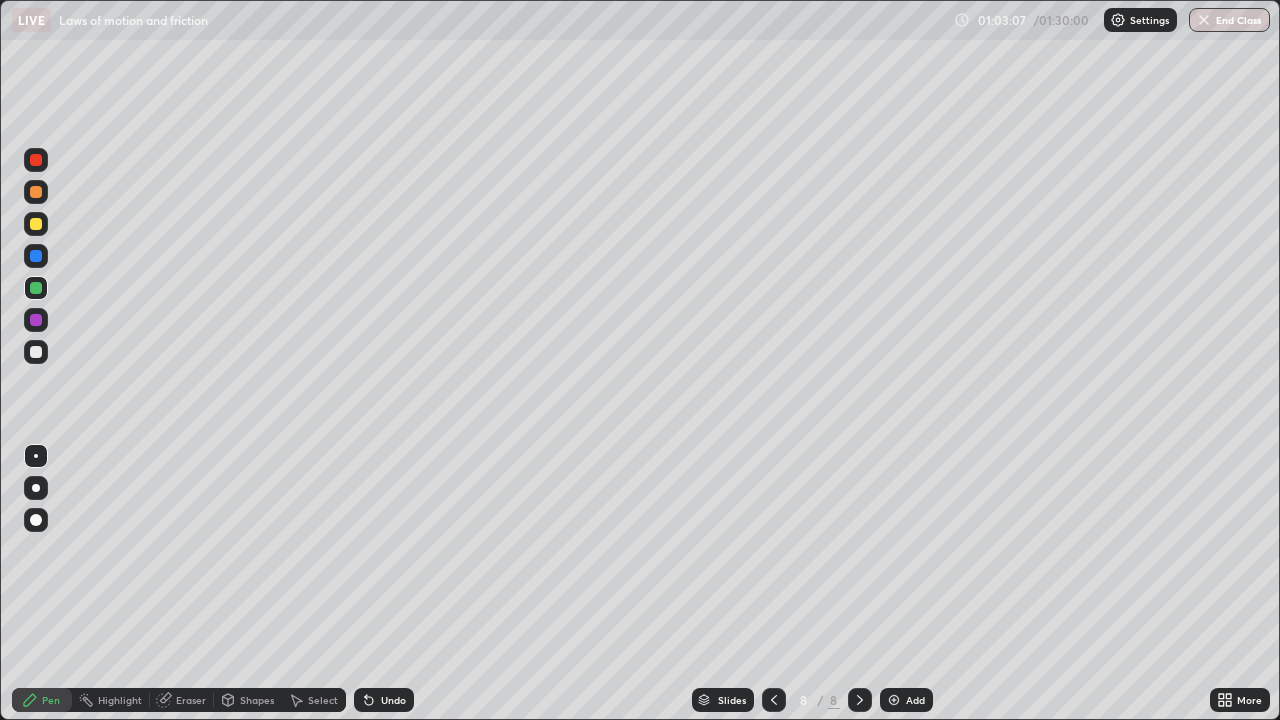 click at bounding box center (894, 700) 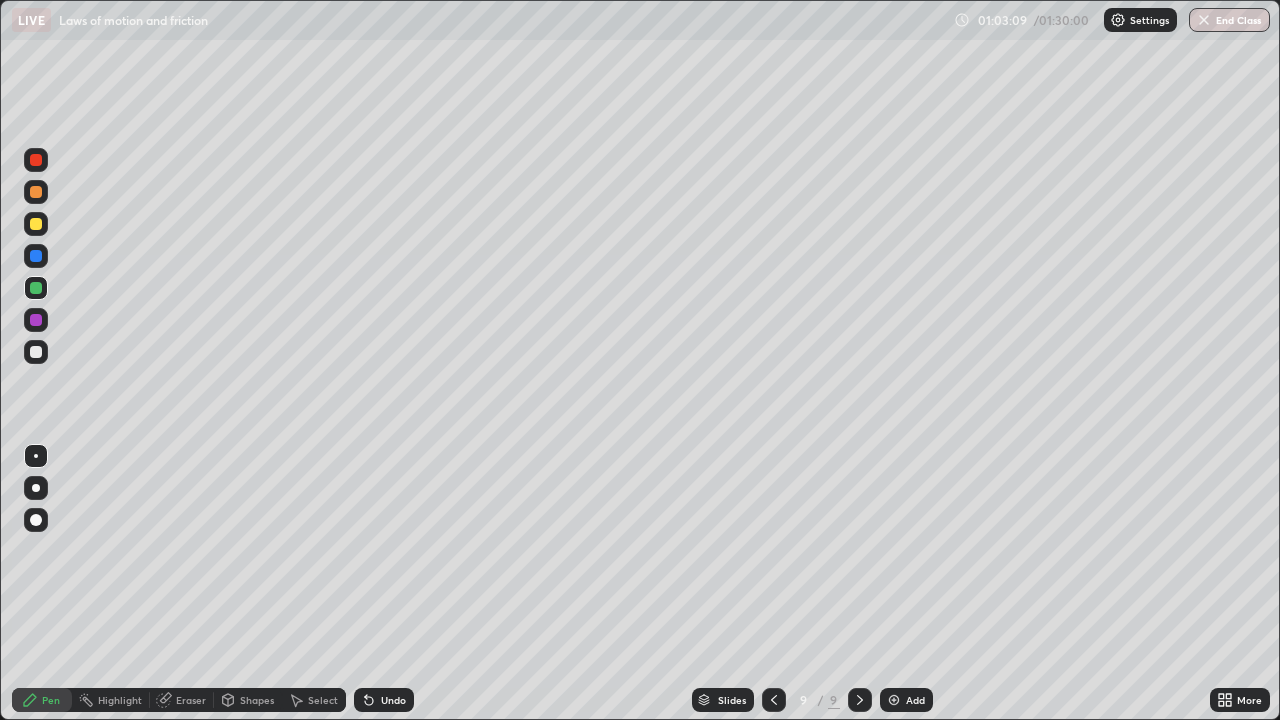 click 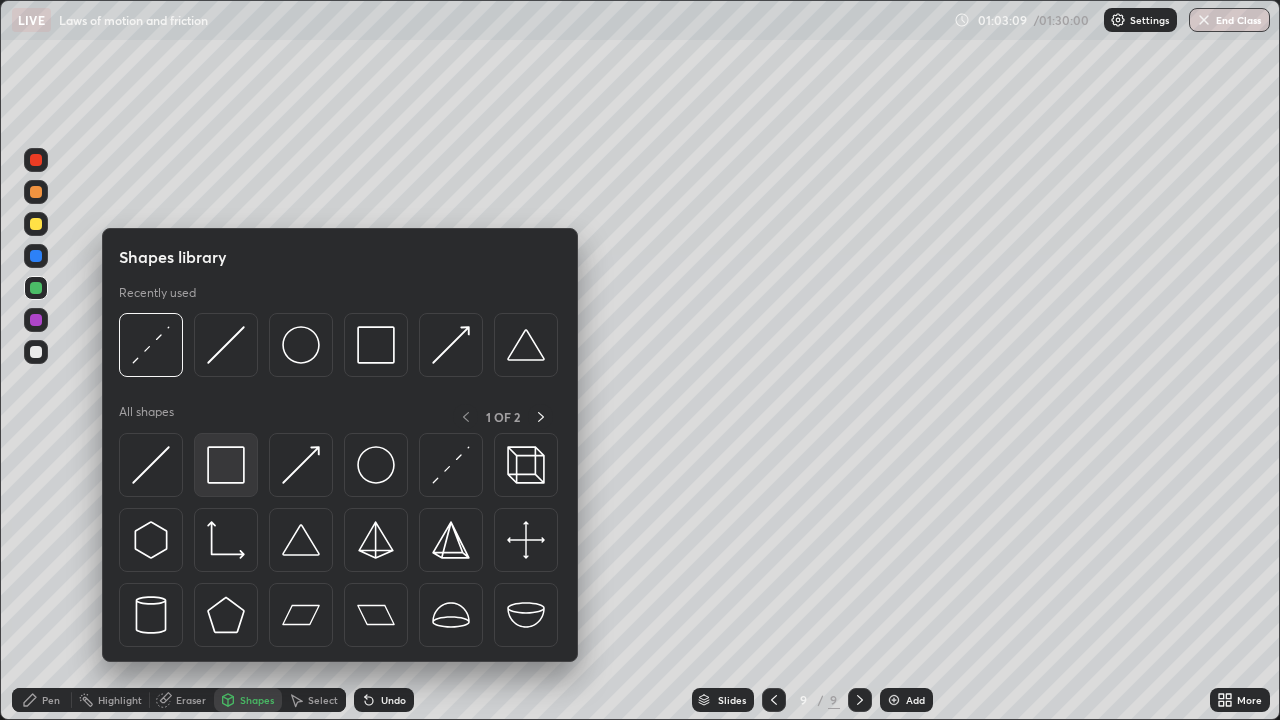 click at bounding box center [226, 465] 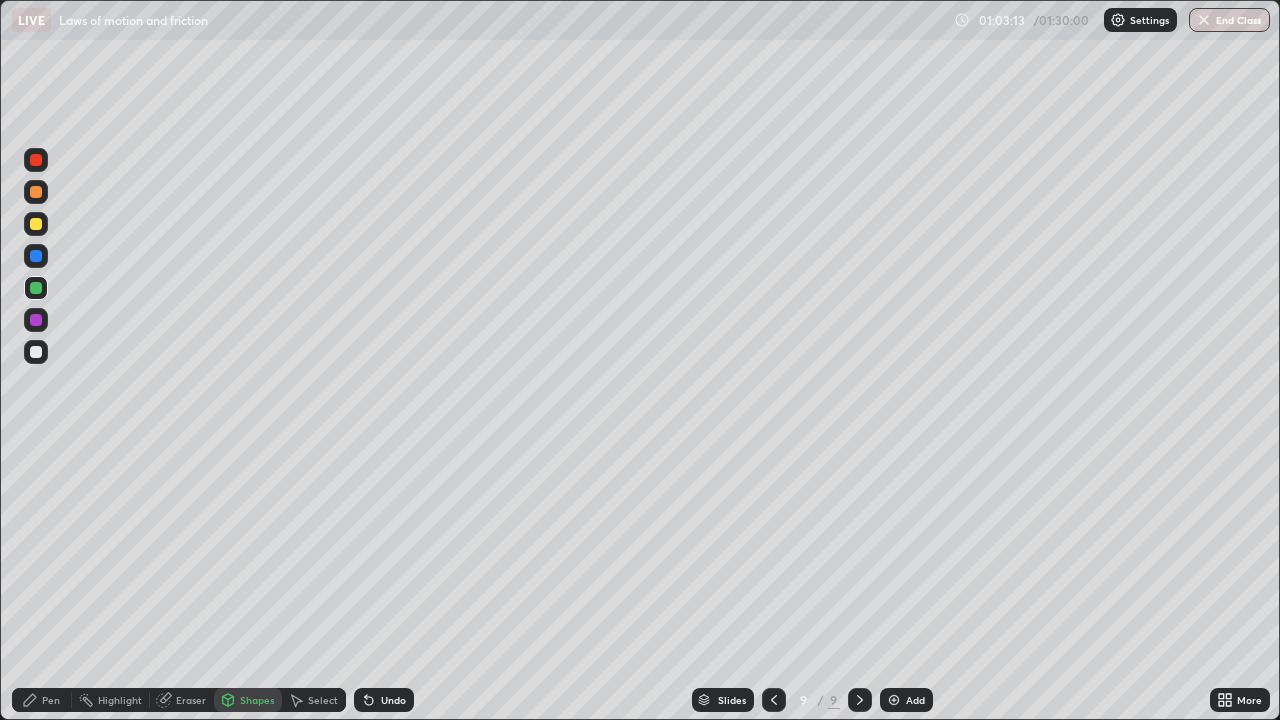 click at bounding box center (36, 352) 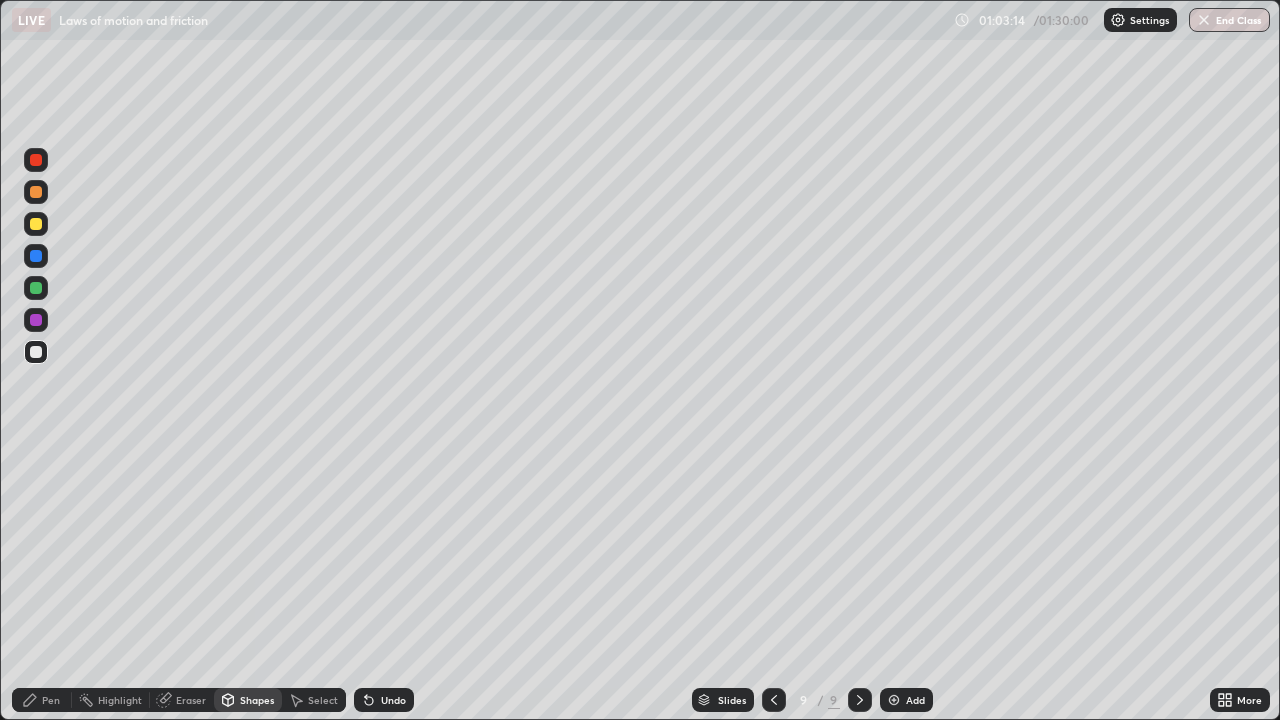 click on "Pen" at bounding box center (51, 700) 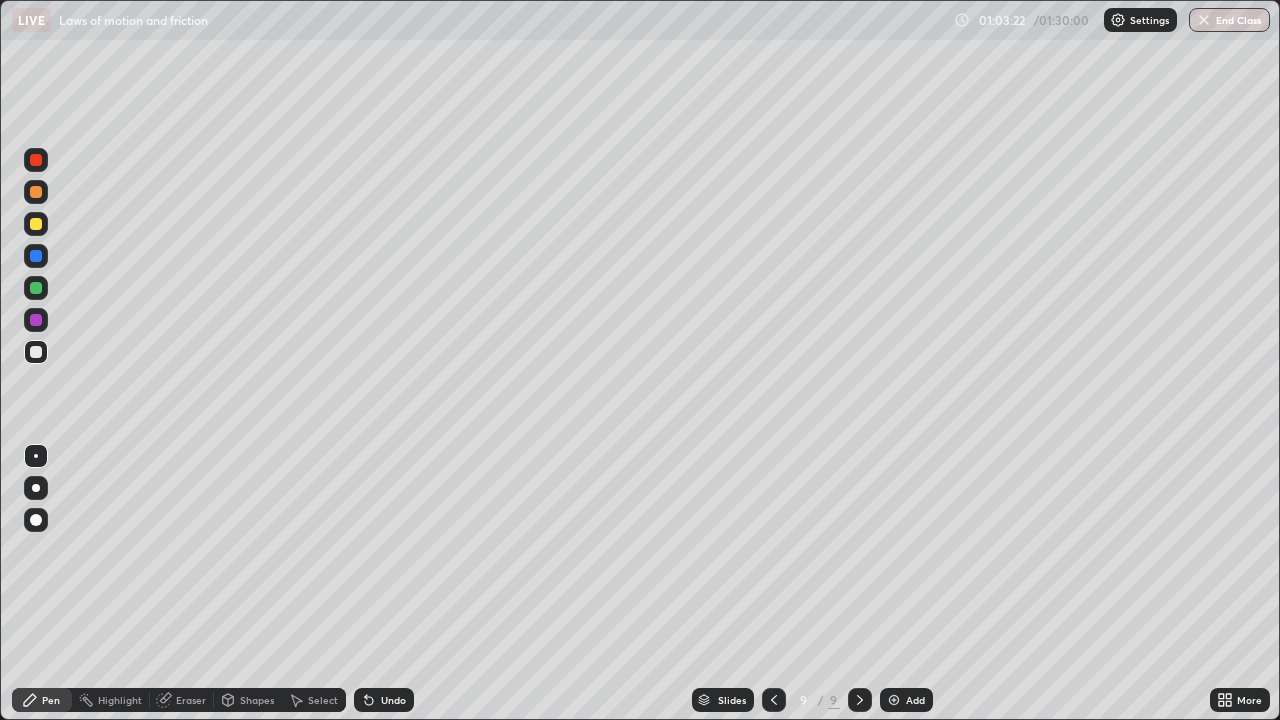 click 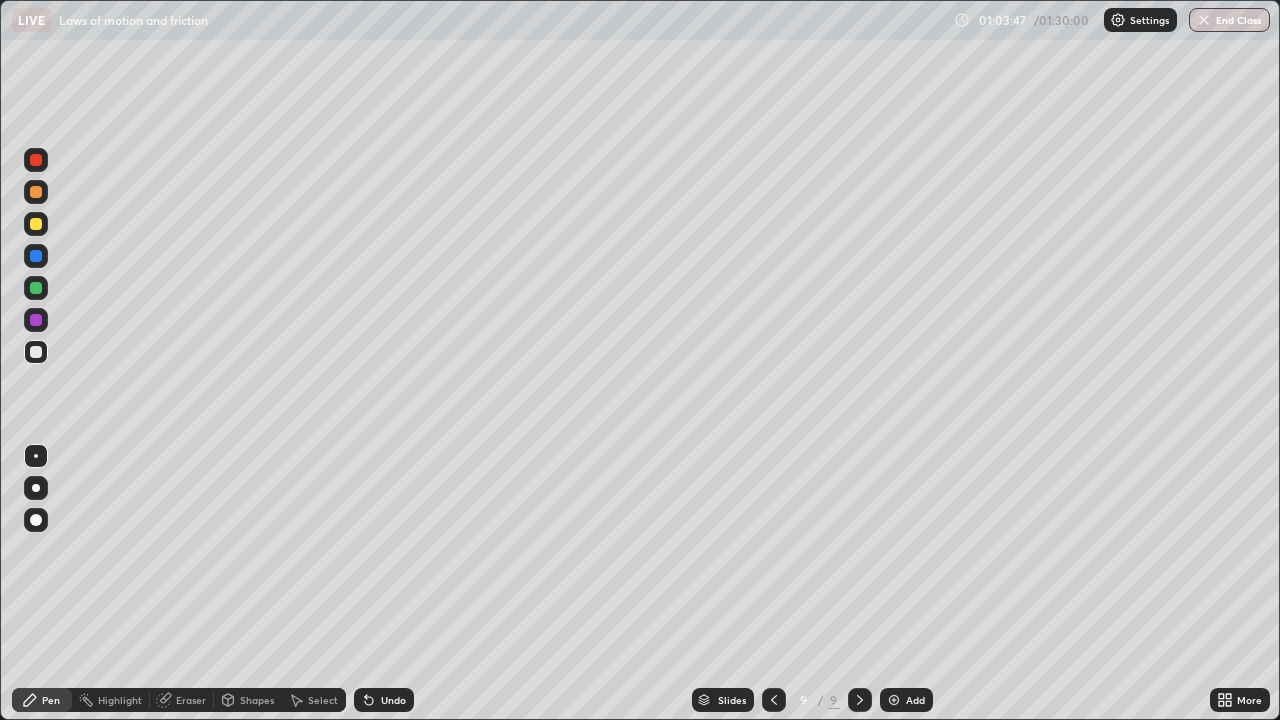click 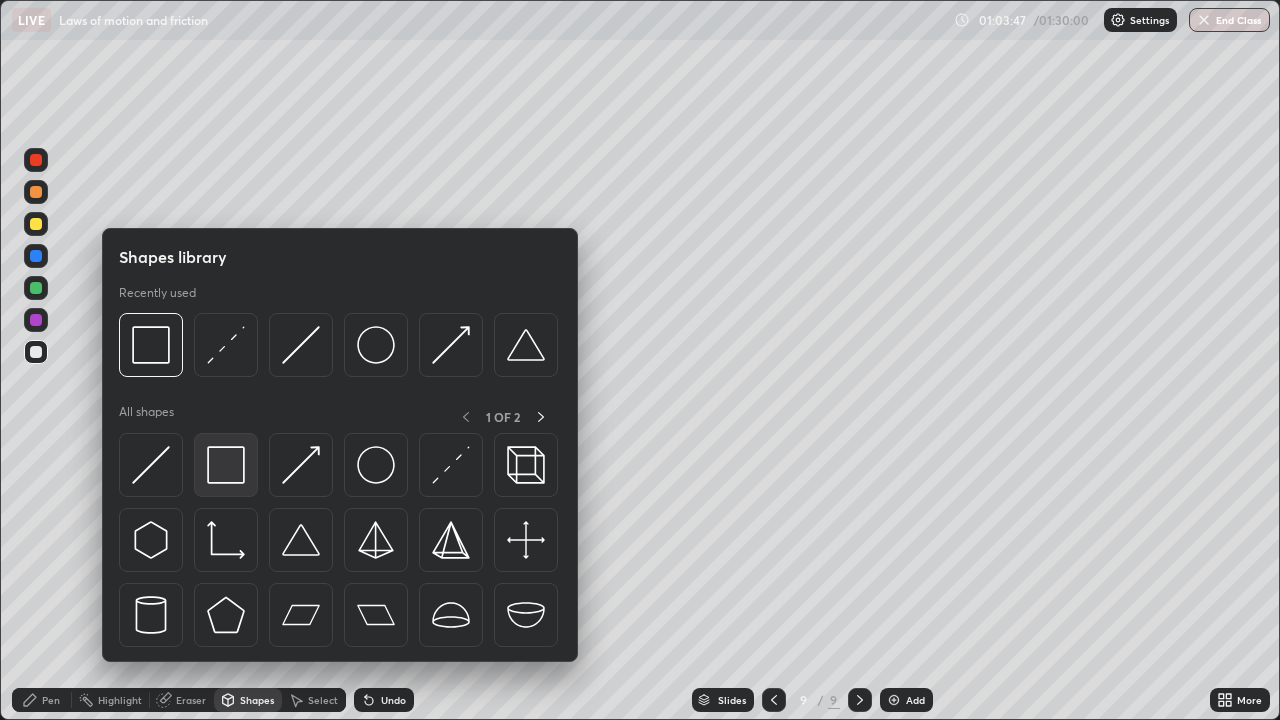 click at bounding box center [226, 465] 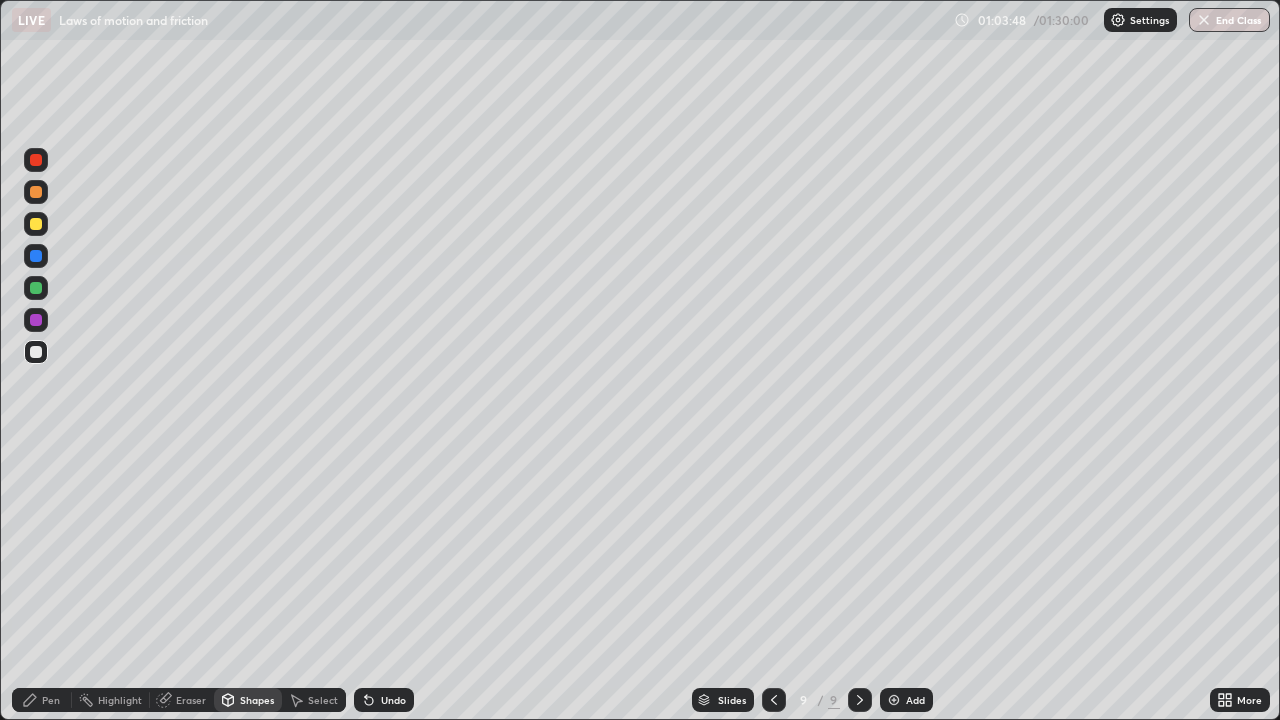 click at bounding box center [36, 320] 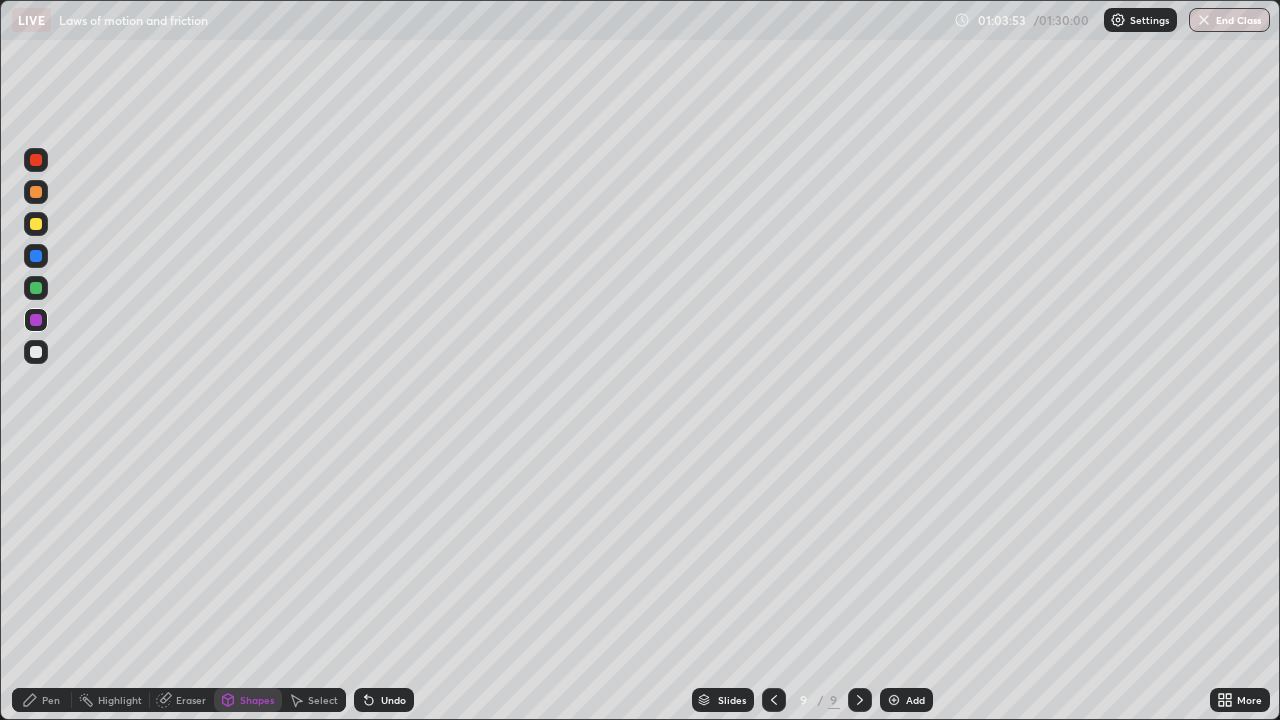 click on "Pen" at bounding box center [51, 700] 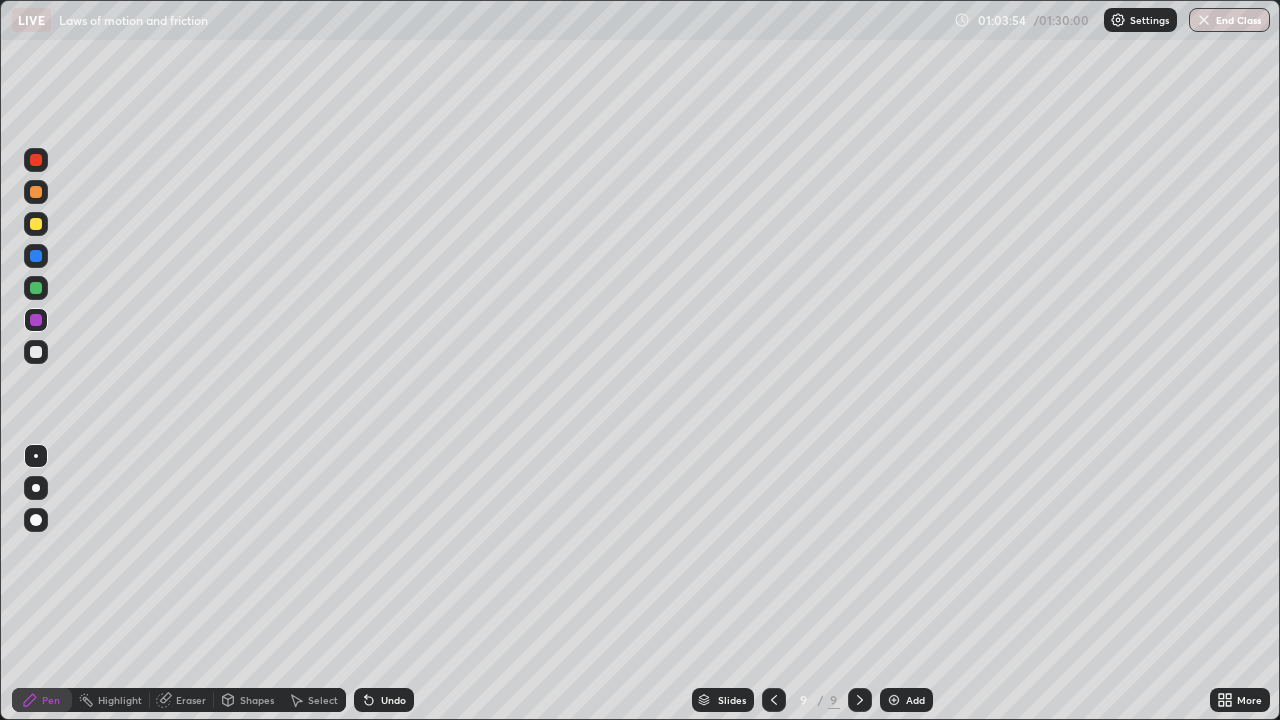 click at bounding box center (36, 352) 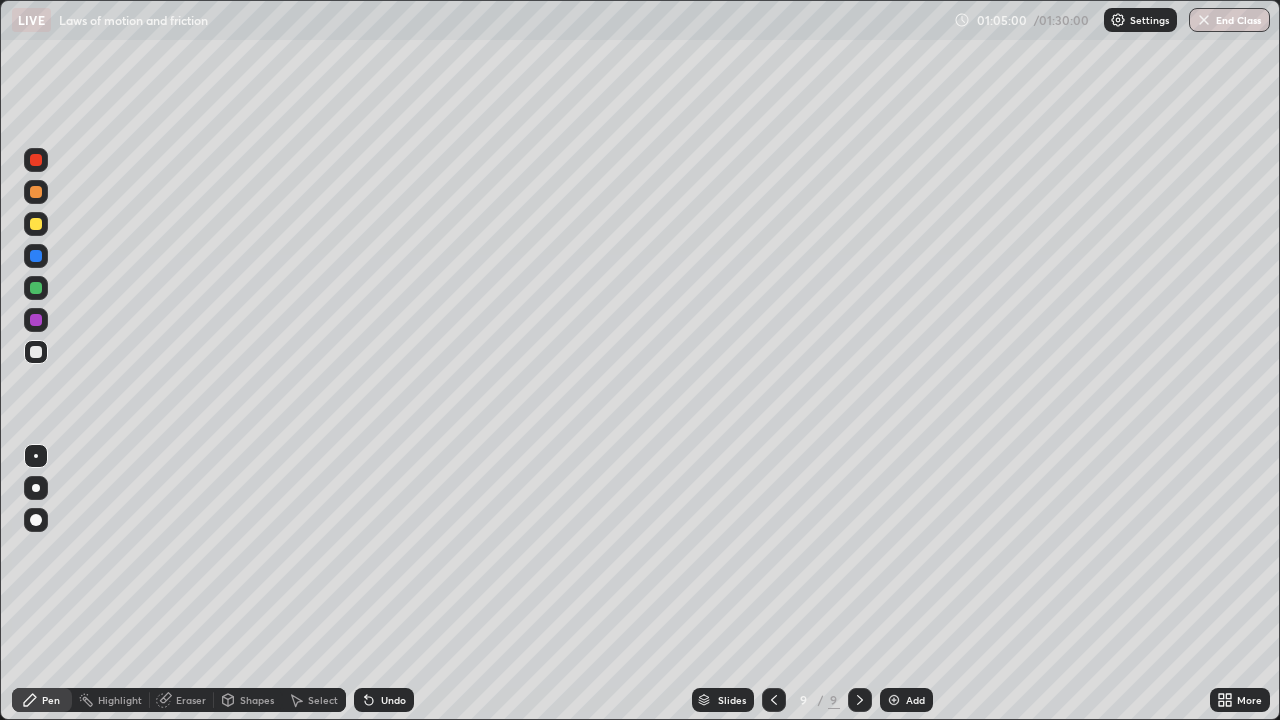 click at bounding box center [36, 320] 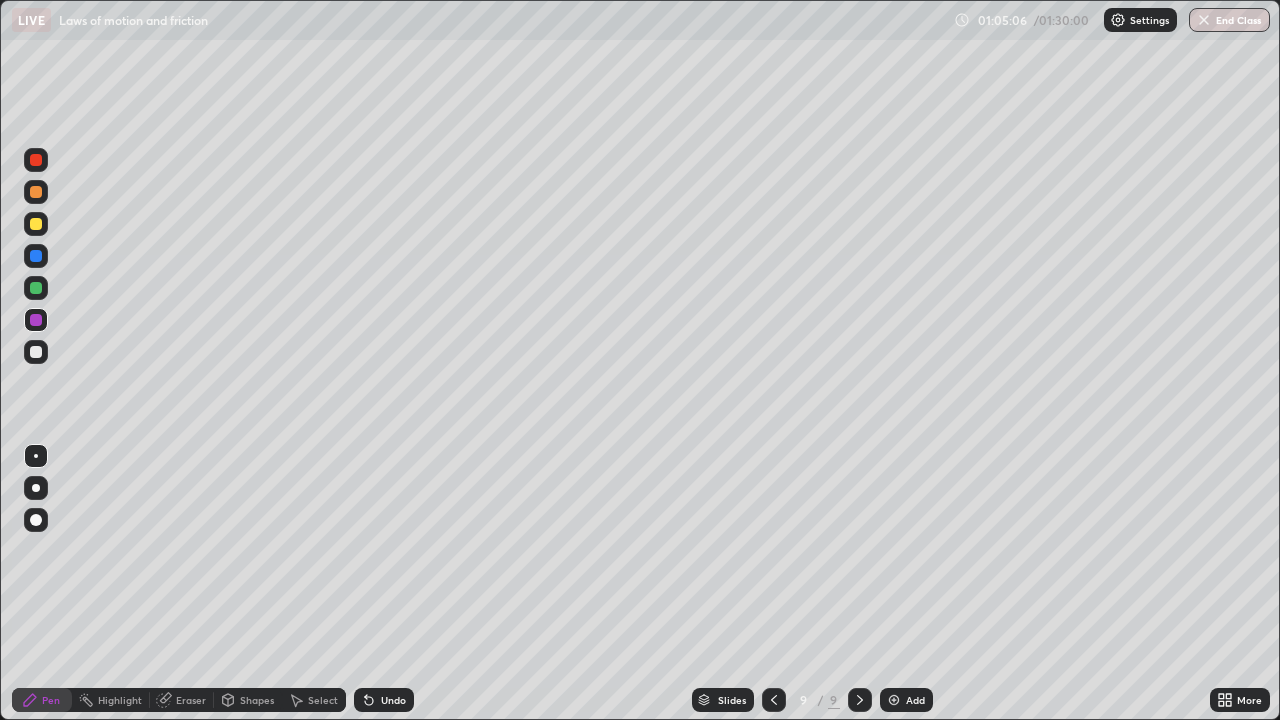 click 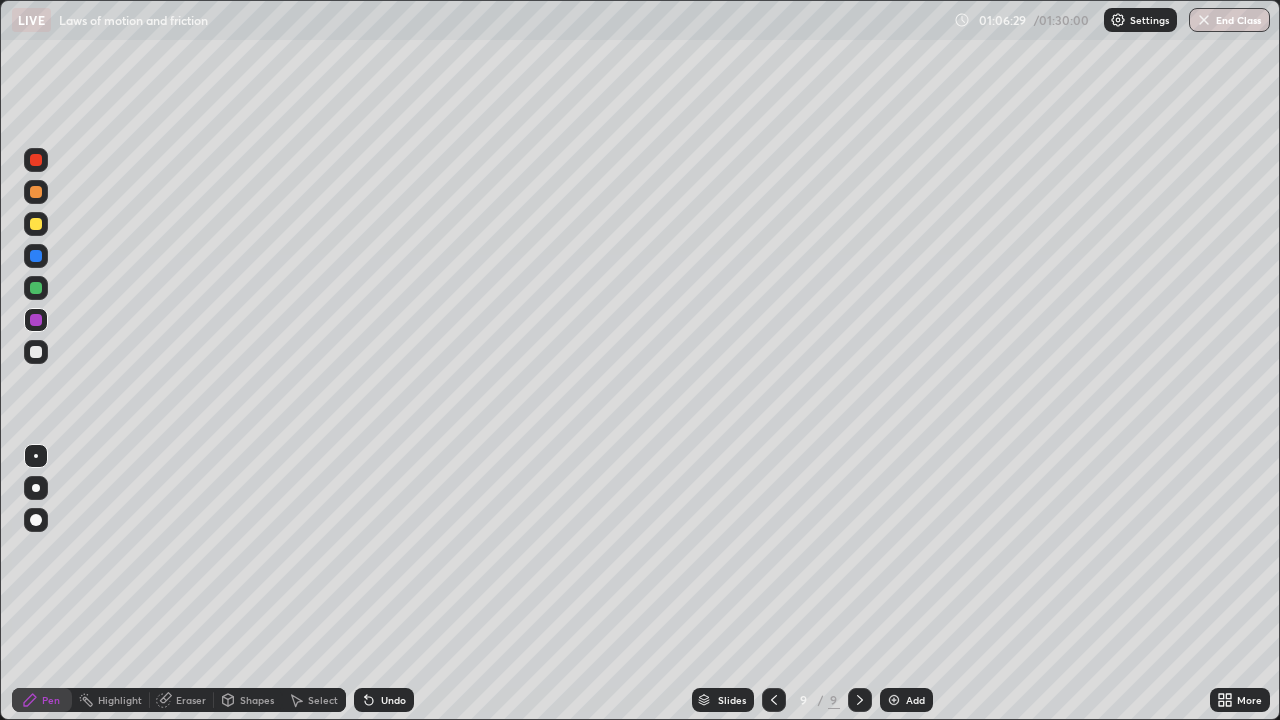 click at bounding box center [36, 224] 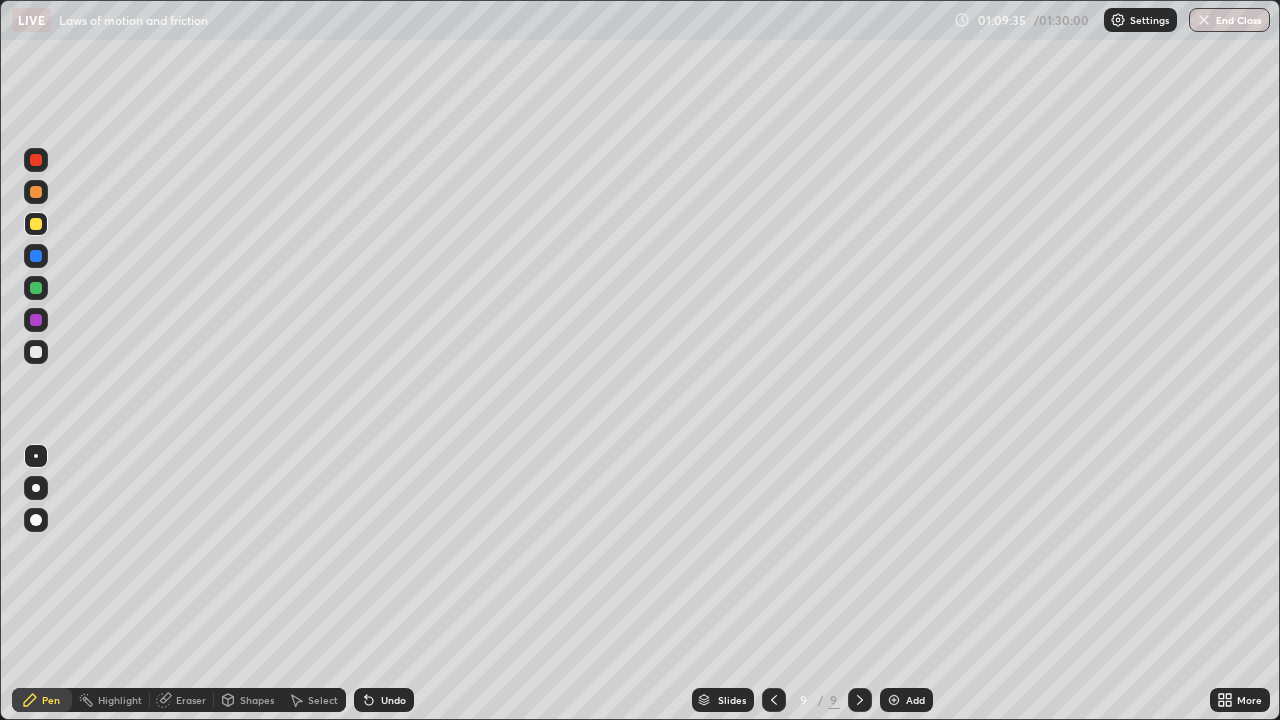 click at bounding box center [36, 224] 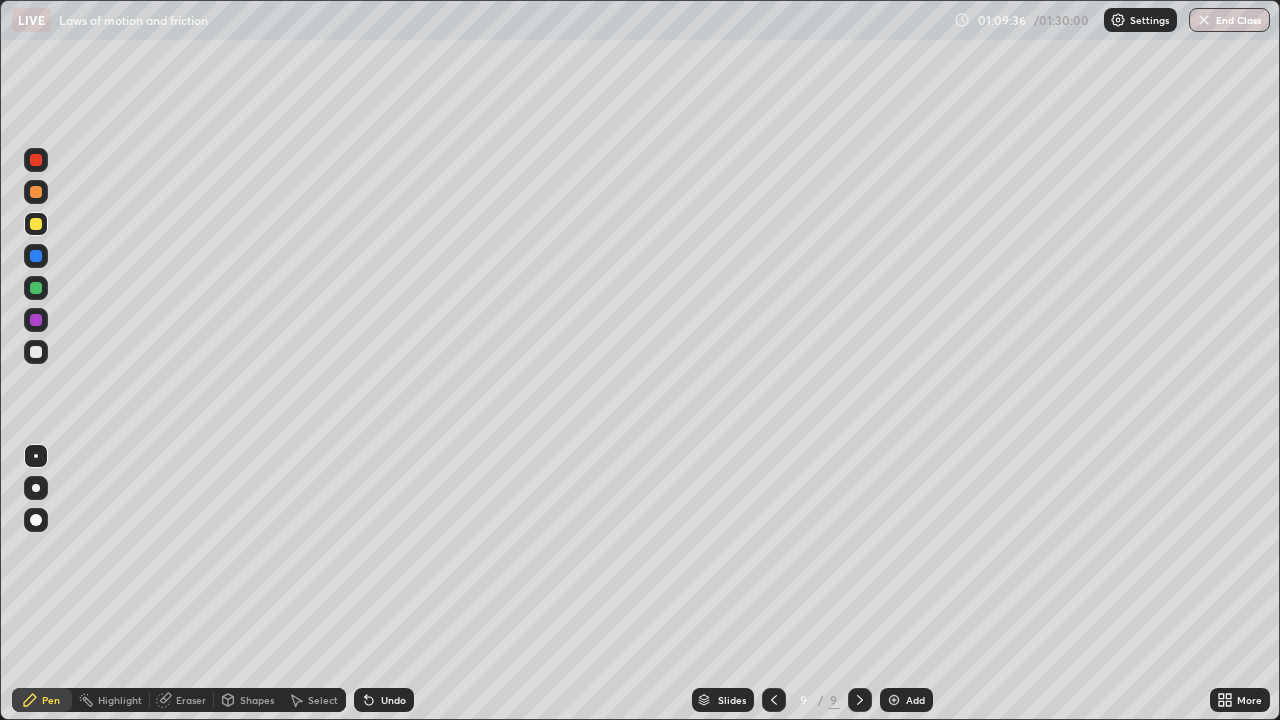 click on "Add" at bounding box center (906, 700) 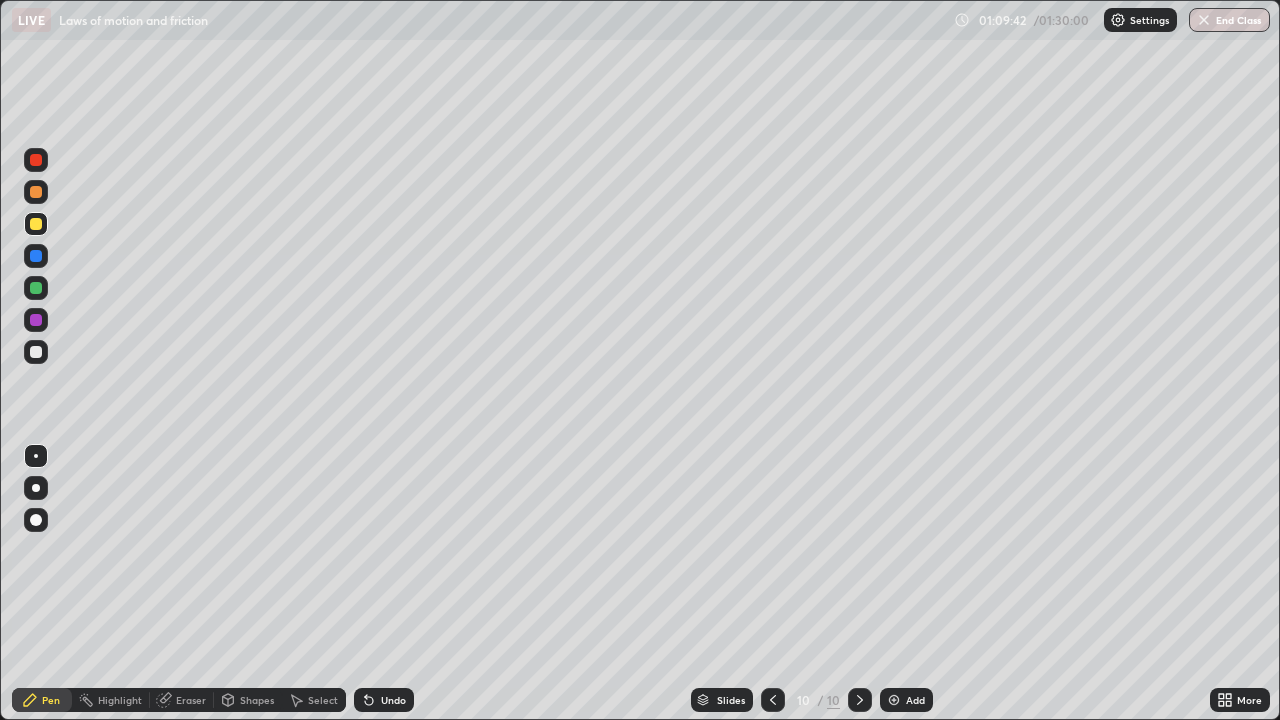 click 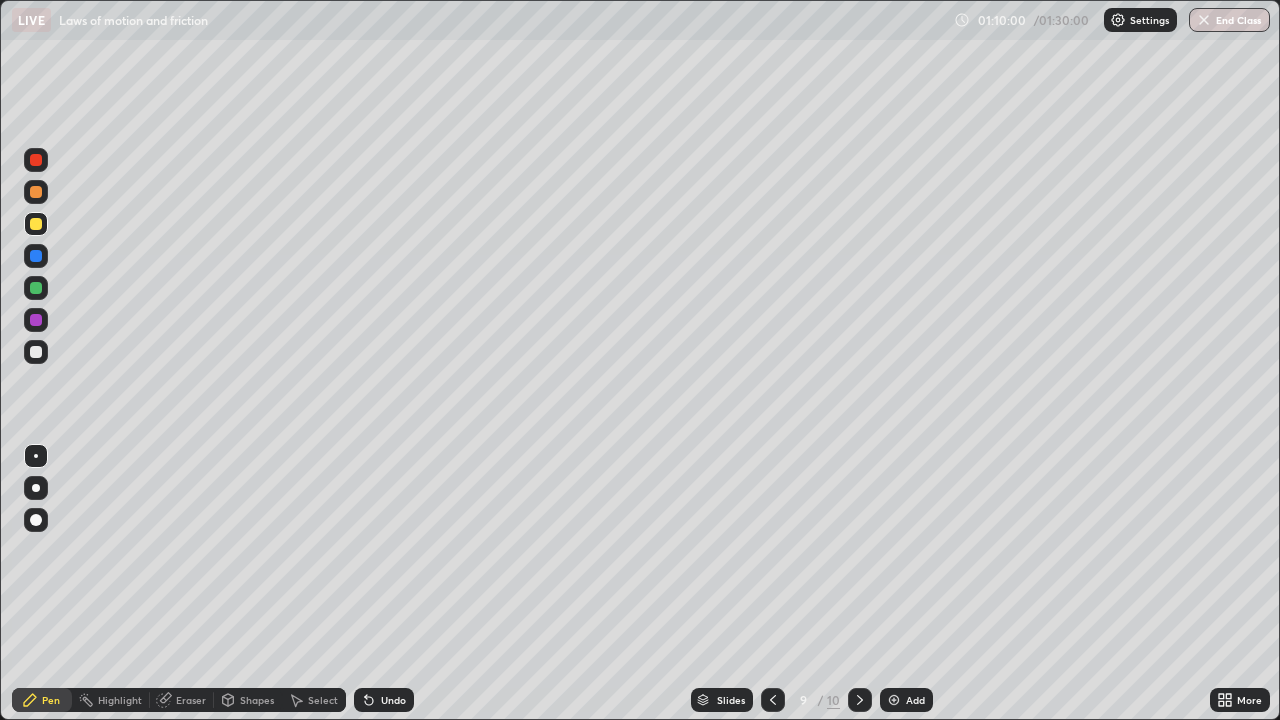 click 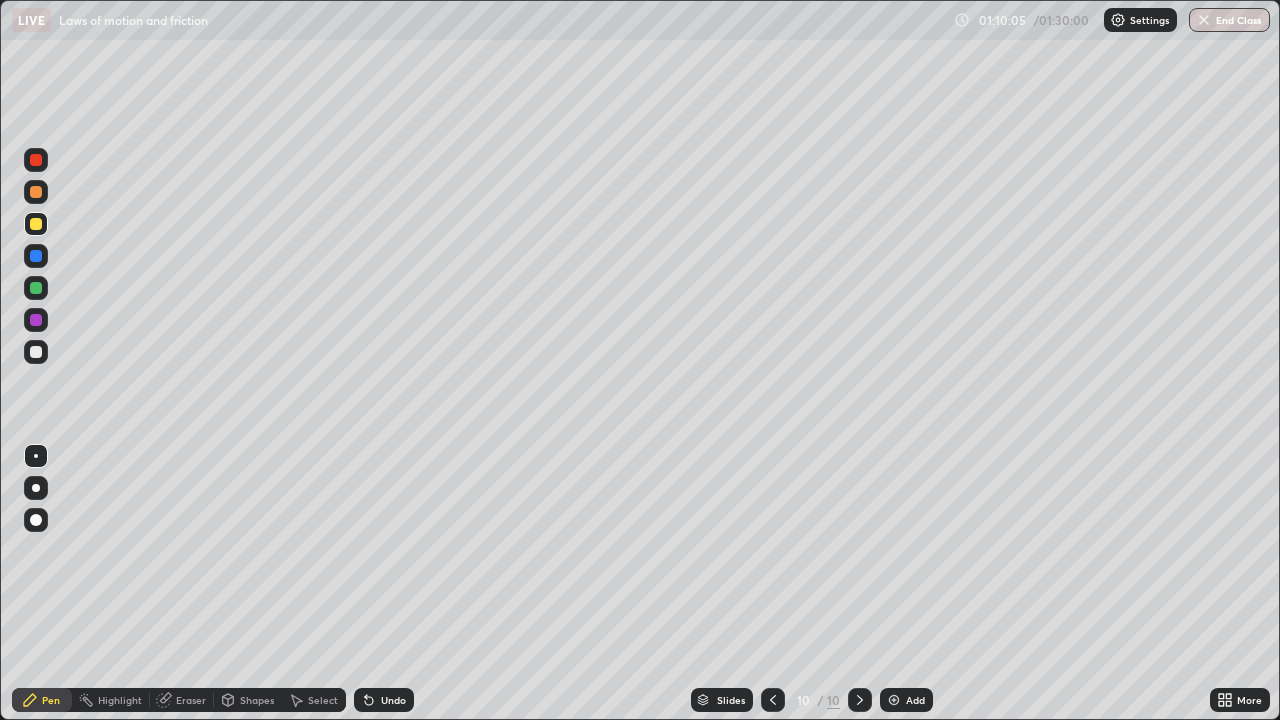click 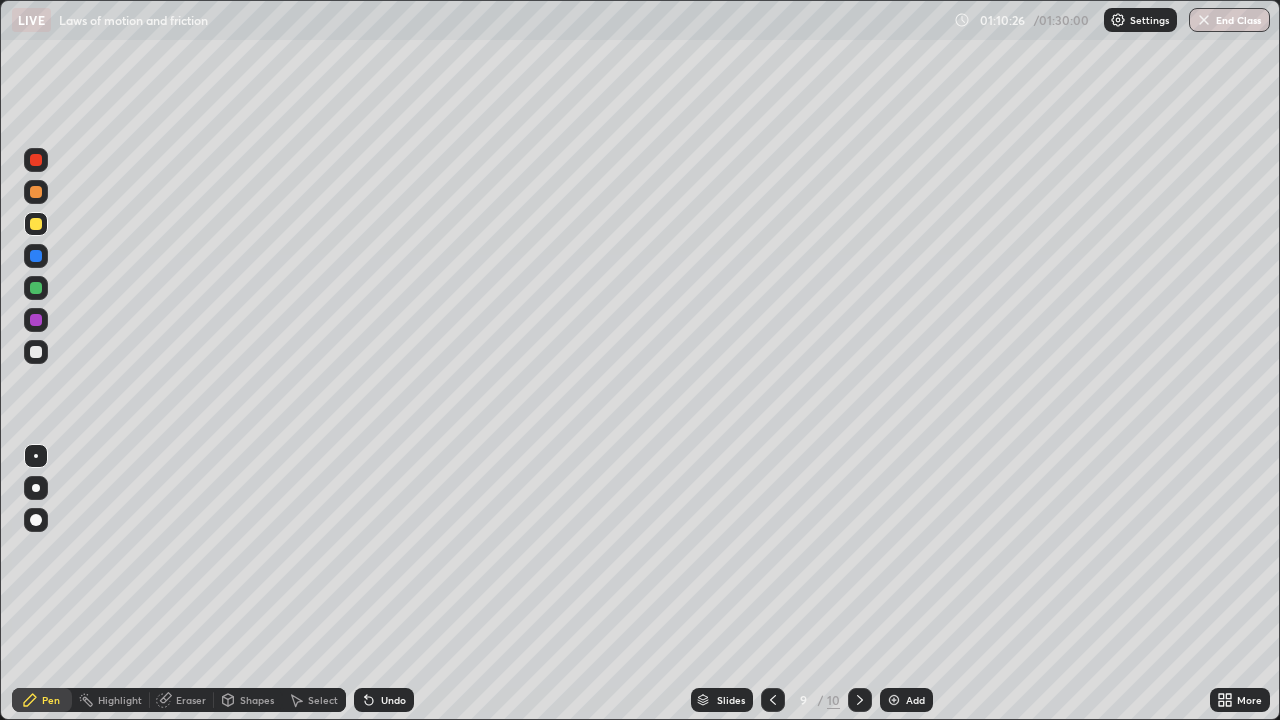 click 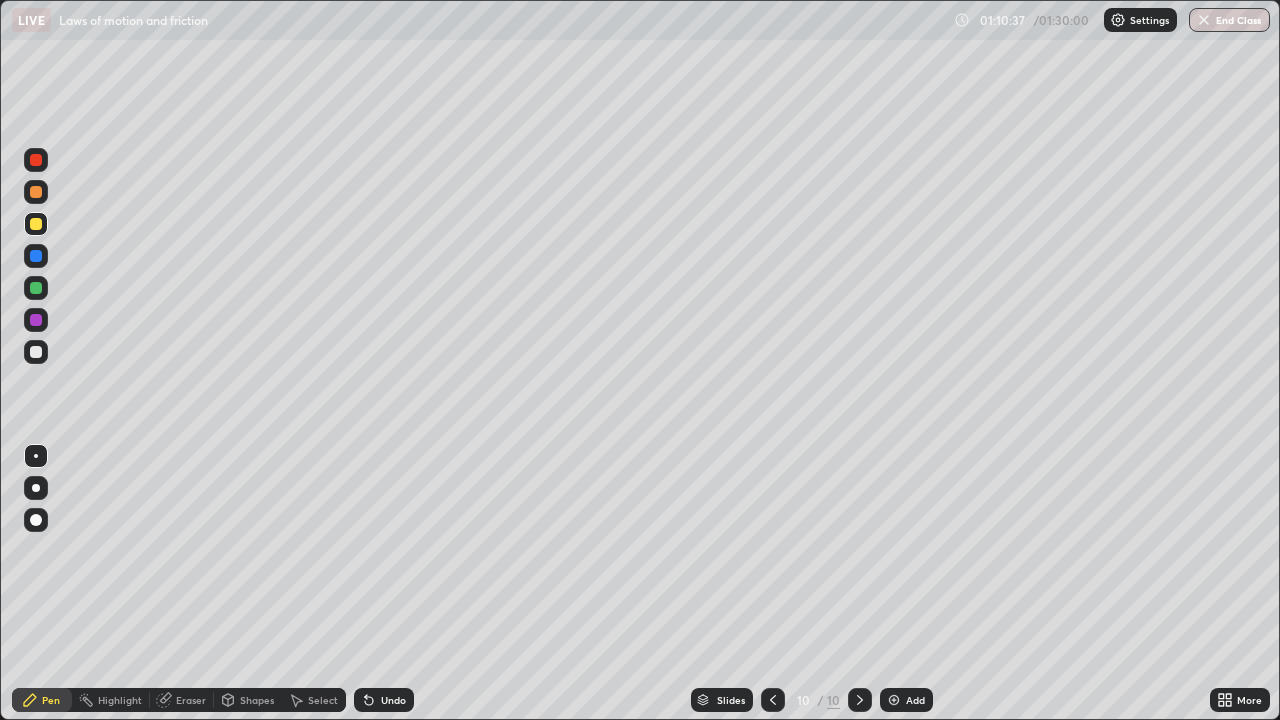 click at bounding box center [36, 352] 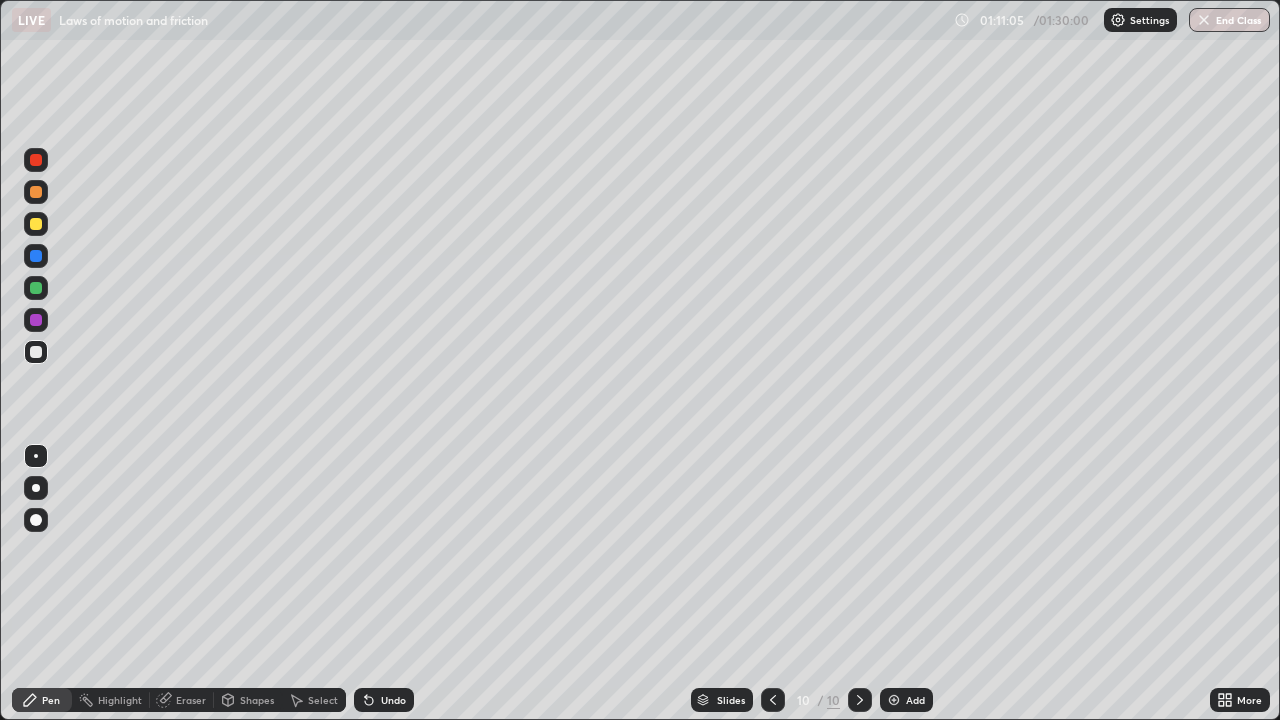 click 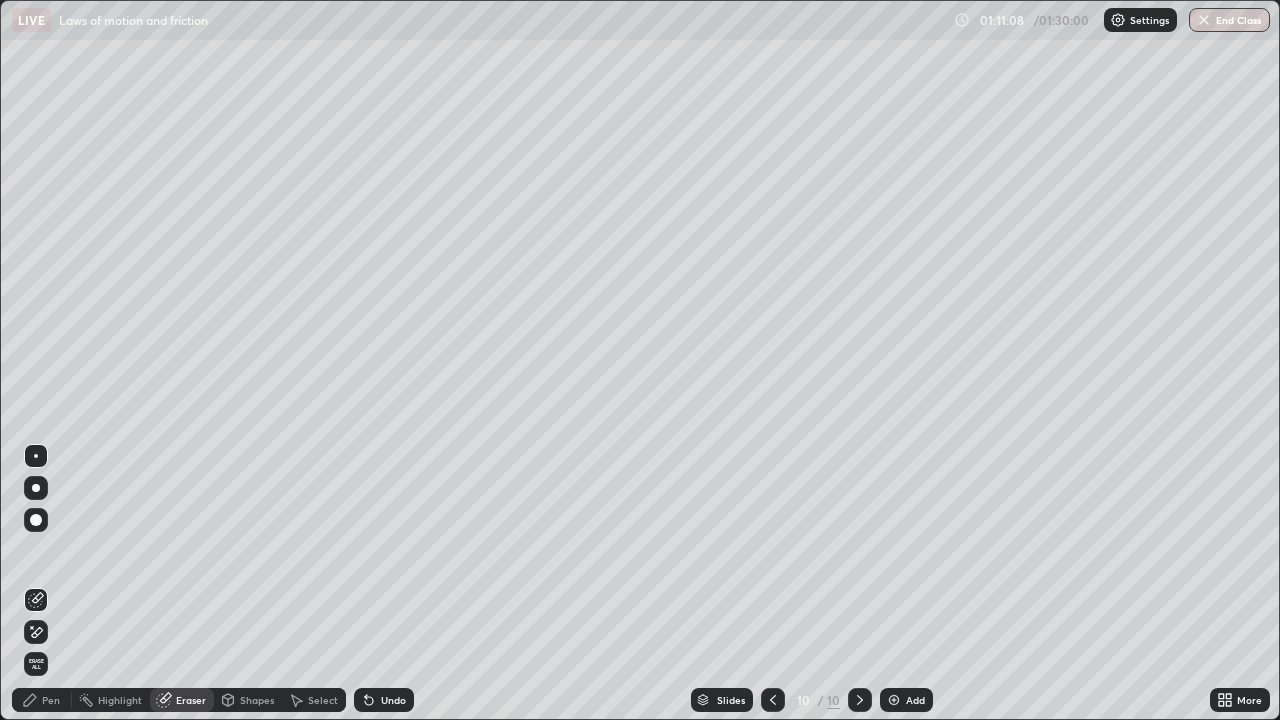 click on "Pen" at bounding box center [51, 700] 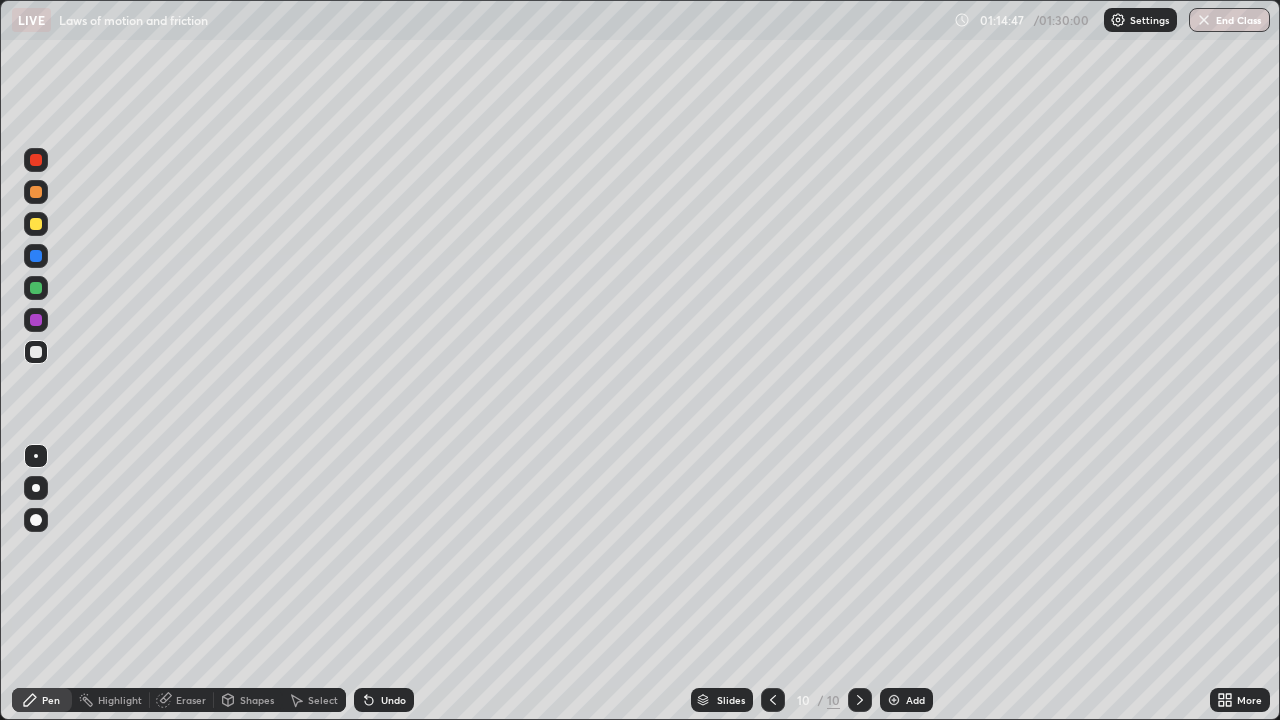 click 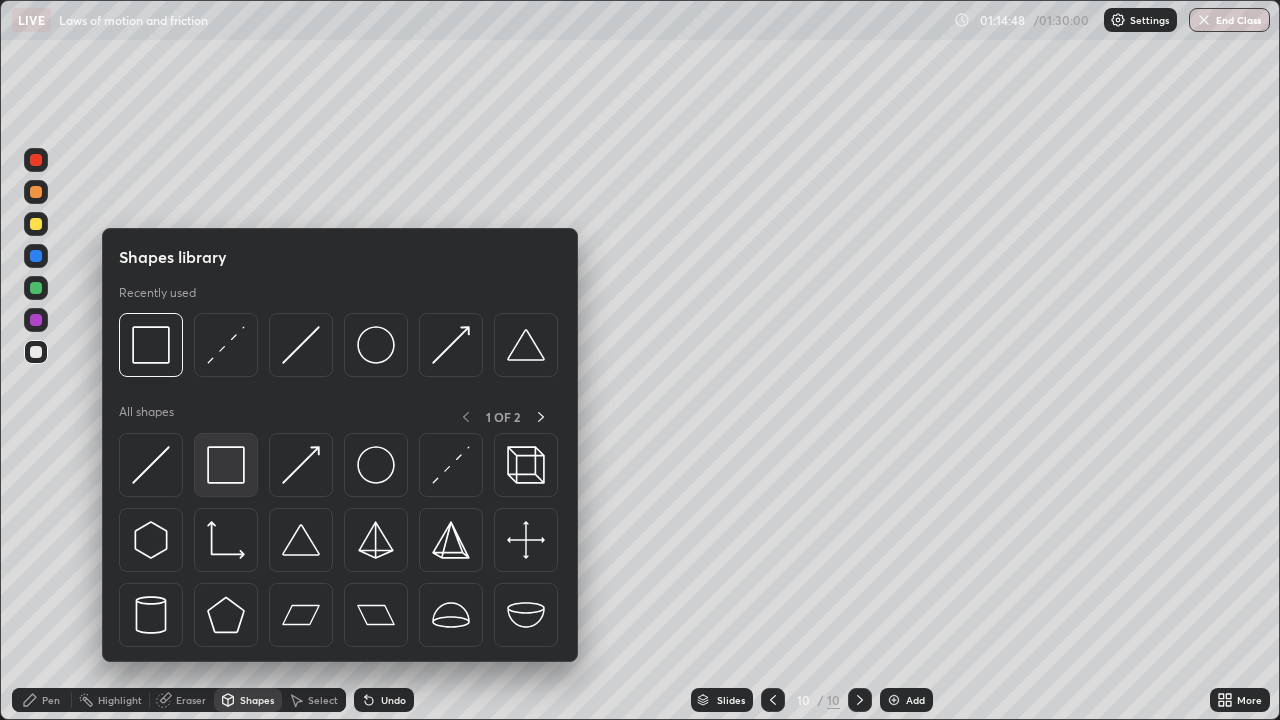 click at bounding box center [226, 465] 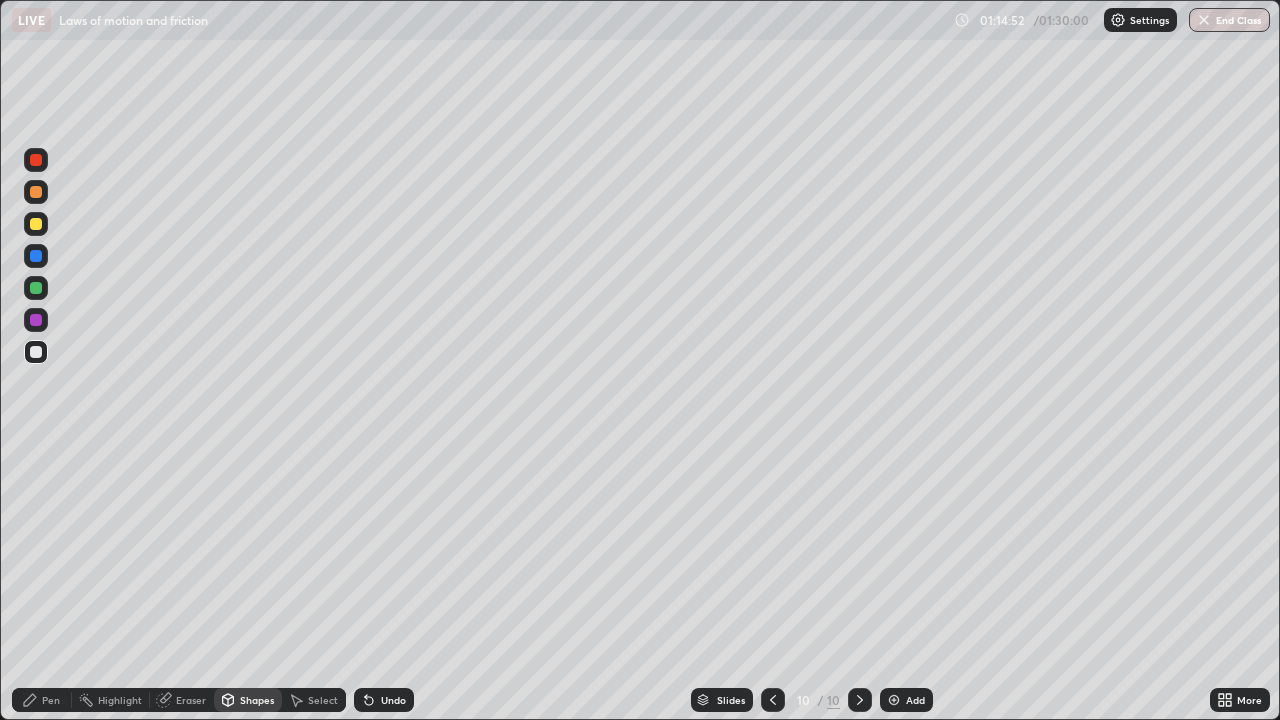 click on "Shapes" at bounding box center (257, 700) 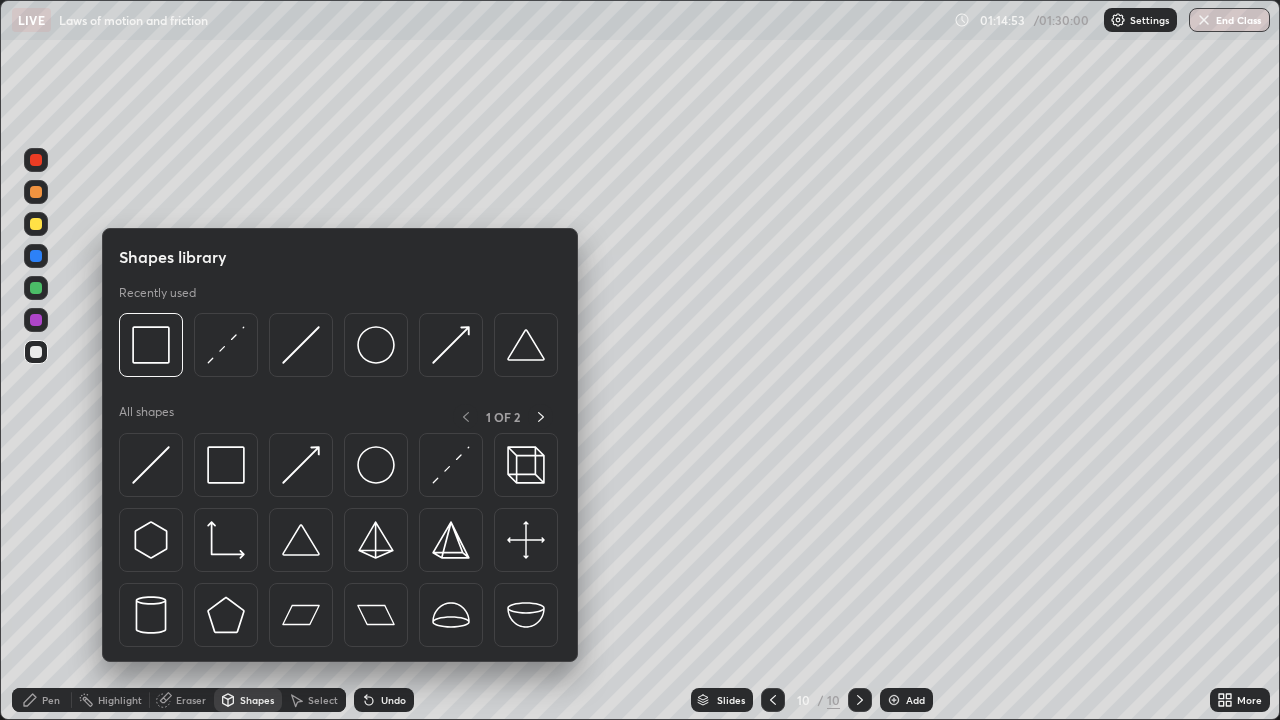 click at bounding box center (36, 320) 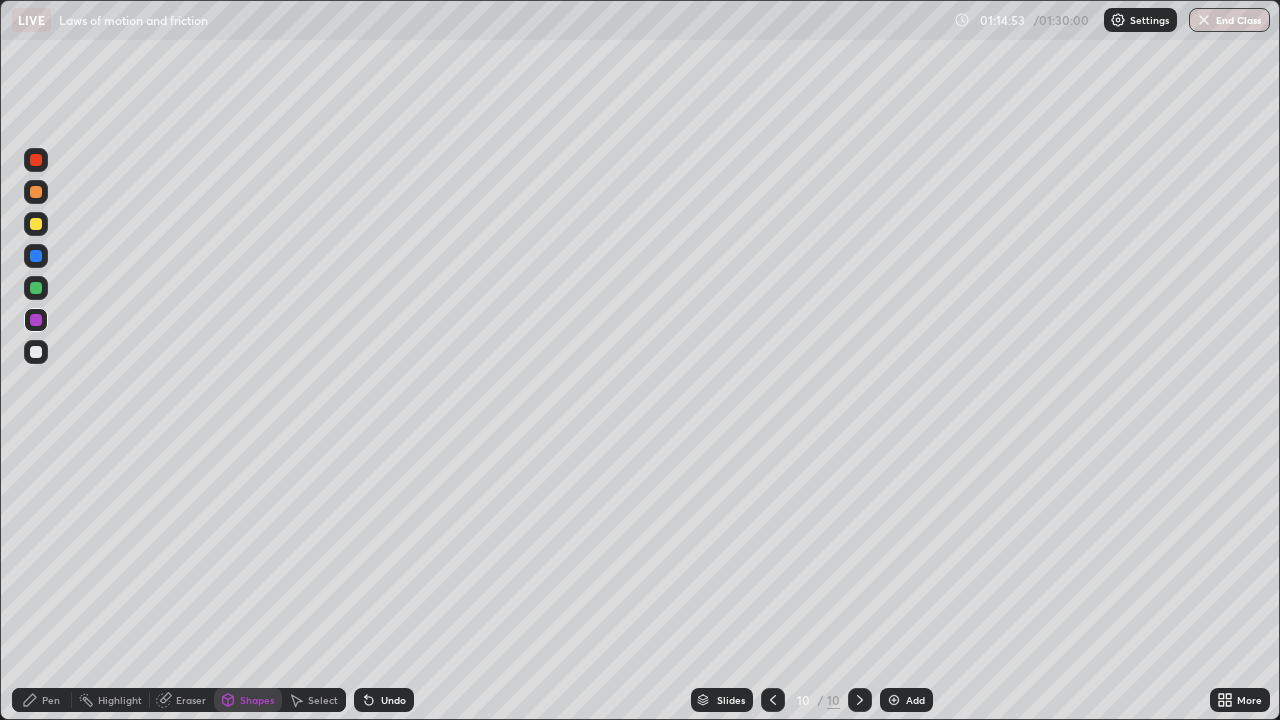 click on "Shapes" at bounding box center (257, 700) 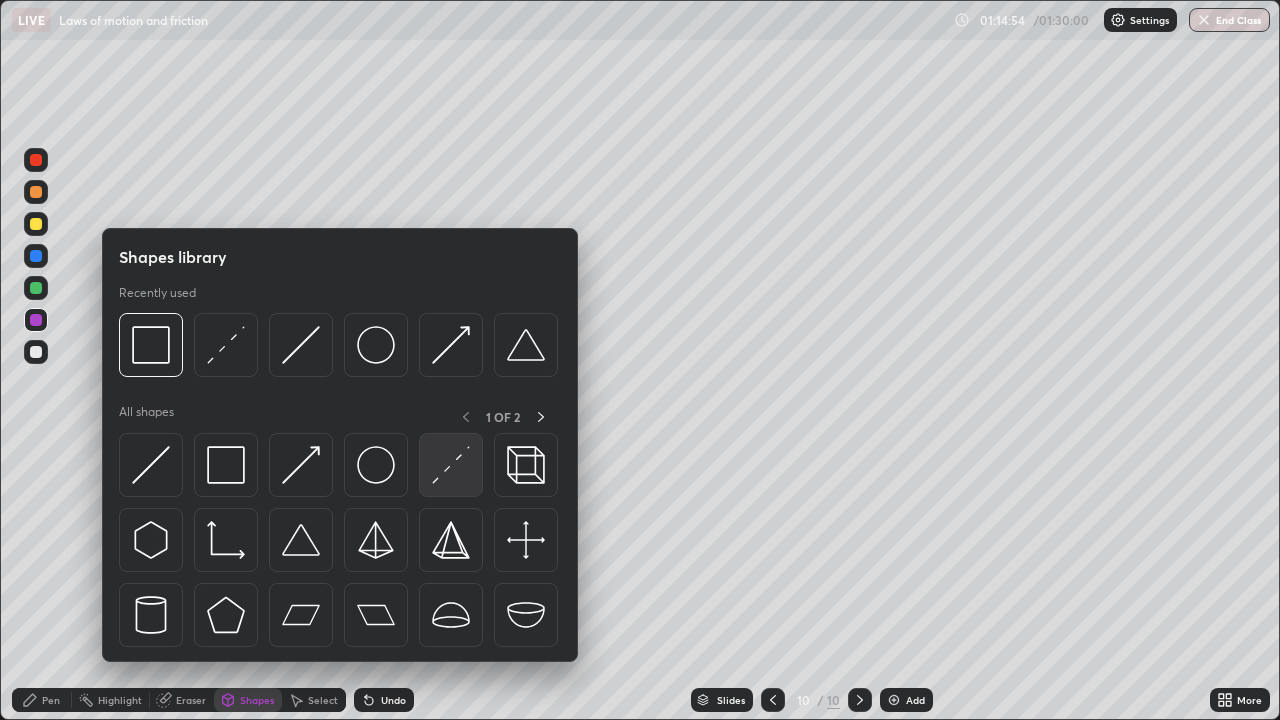 click at bounding box center [451, 465] 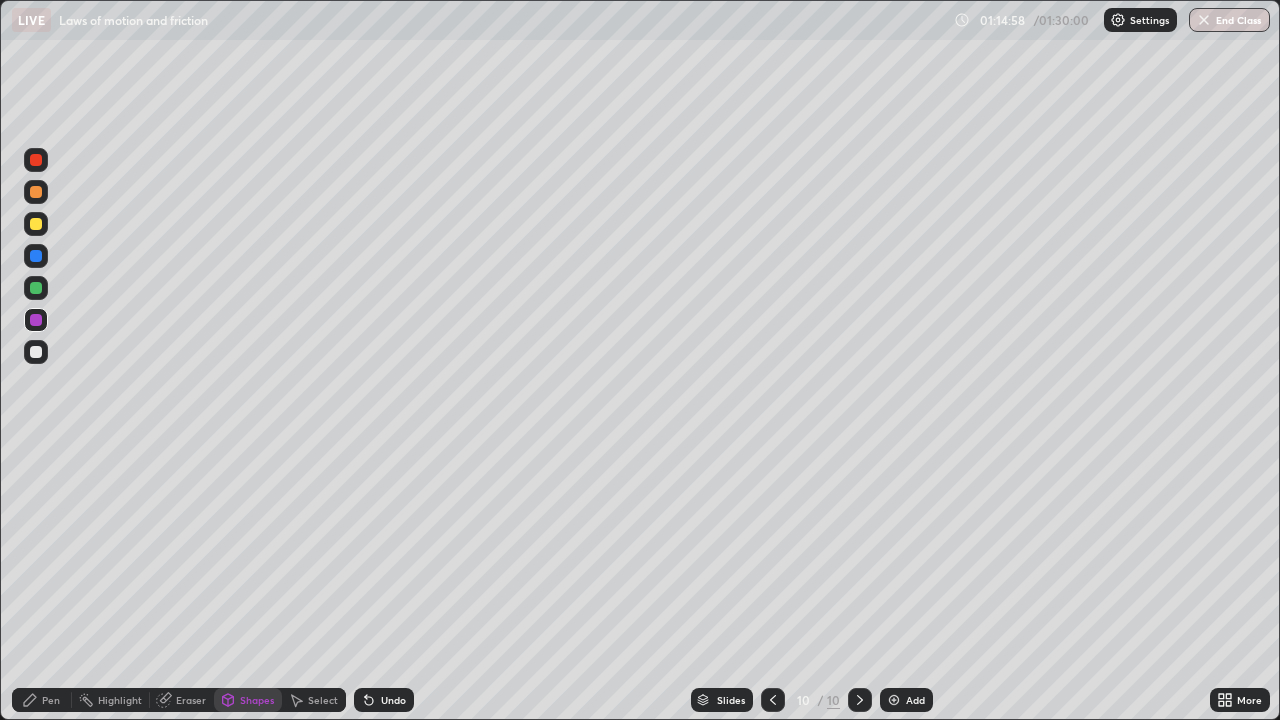 click at bounding box center (36, 288) 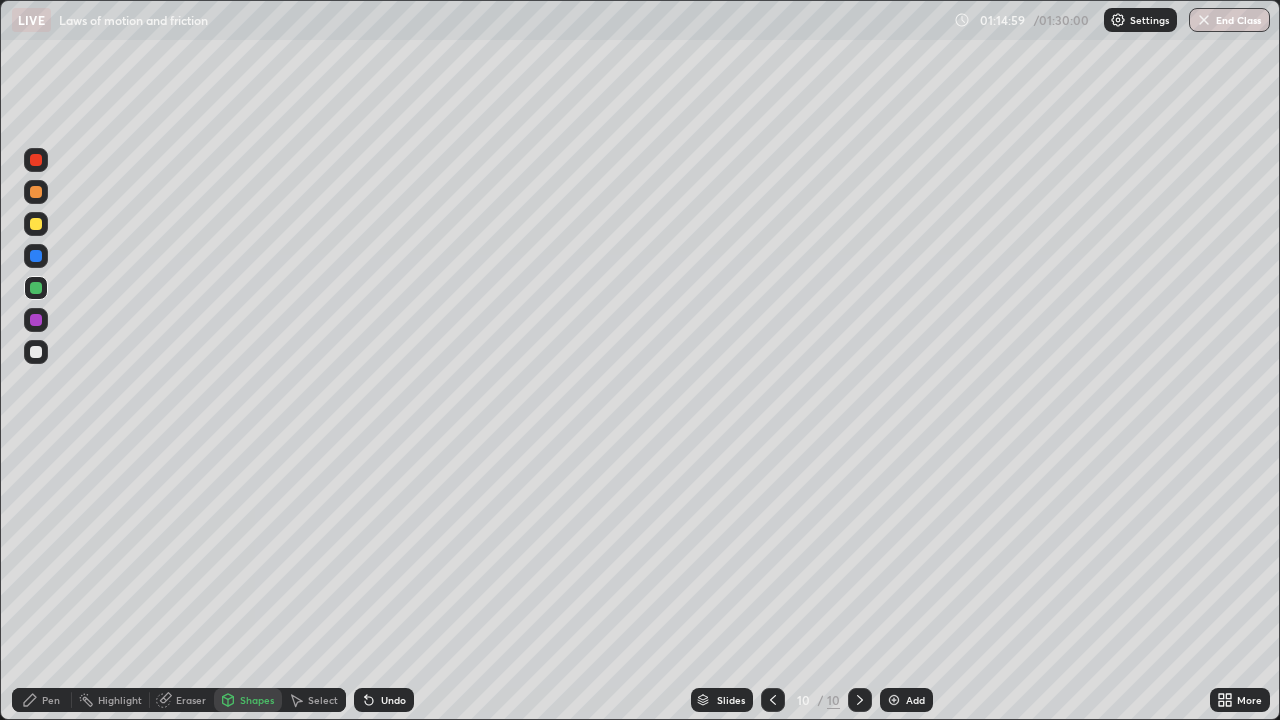 click on "Pen" at bounding box center (51, 700) 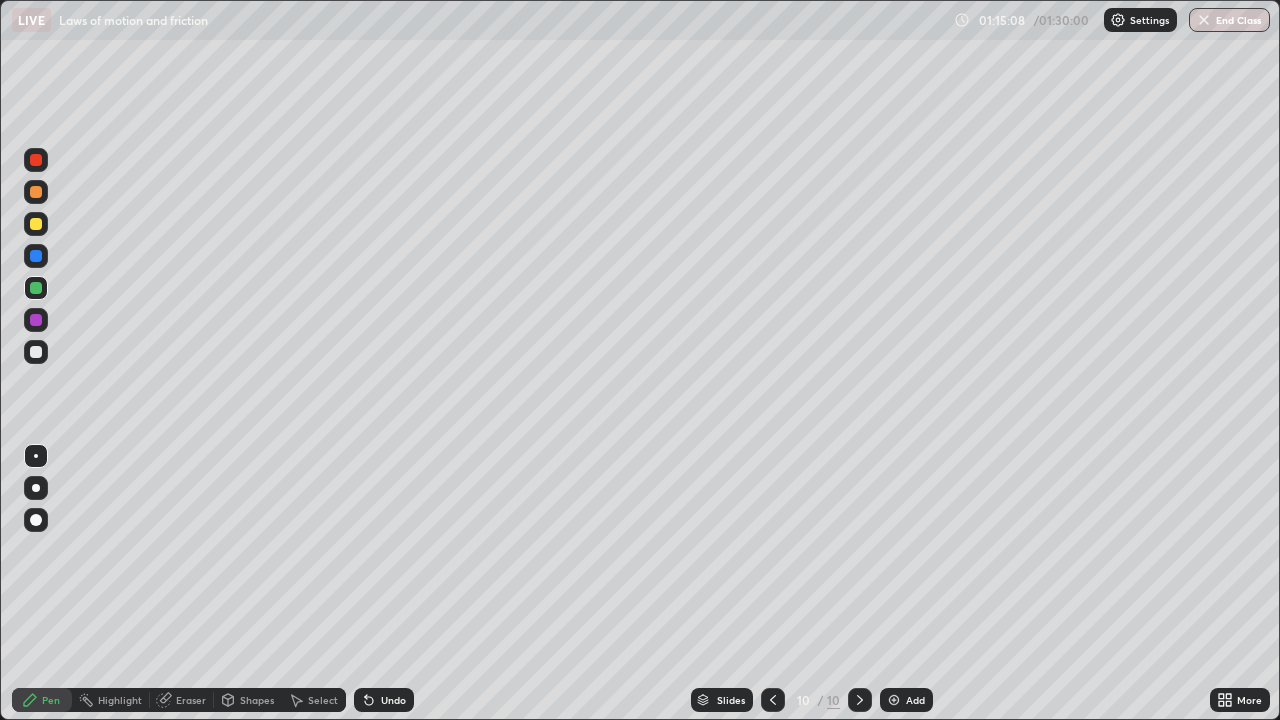 click on "Shapes" at bounding box center [257, 700] 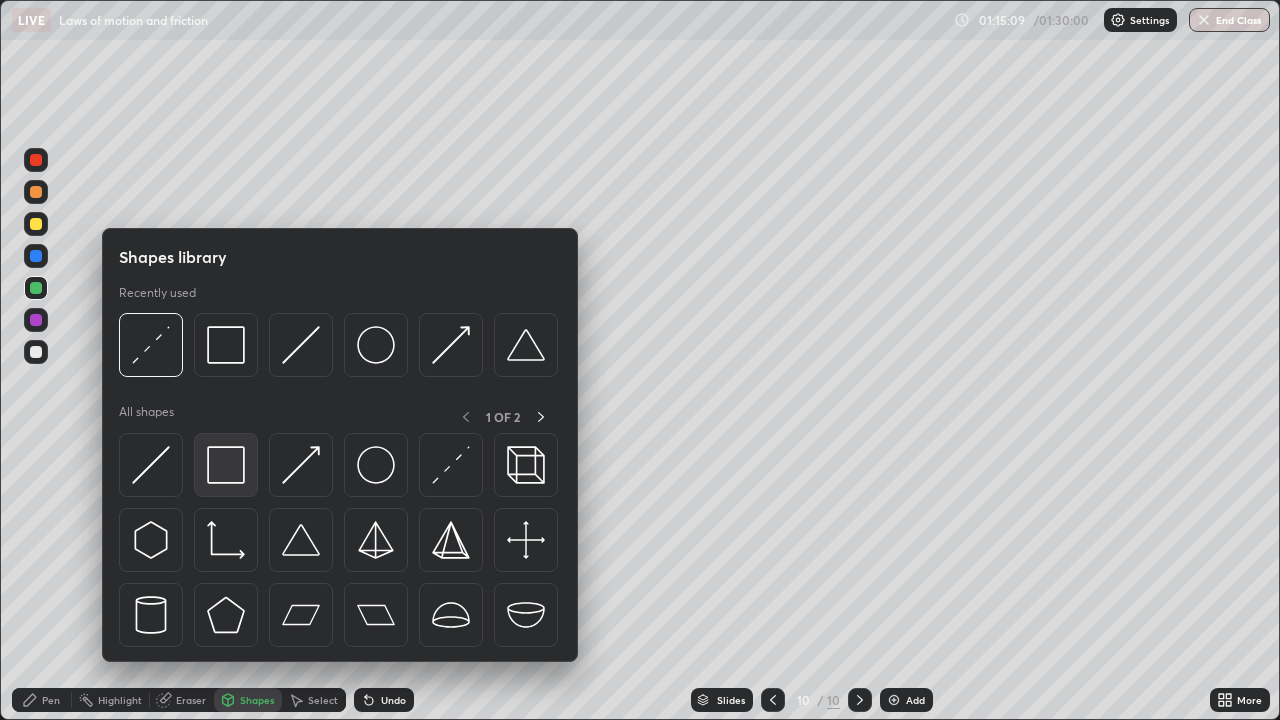 click at bounding box center (226, 465) 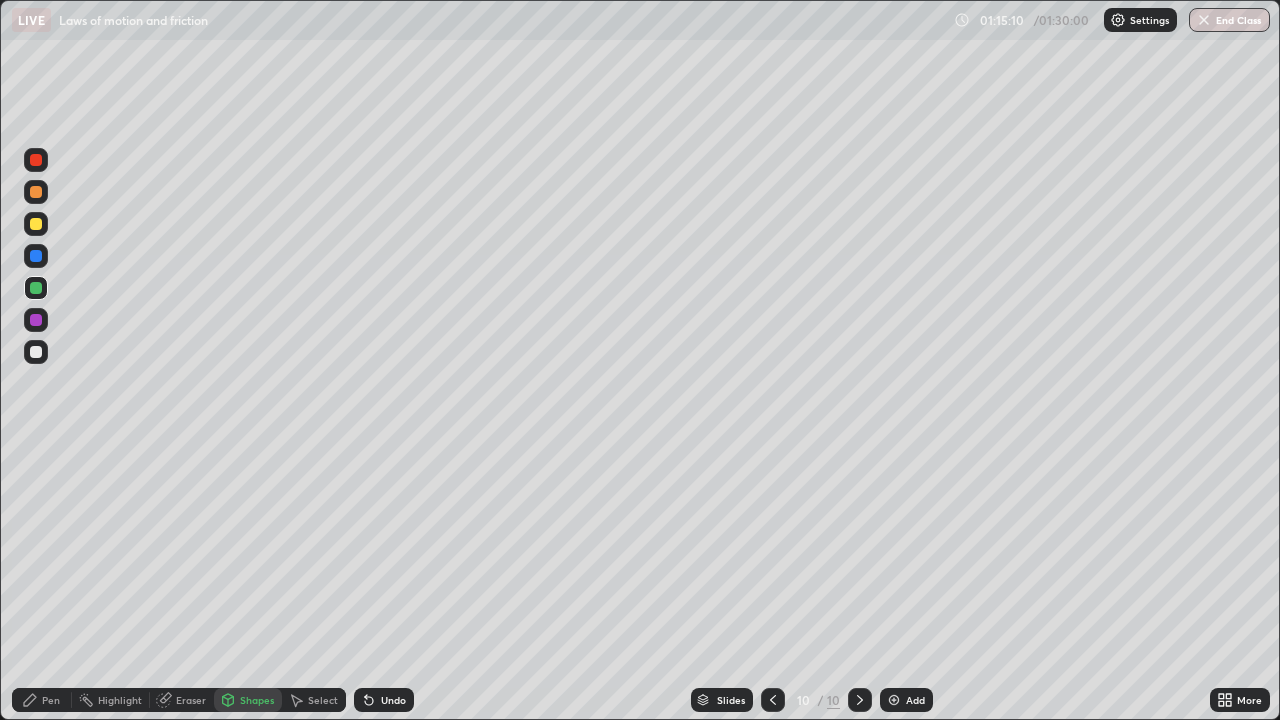 click at bounding box center [36, 288] 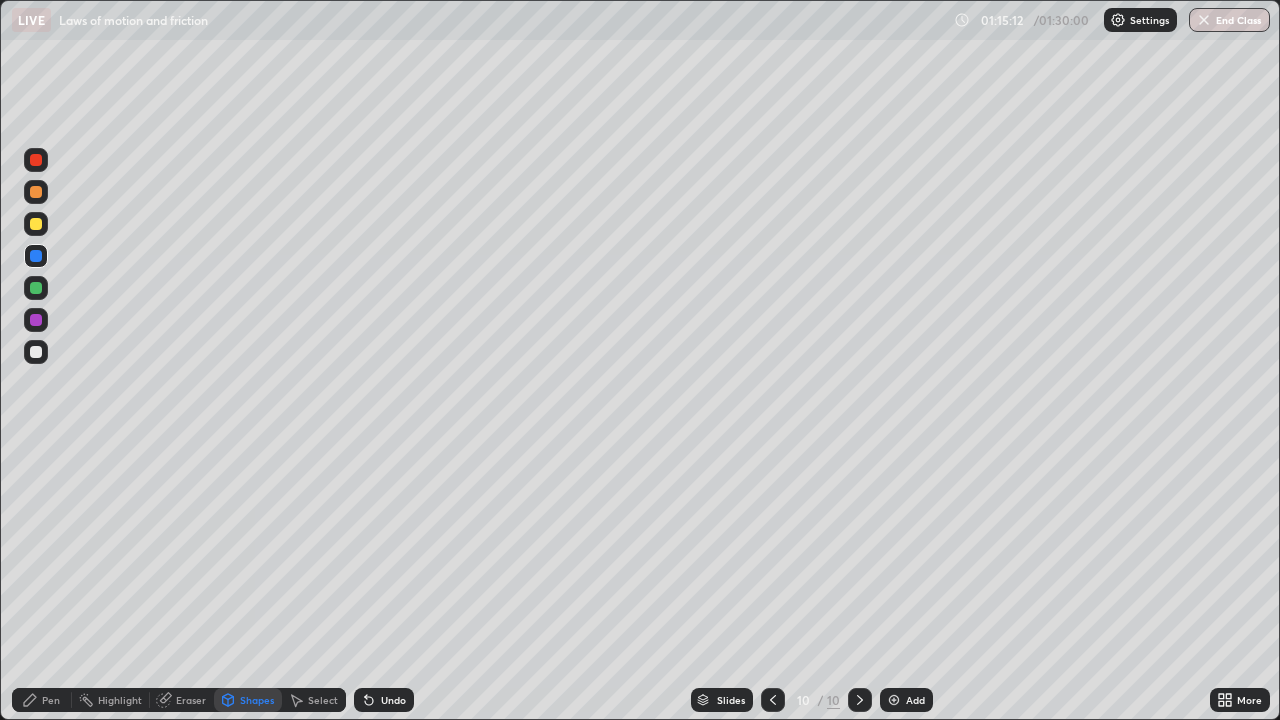 click at bounding box center (36, 224) 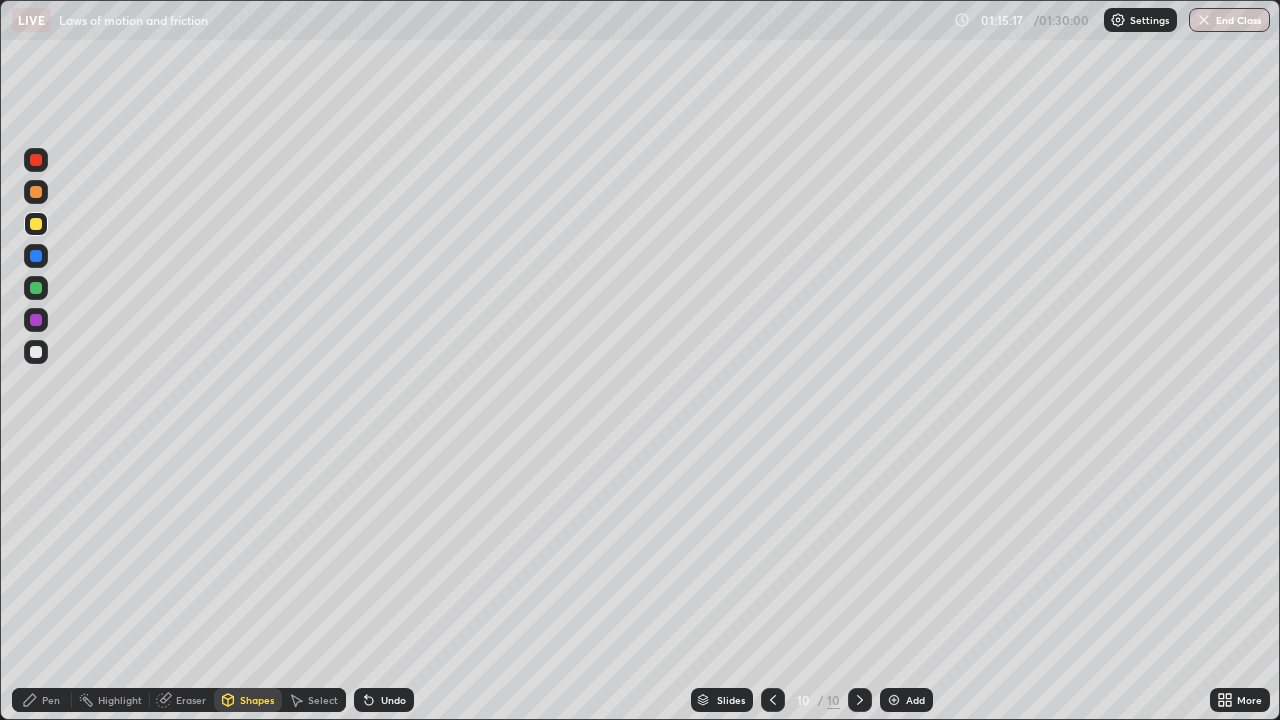 click 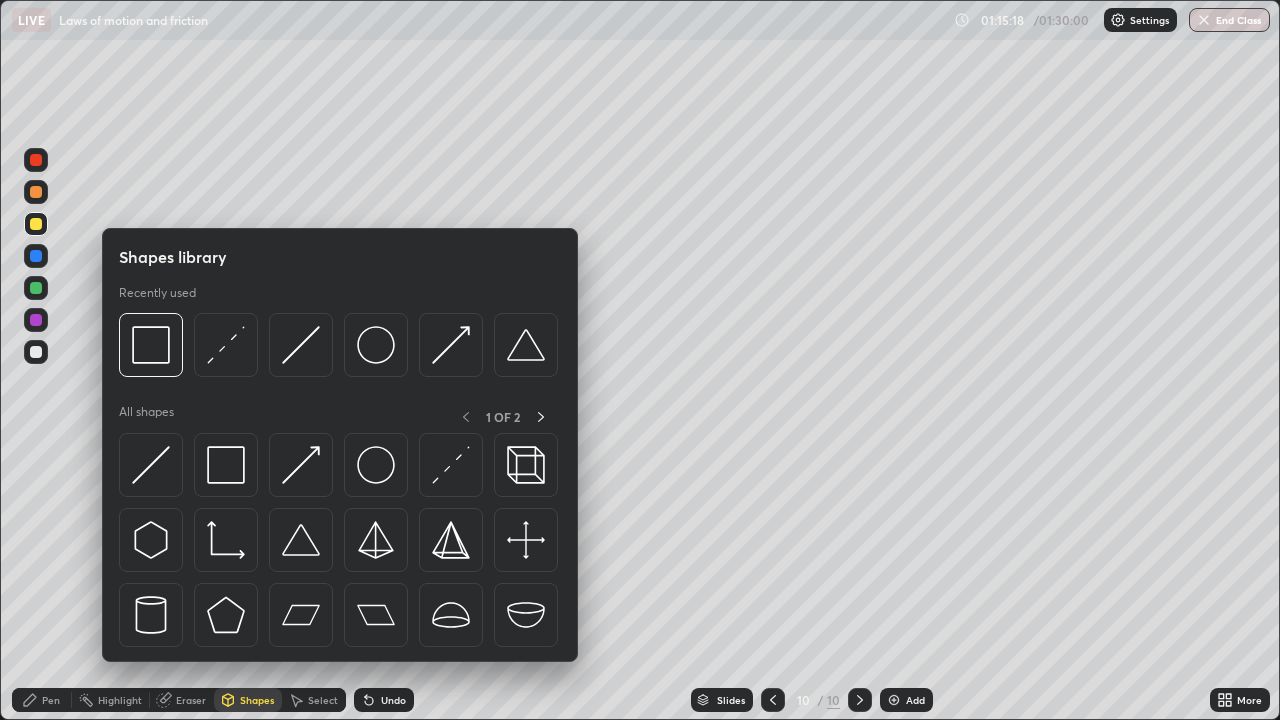 click at bounding box center (36, 256) 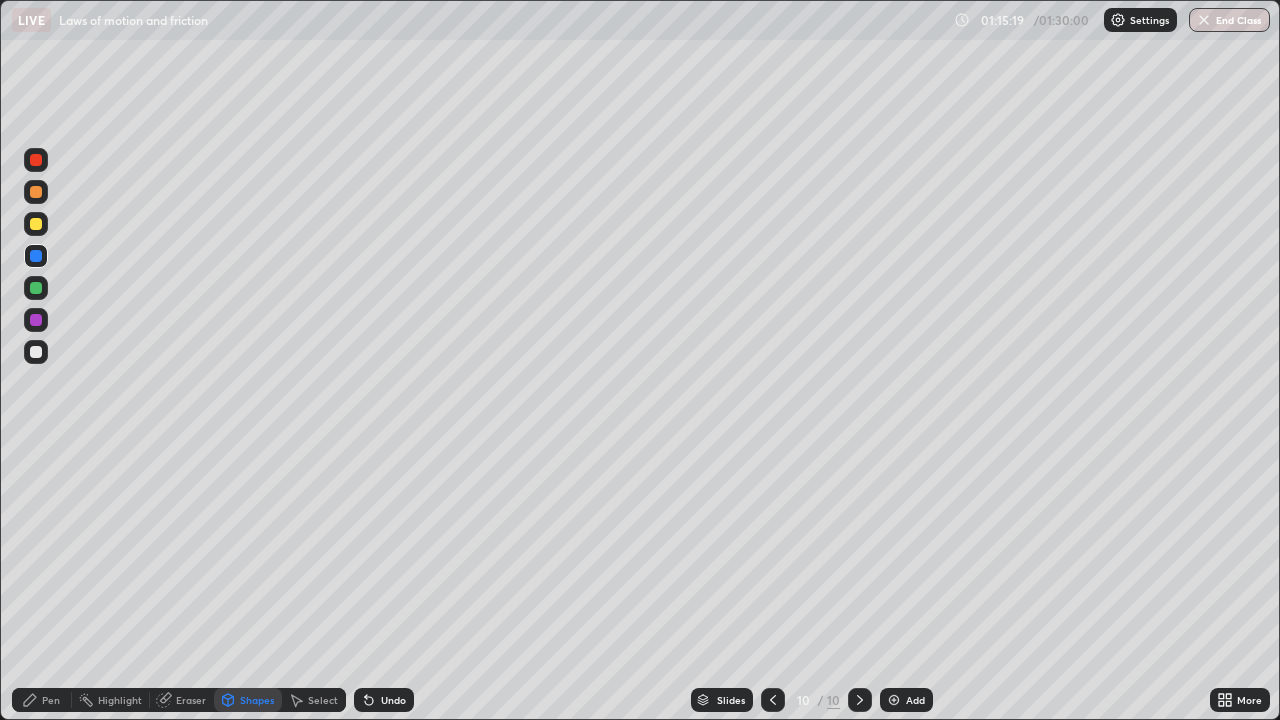 click on "Shapes" at bounding box center [257, 700] 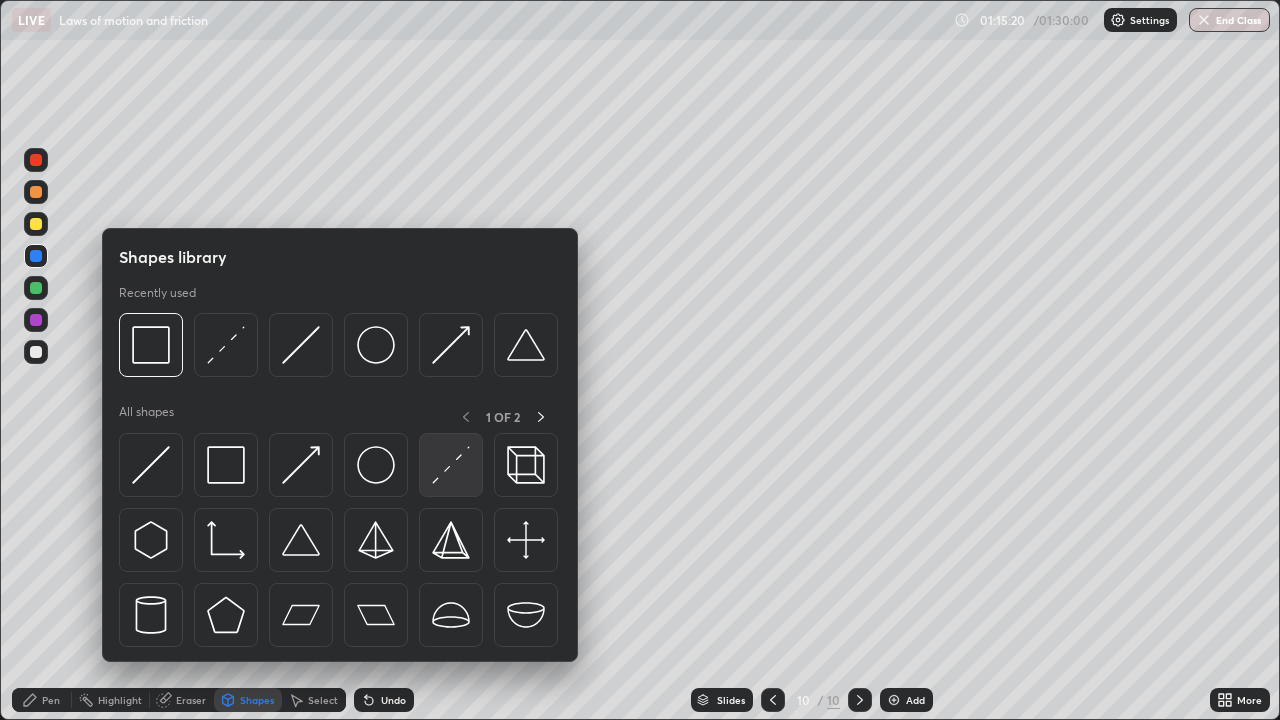 click at bounding box center [451, 465] 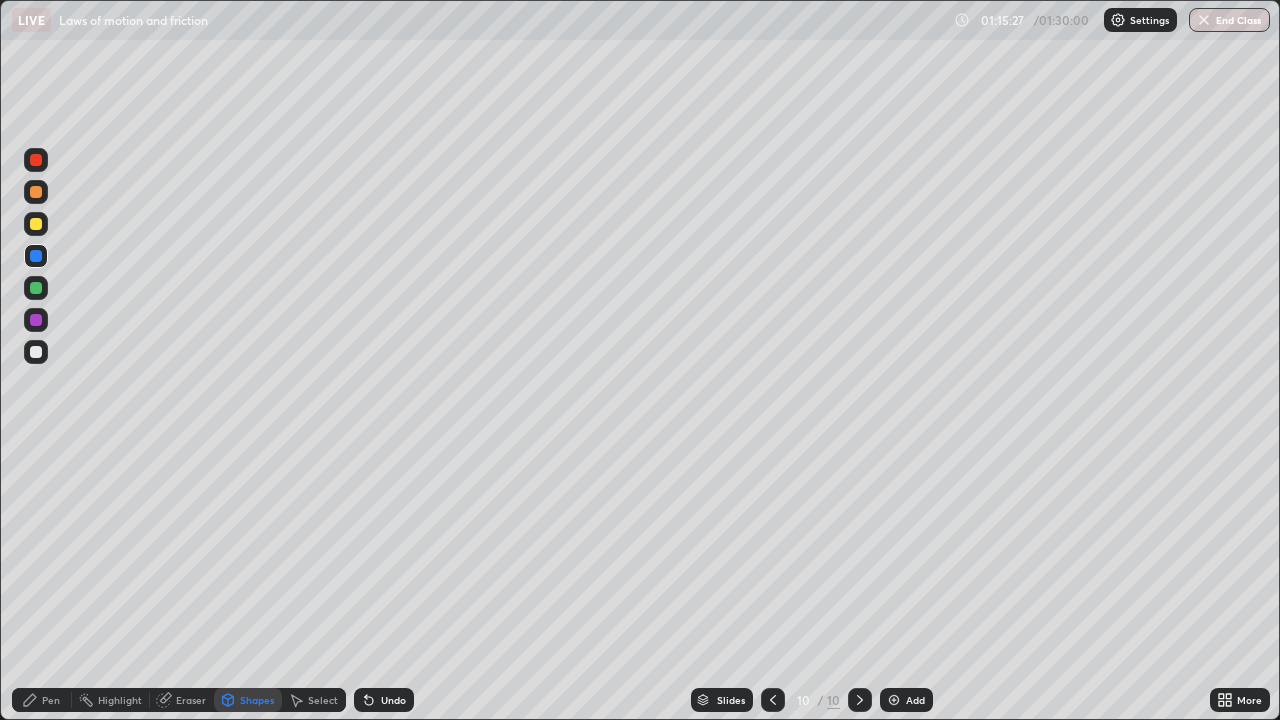 click on "Pen" at bounding box center (42, 700) 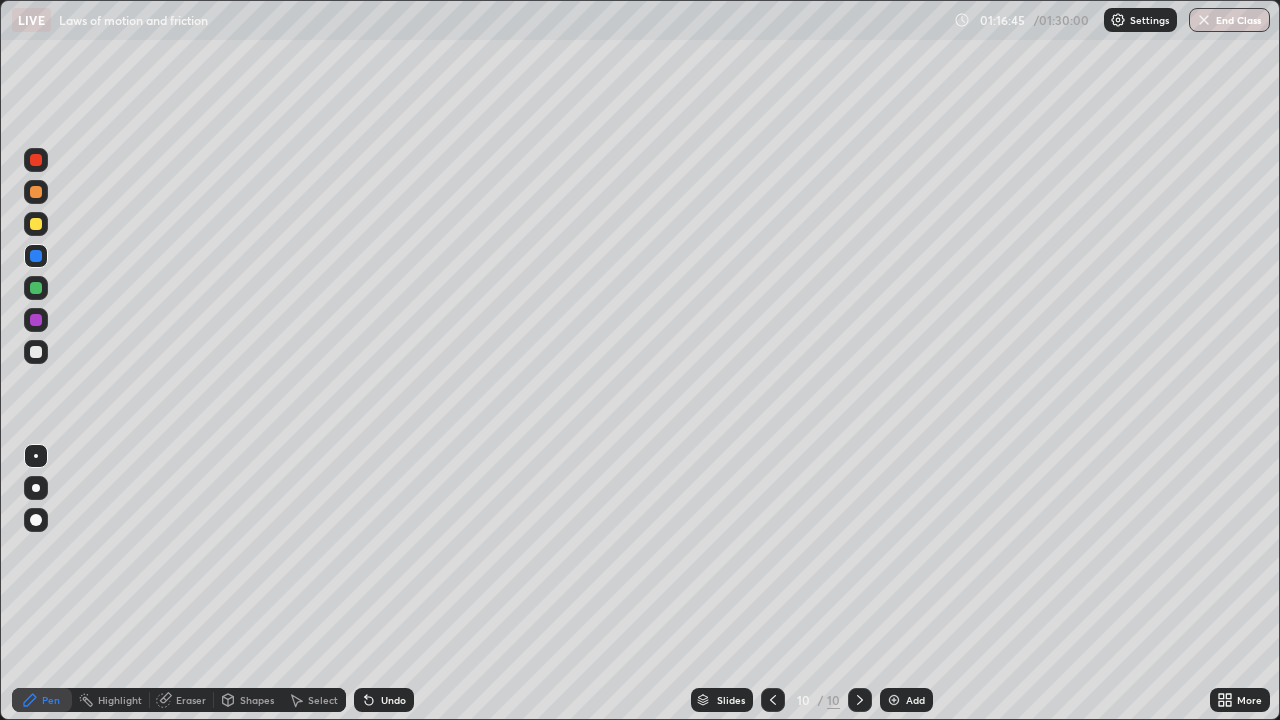click 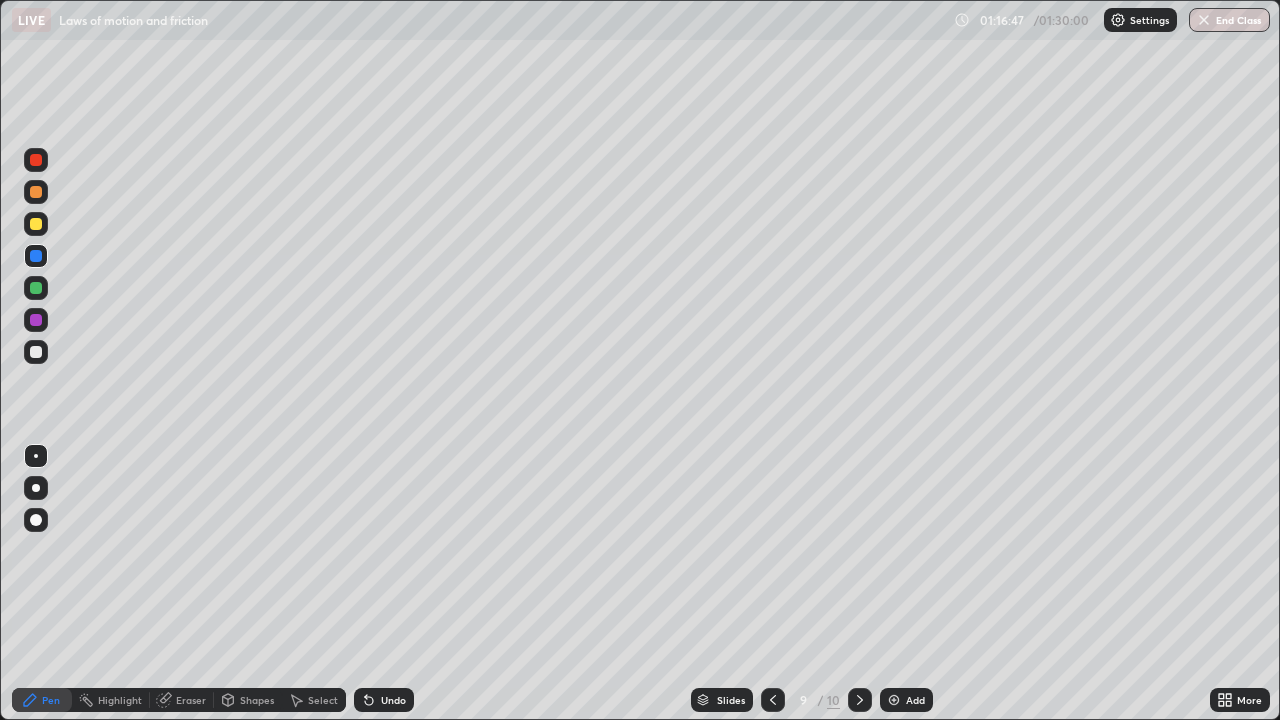 click 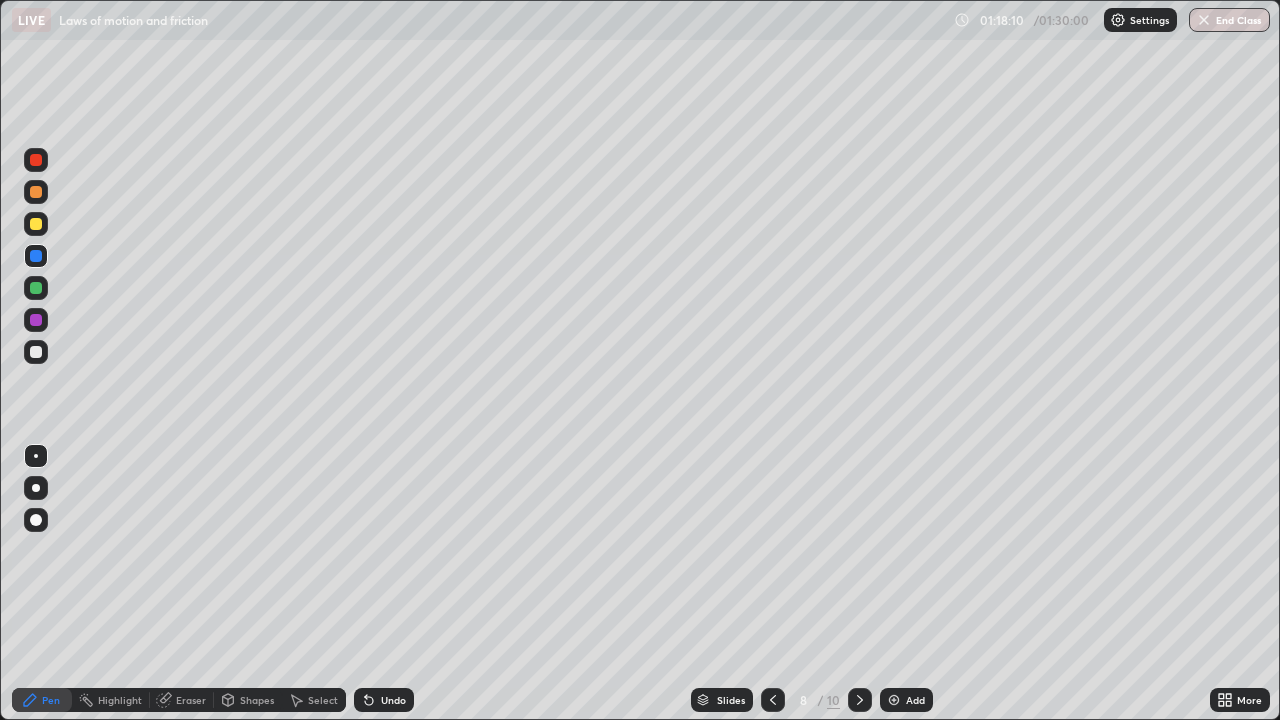 click at bounding box center [36, 288] 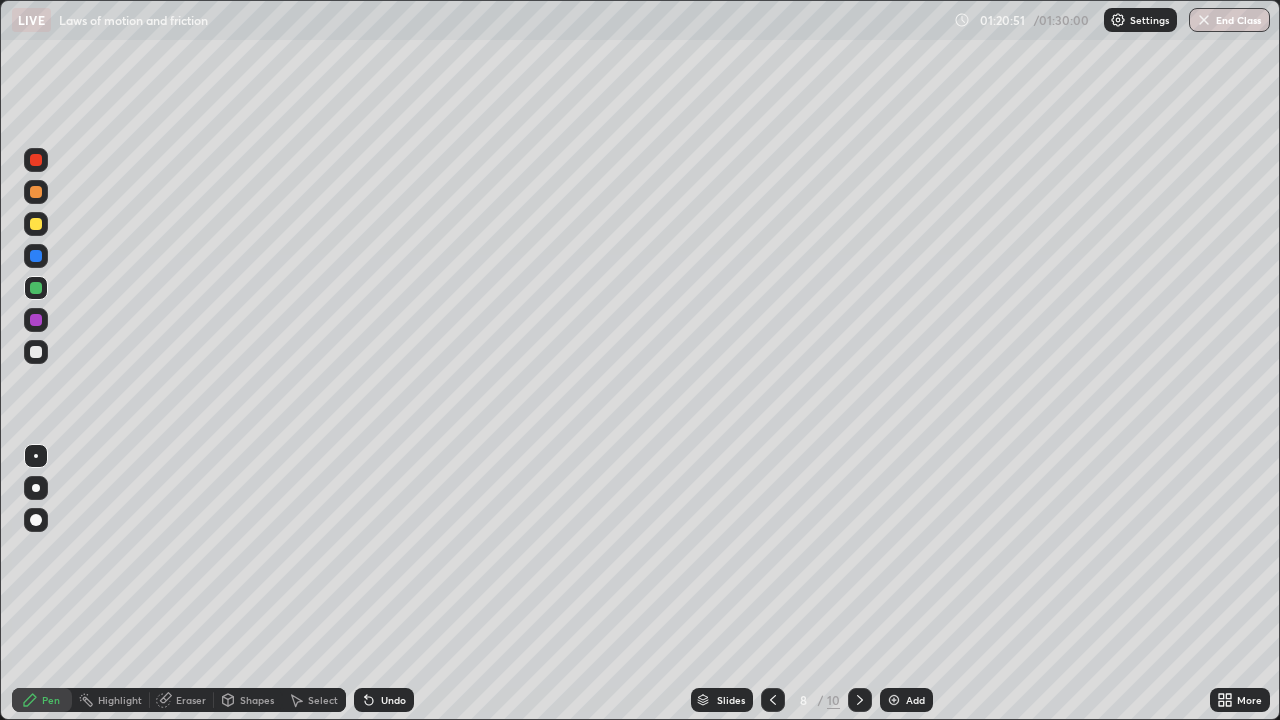 click 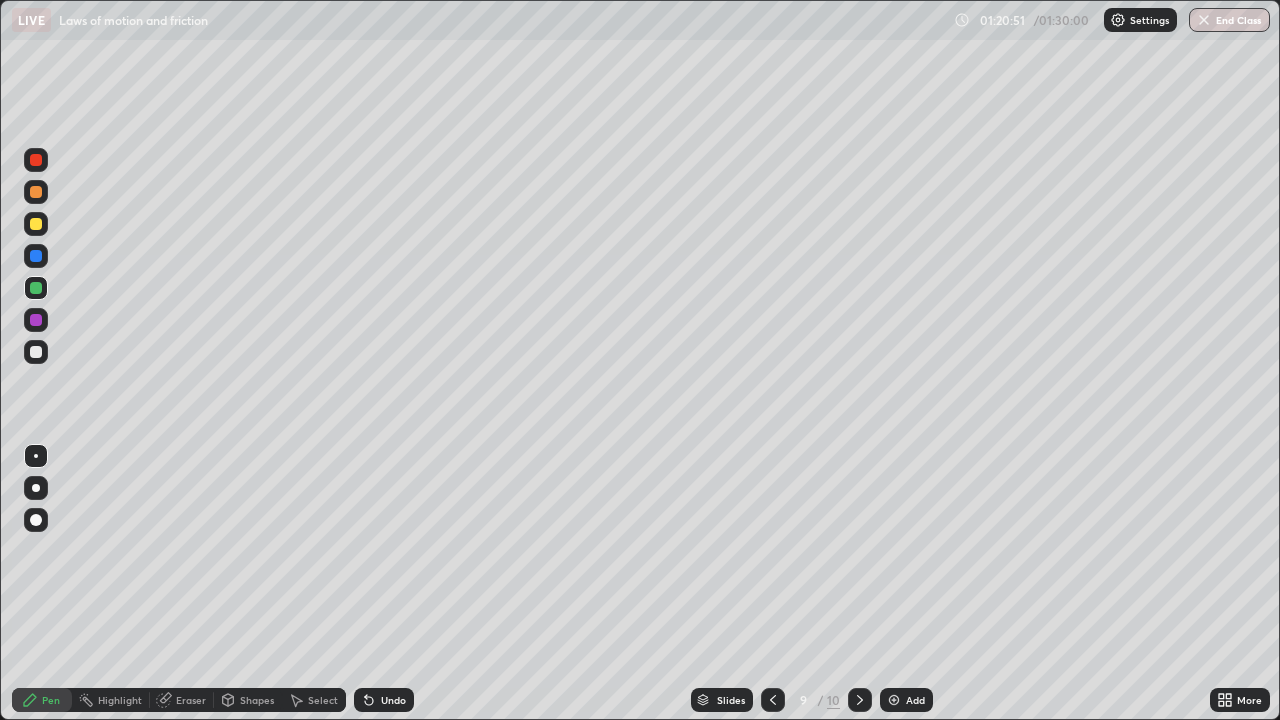 click at bounding box center [894, 700] 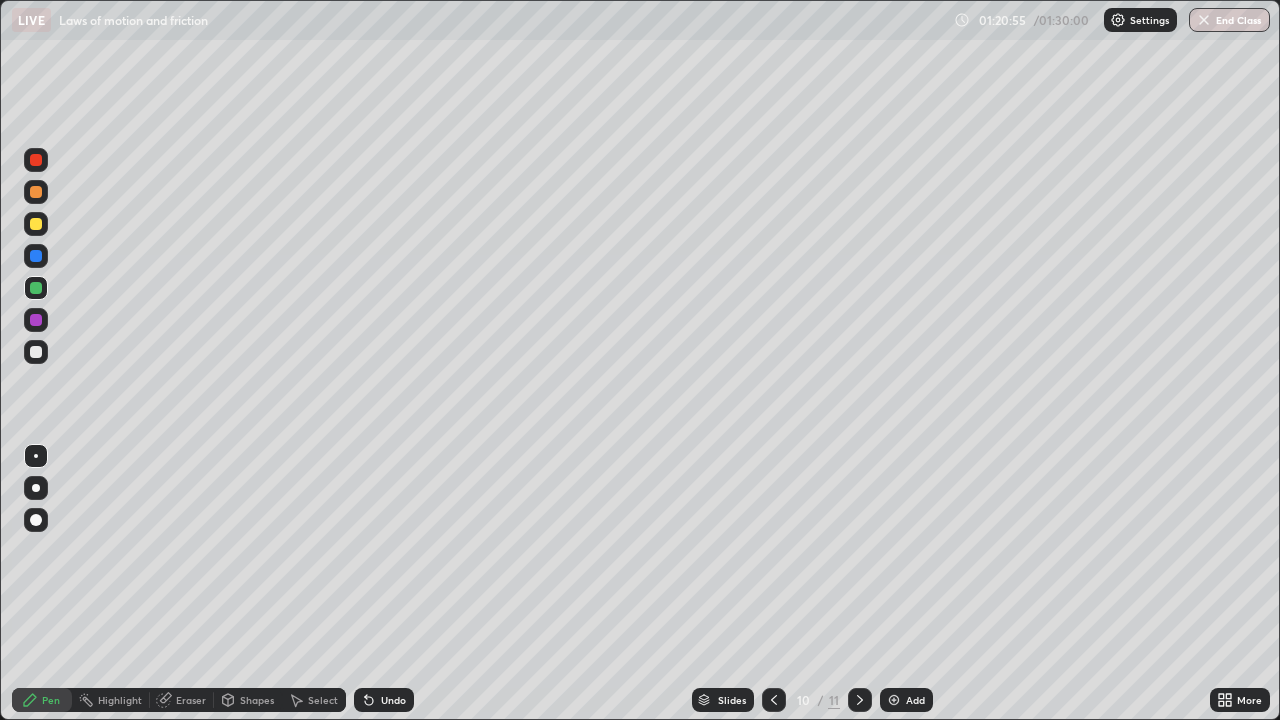 click at bounding box center (36, 224) 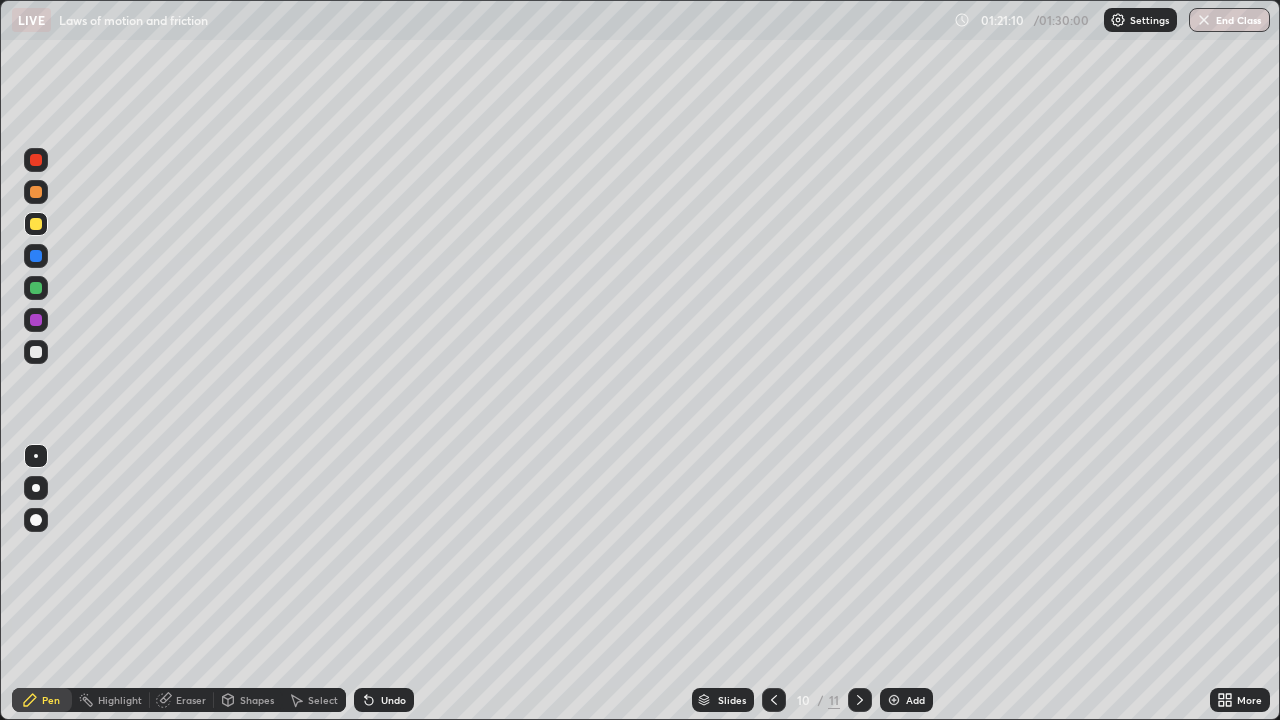 click on "Eraser" at bounding box center (182, 700) 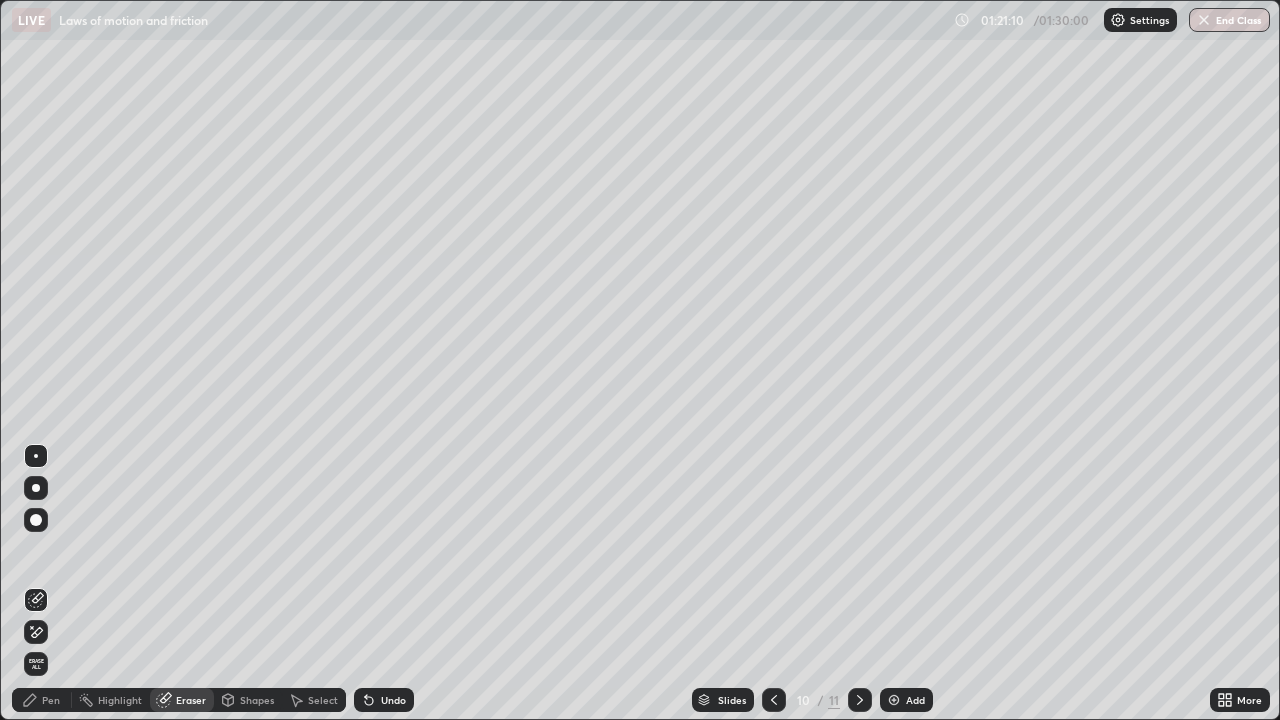 click on "Erase all" at bounding box center [36, 664] 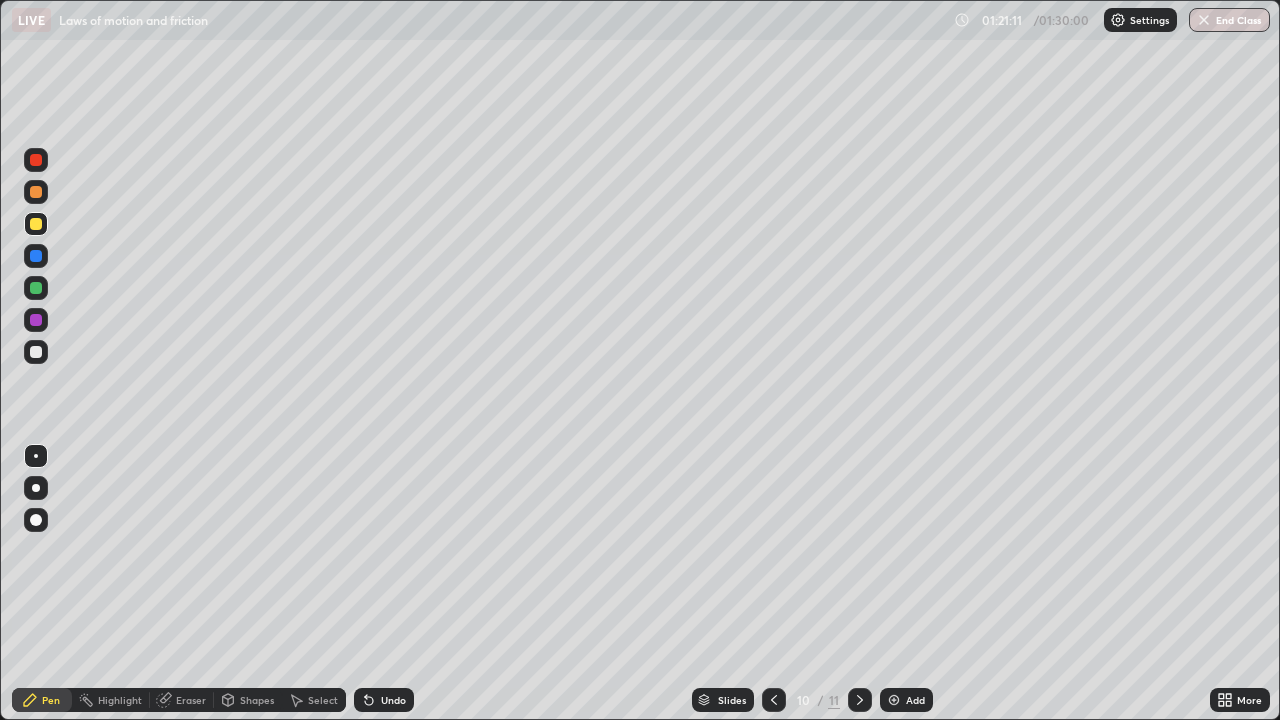 click on "Pen" at bounding box center (51, 700) 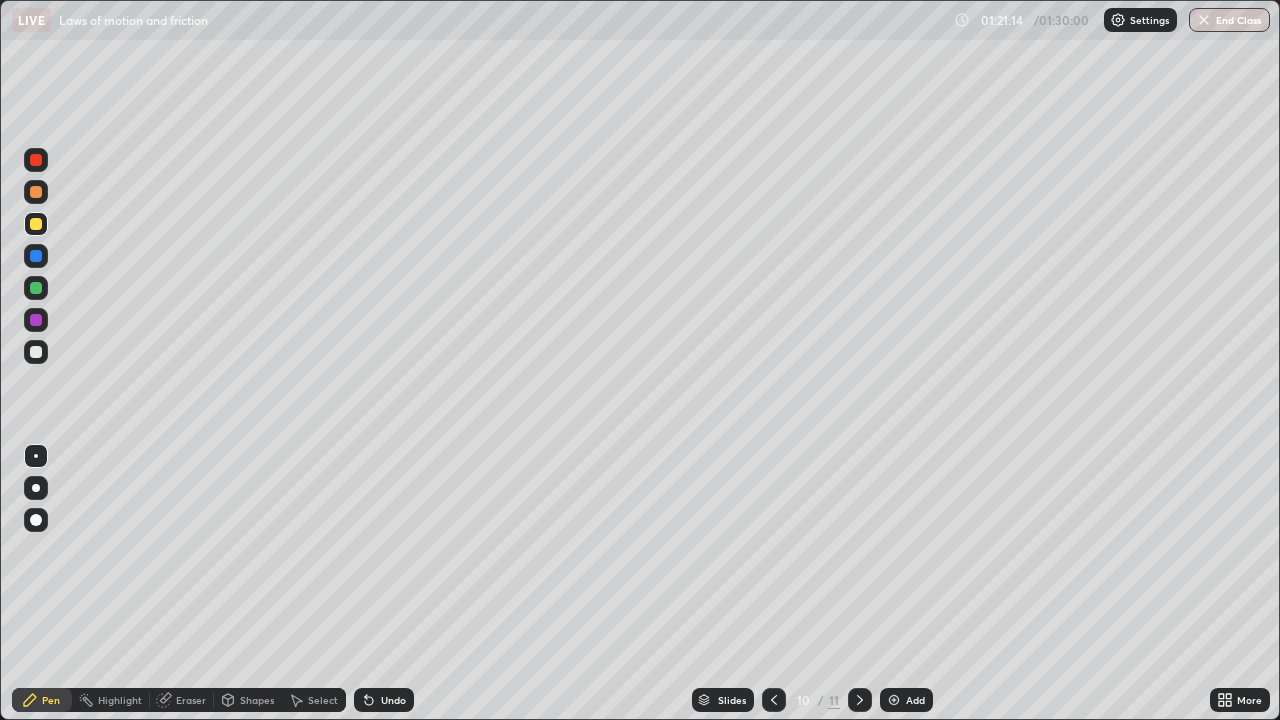 click at bounding box center (36, 352) 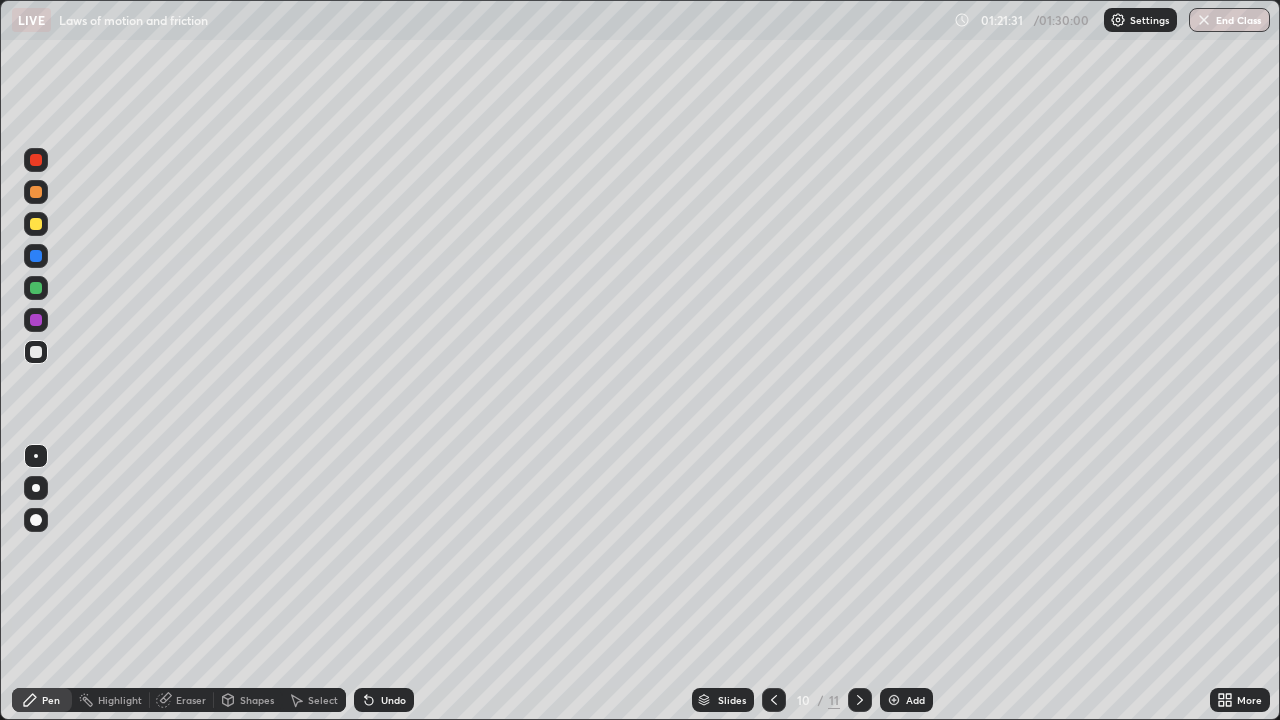 click at bounding box center [36, 224] 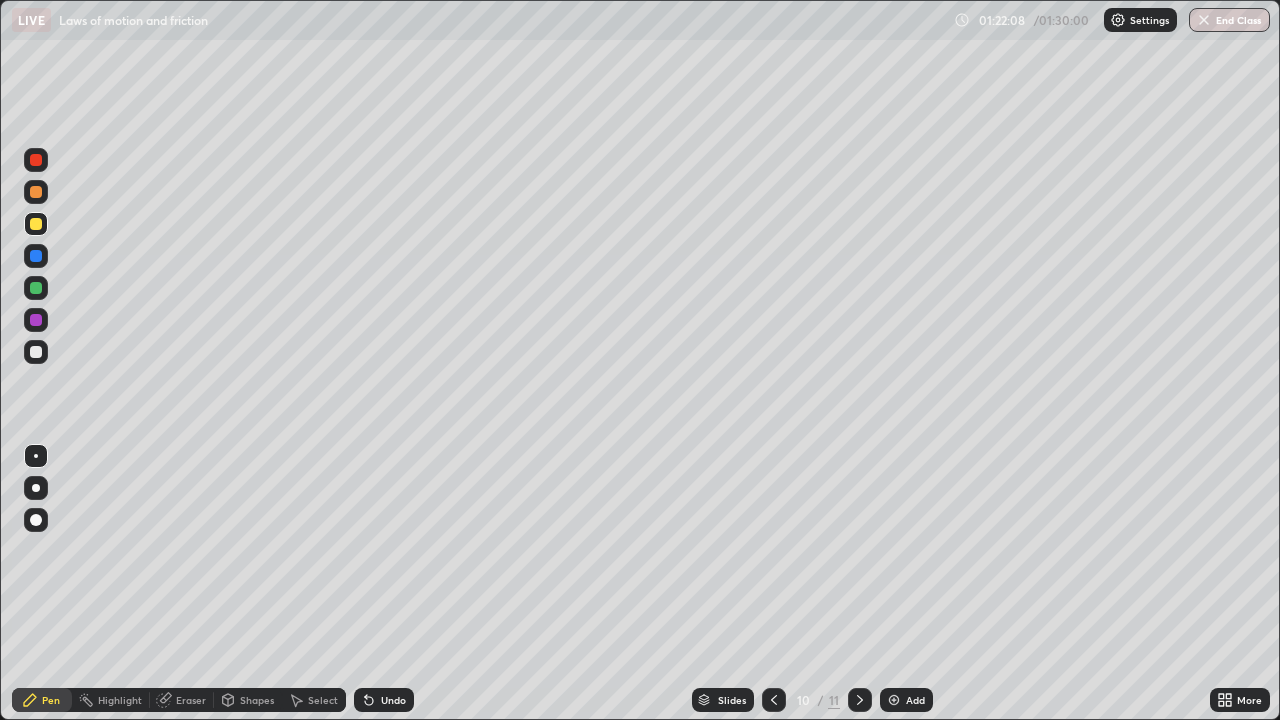 click at bounding box center [36, 352] 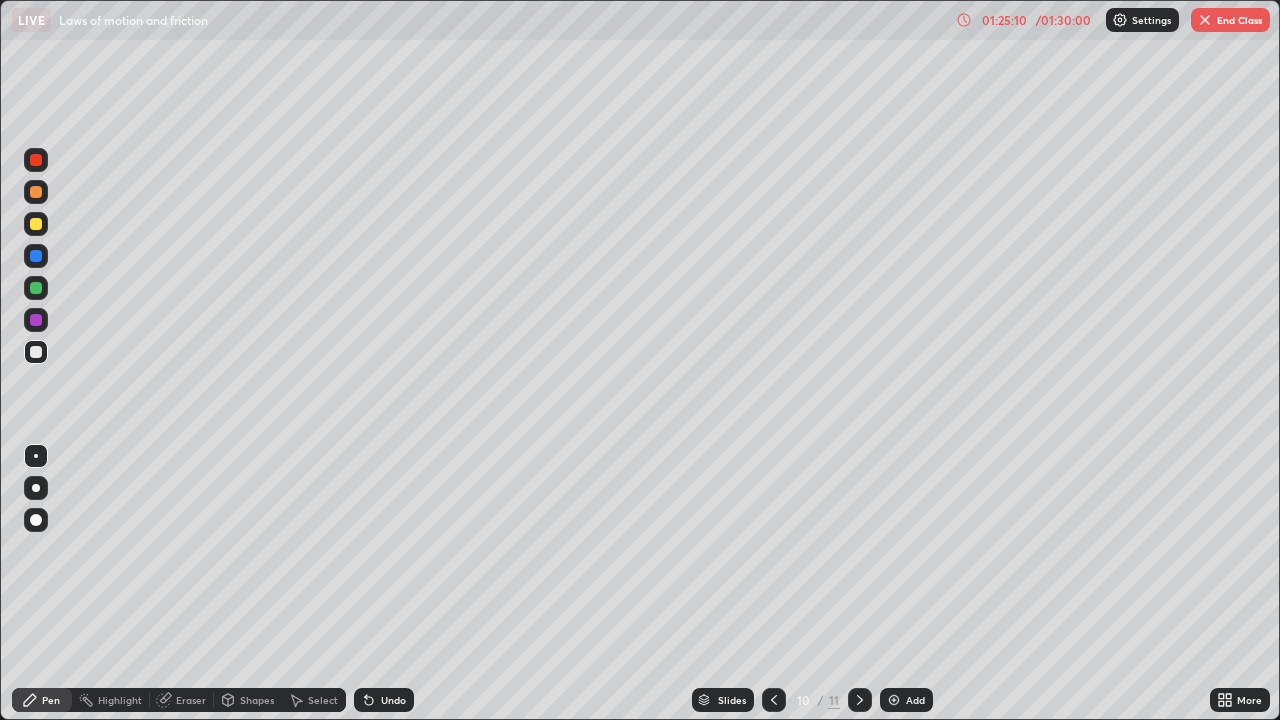 click at bounding box center [36, 288] 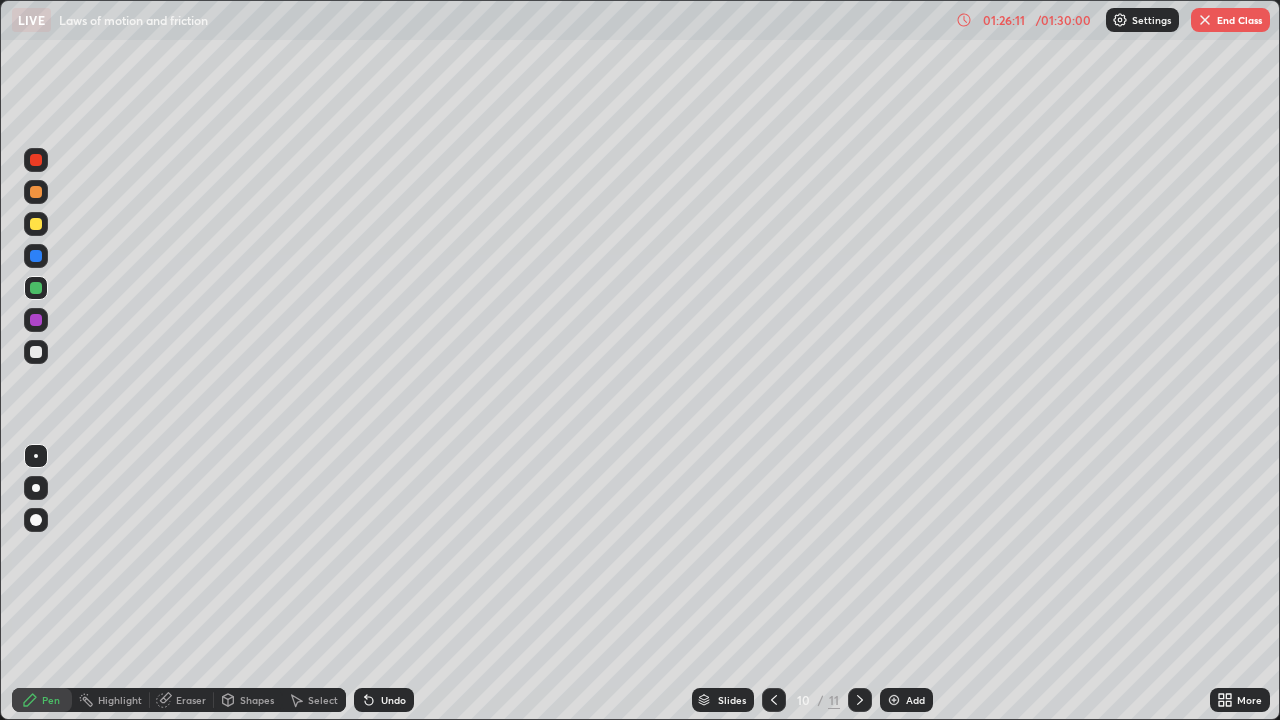 click 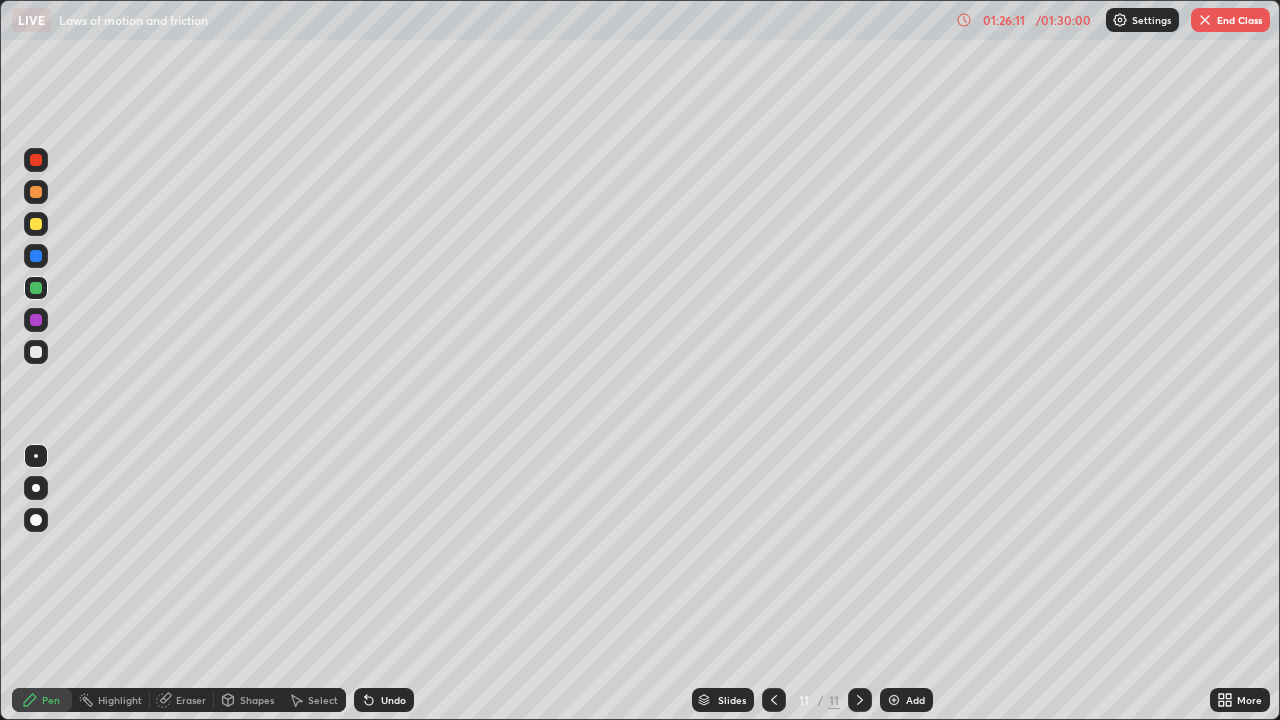 click on "Add" at bounding box center (906, 700) 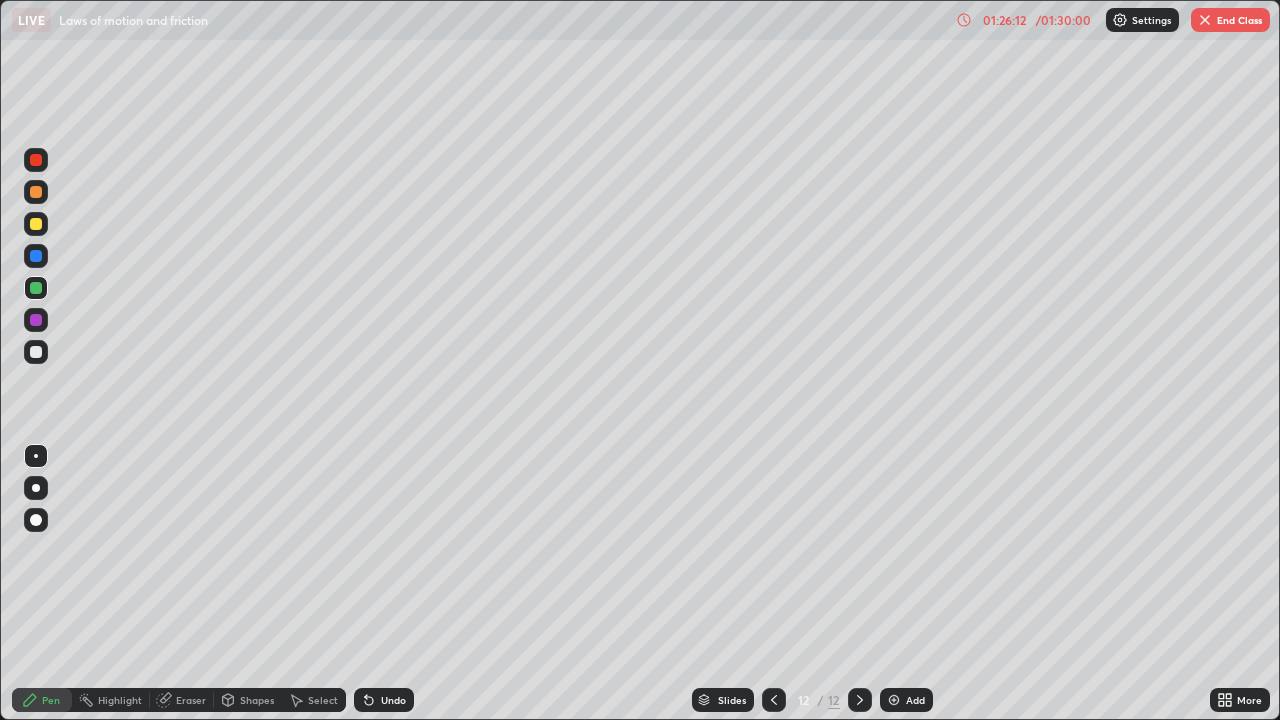click on "Eraser" at bounding box center (191, 700) 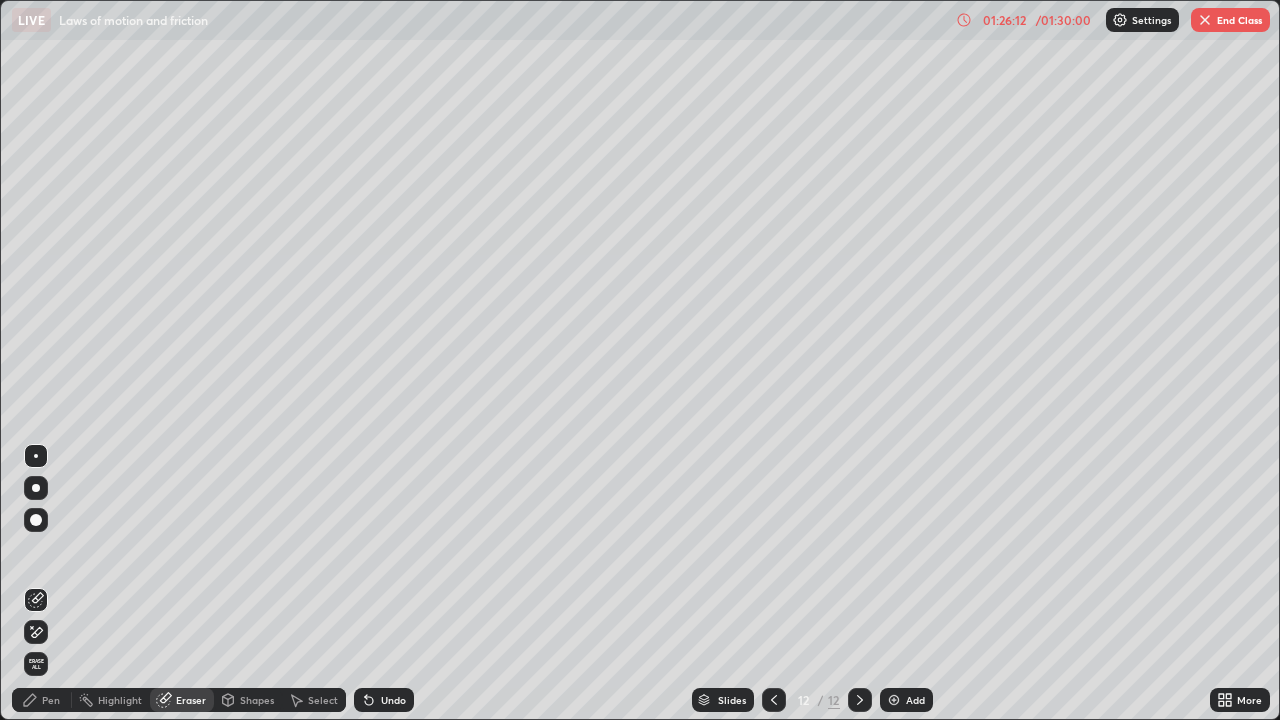 click on "Eraser" at bounding box center [191, 700] 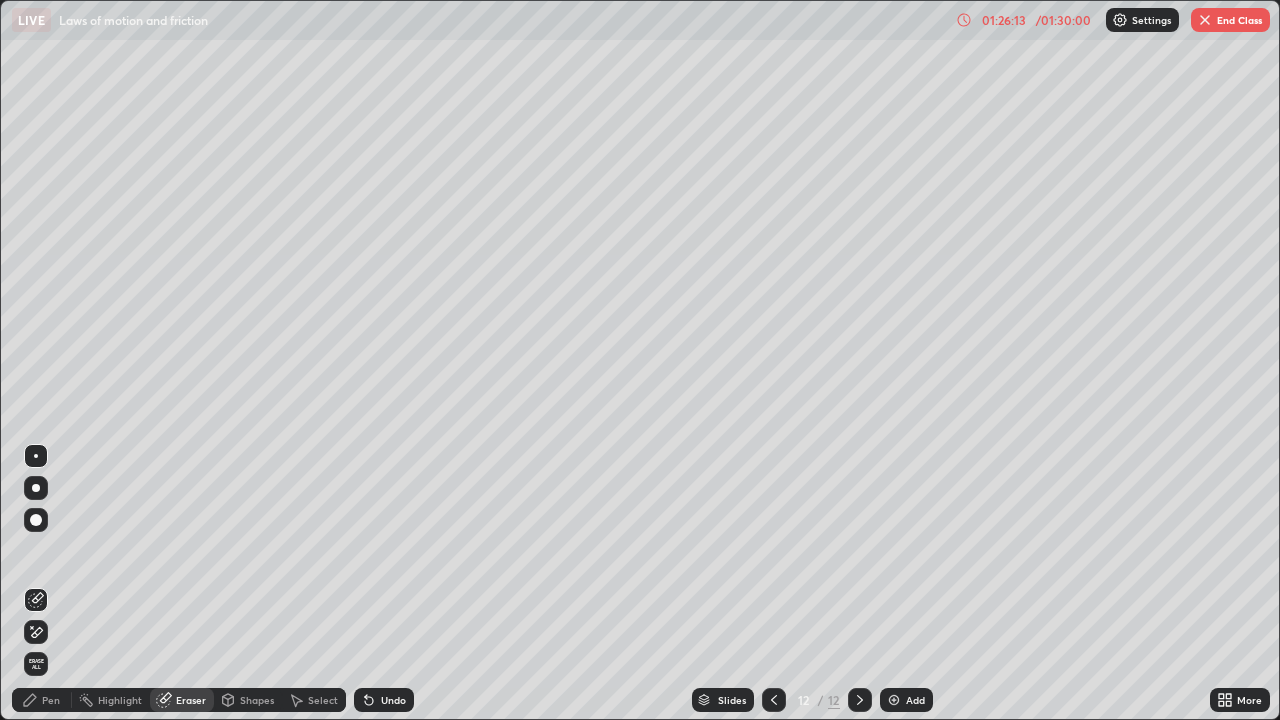 click on "Pen" at bounding box center (51, 700) 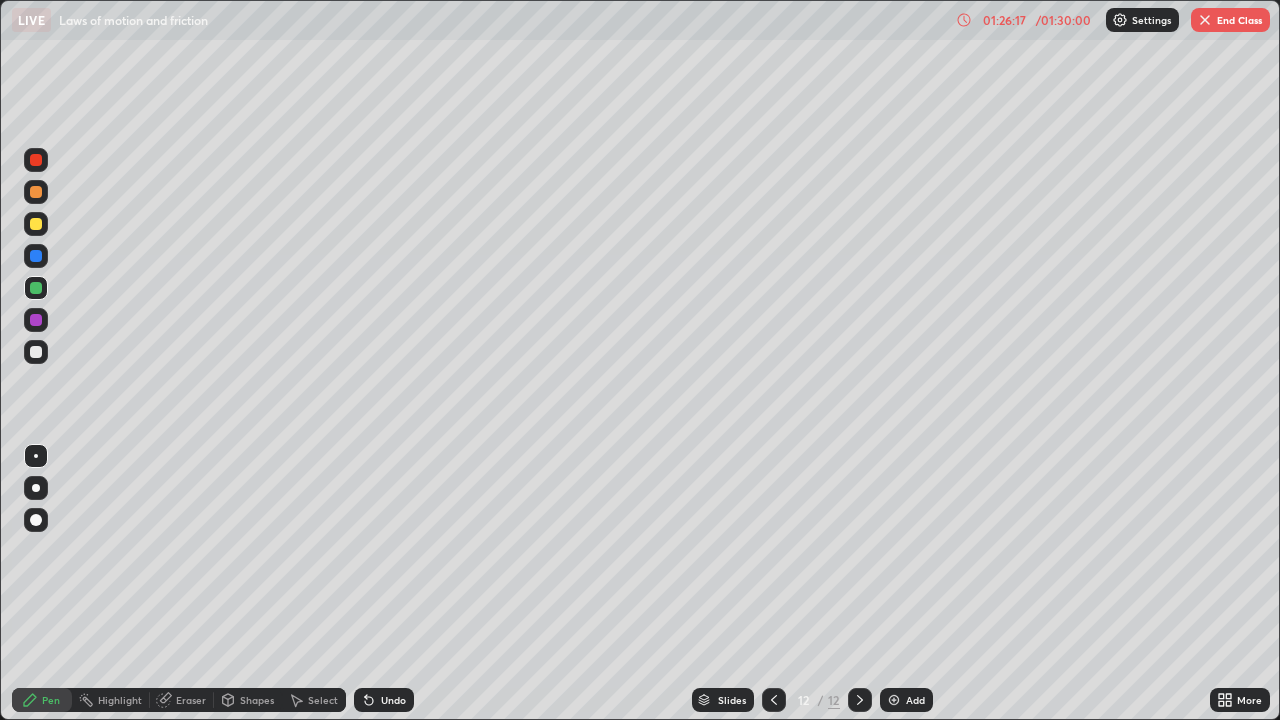 click at bounding box center [36, 320] 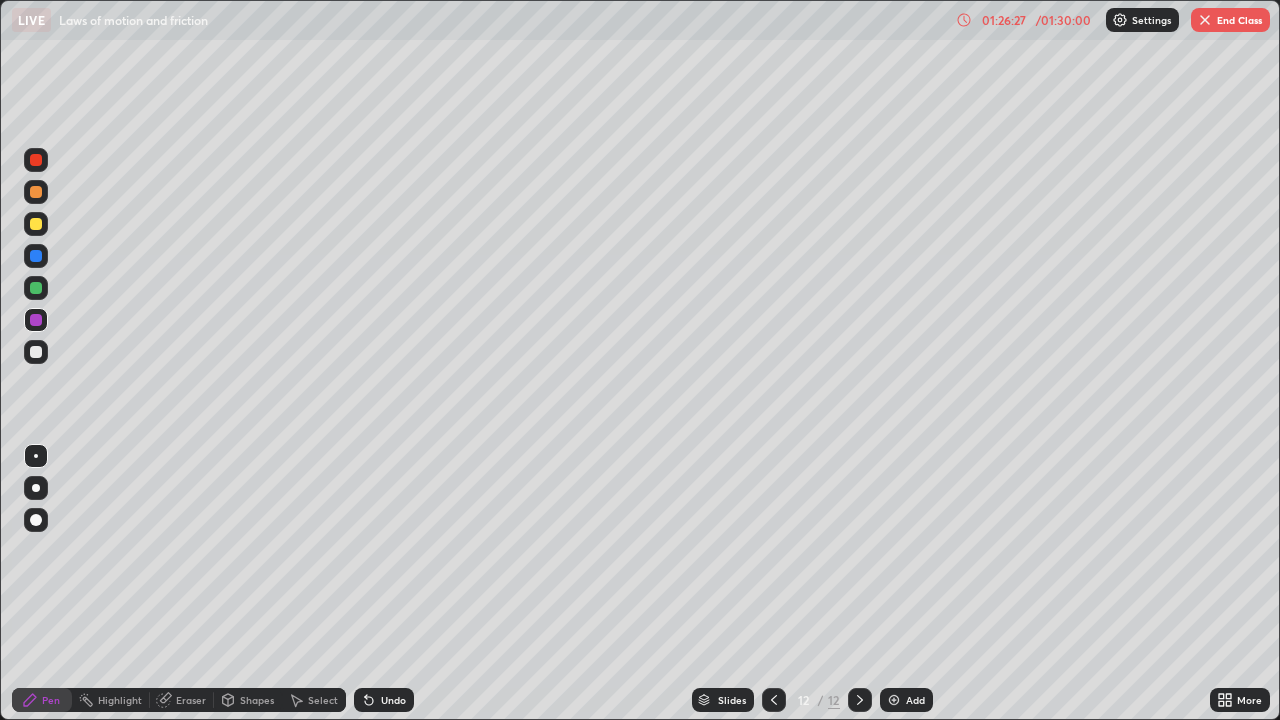 click at bounding box center [36, 224] 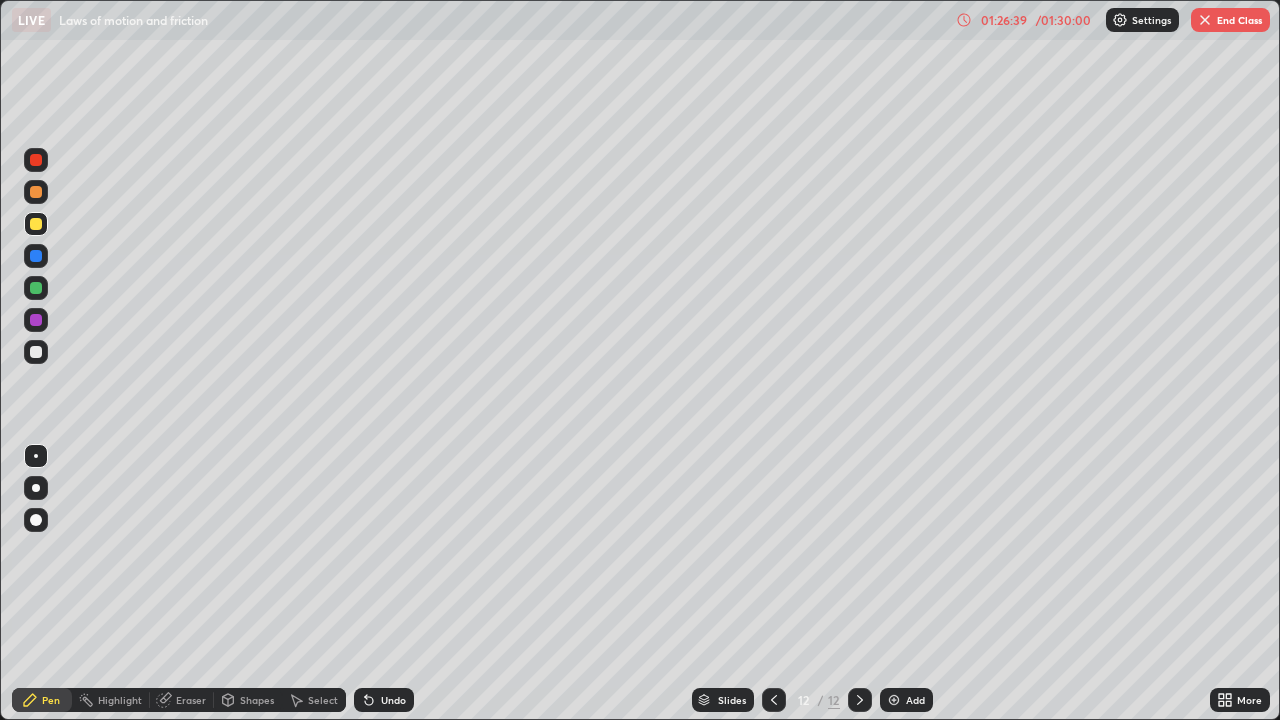 click 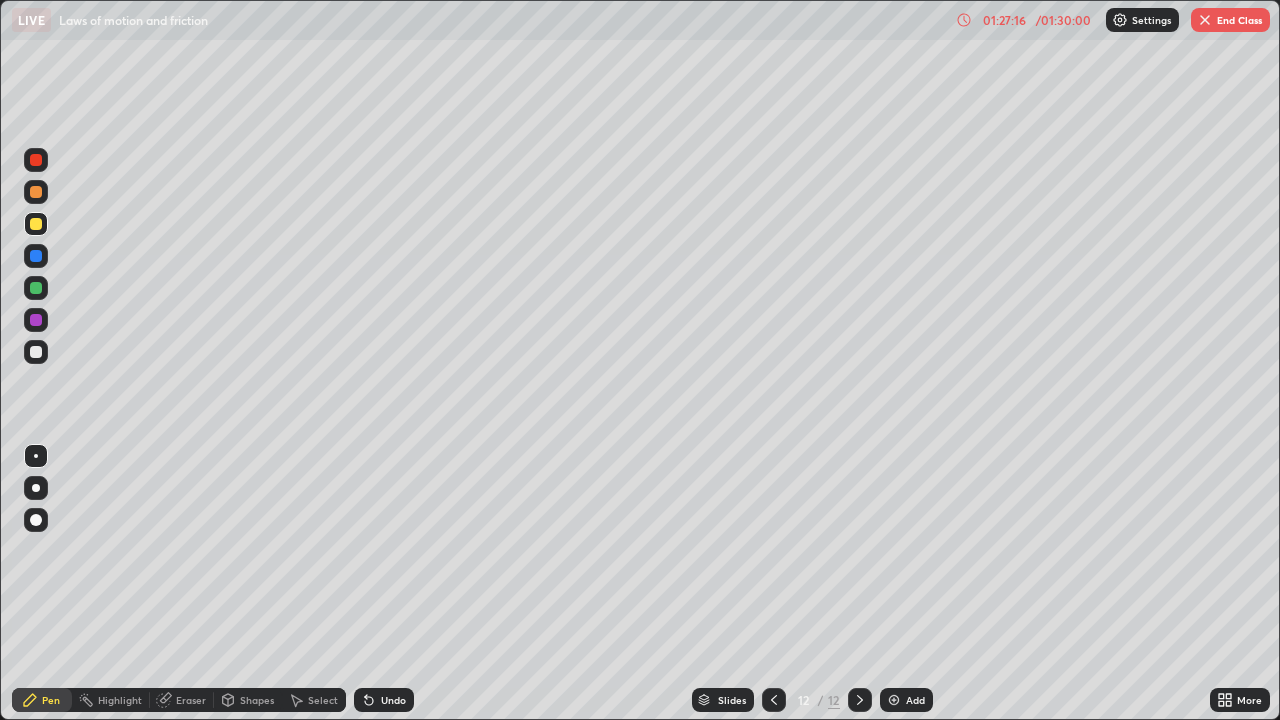 click 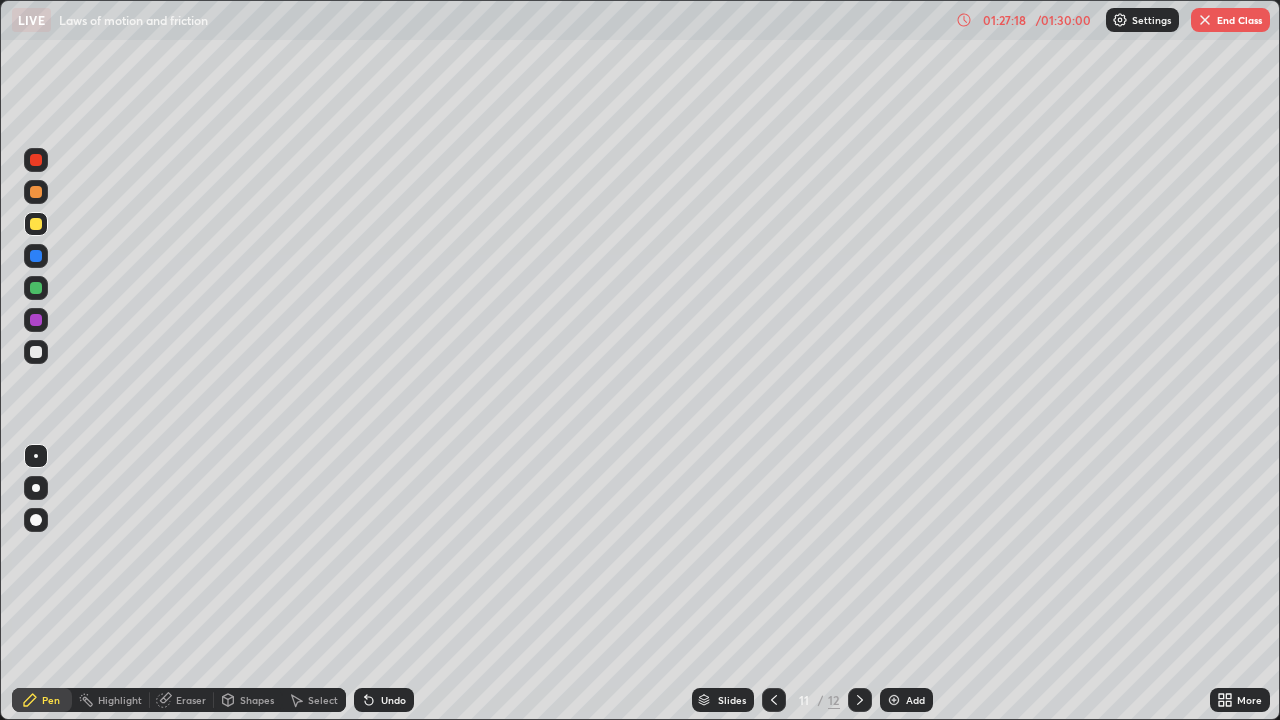 click 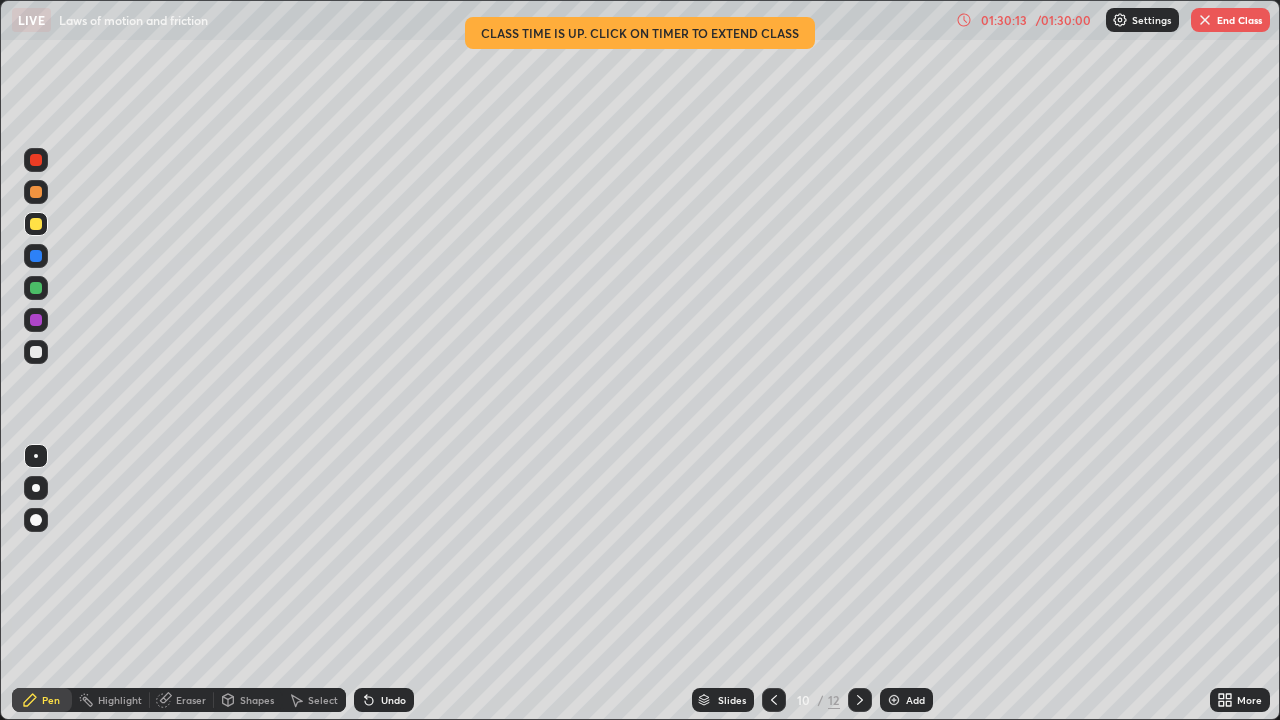 click 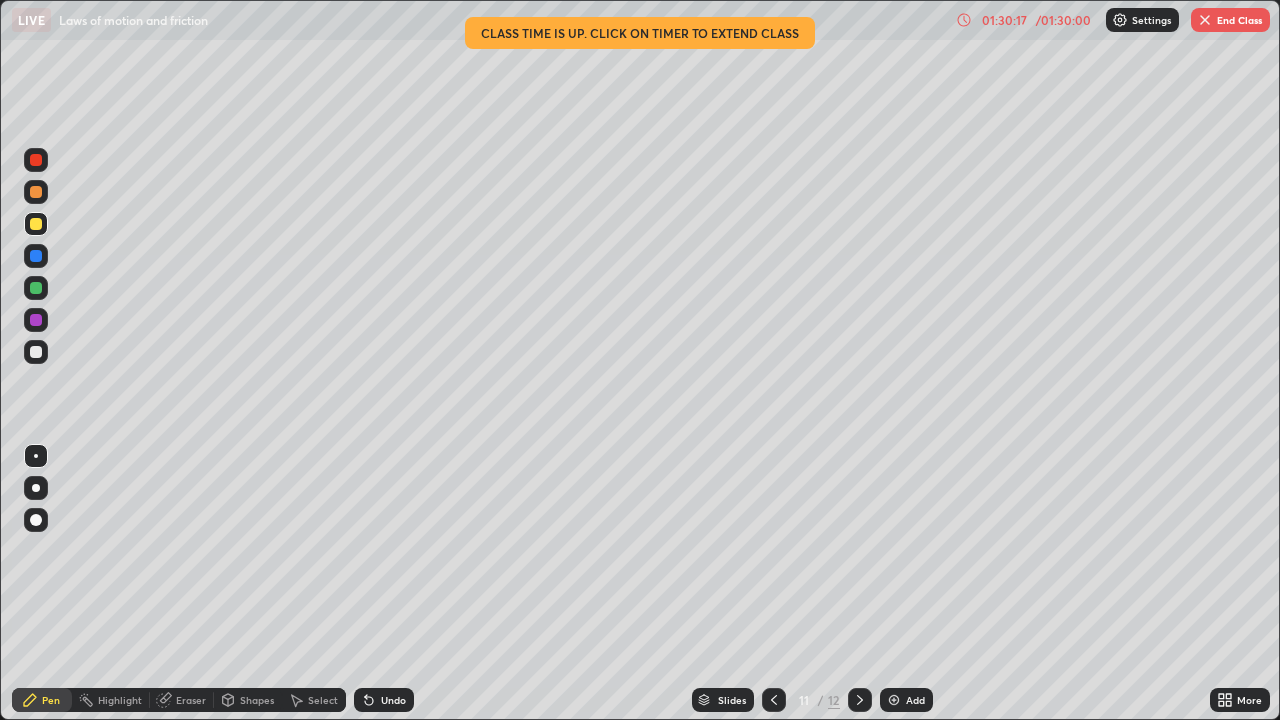 click 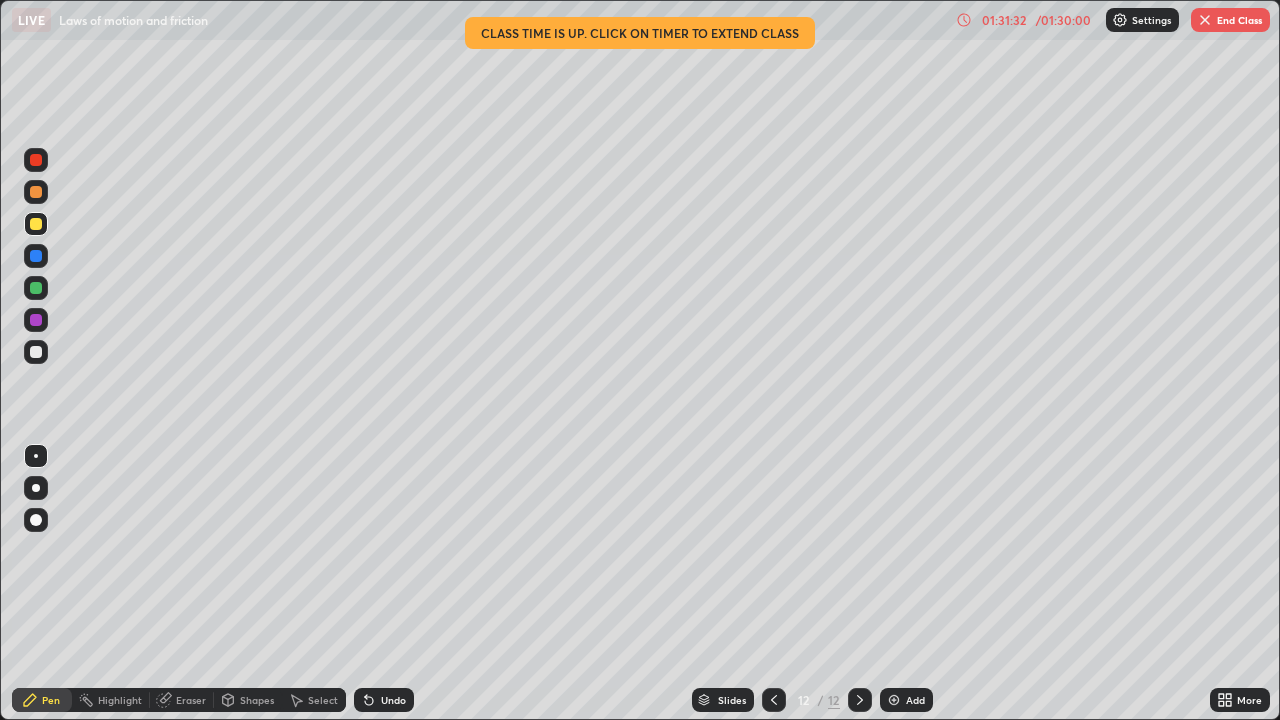 click on "More" at bounding box center (1249, 700) 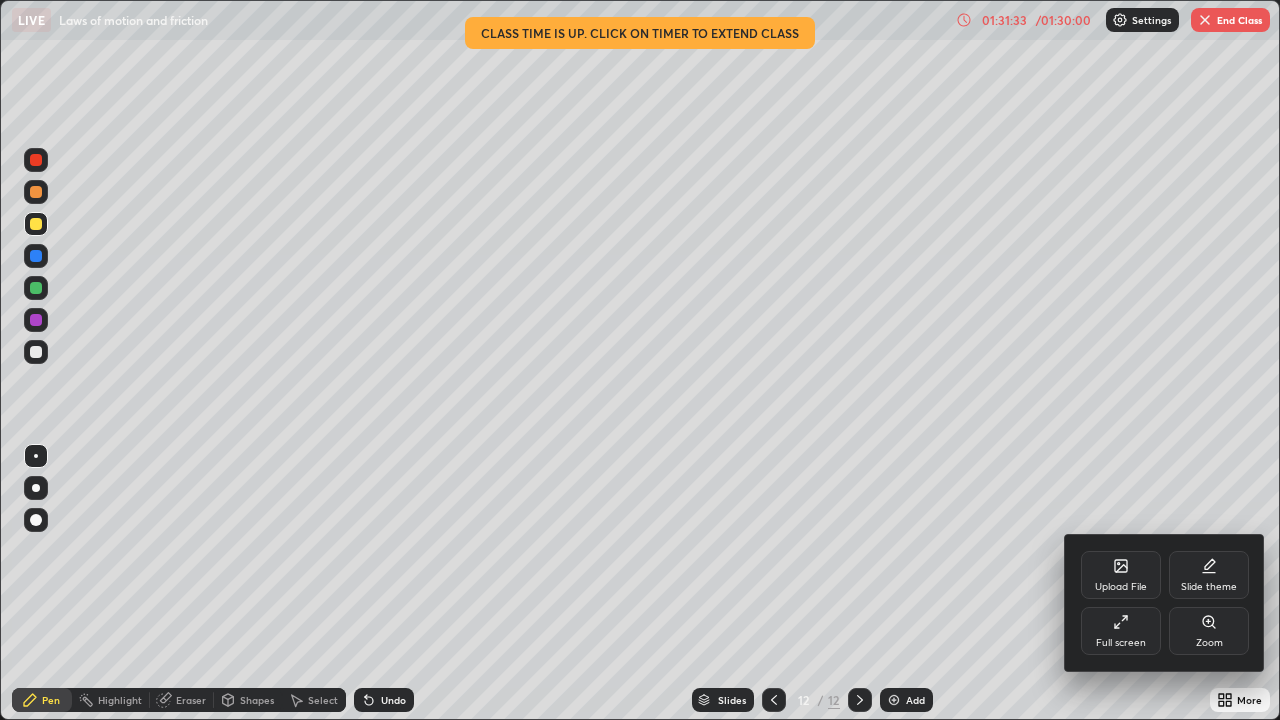 click on "Full screen" at bounding box center [1121, 631] 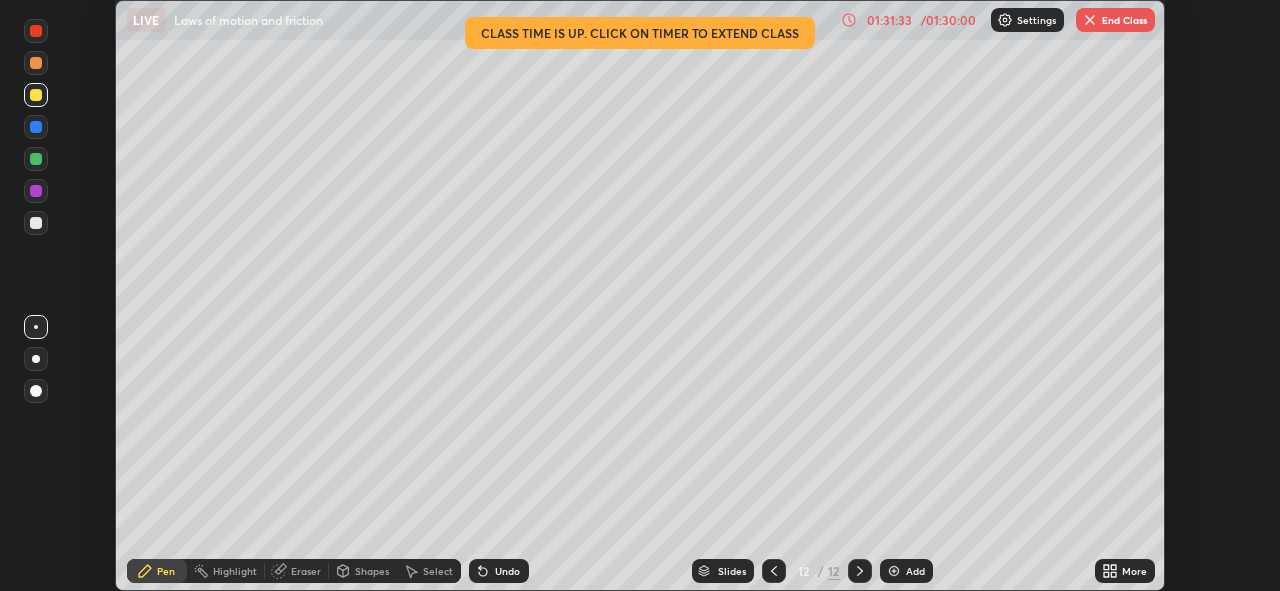 scroll, scrollTop: 591, scrollLeft: 1280, axis: both 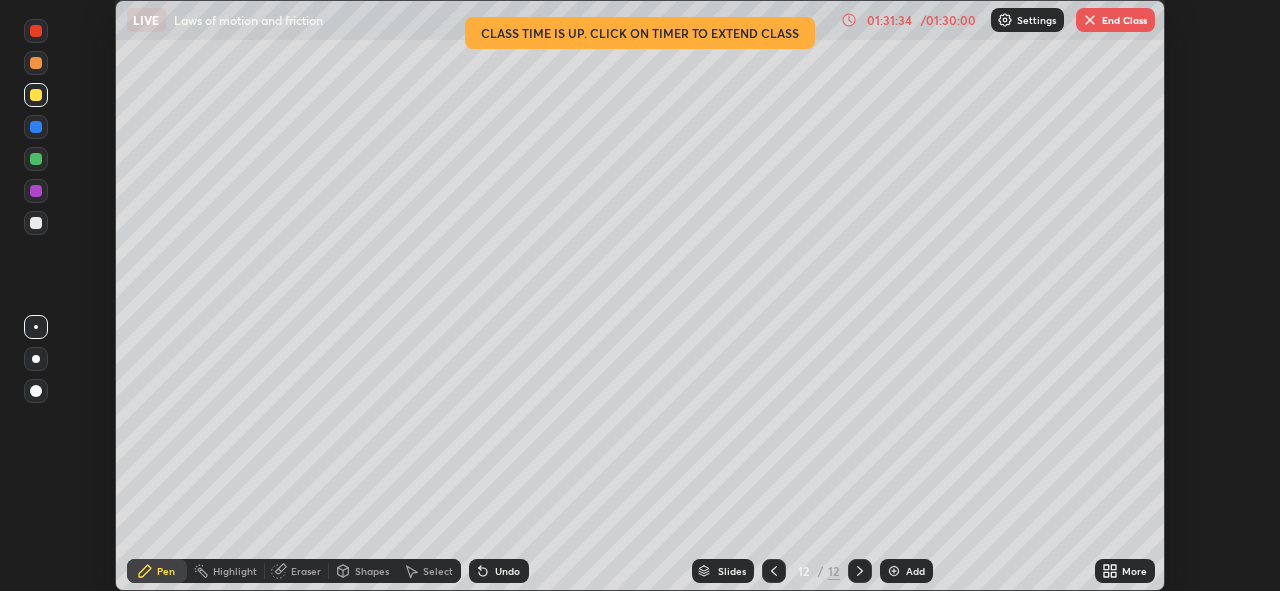 click on "End Class" at bounding box center (1115, 20) 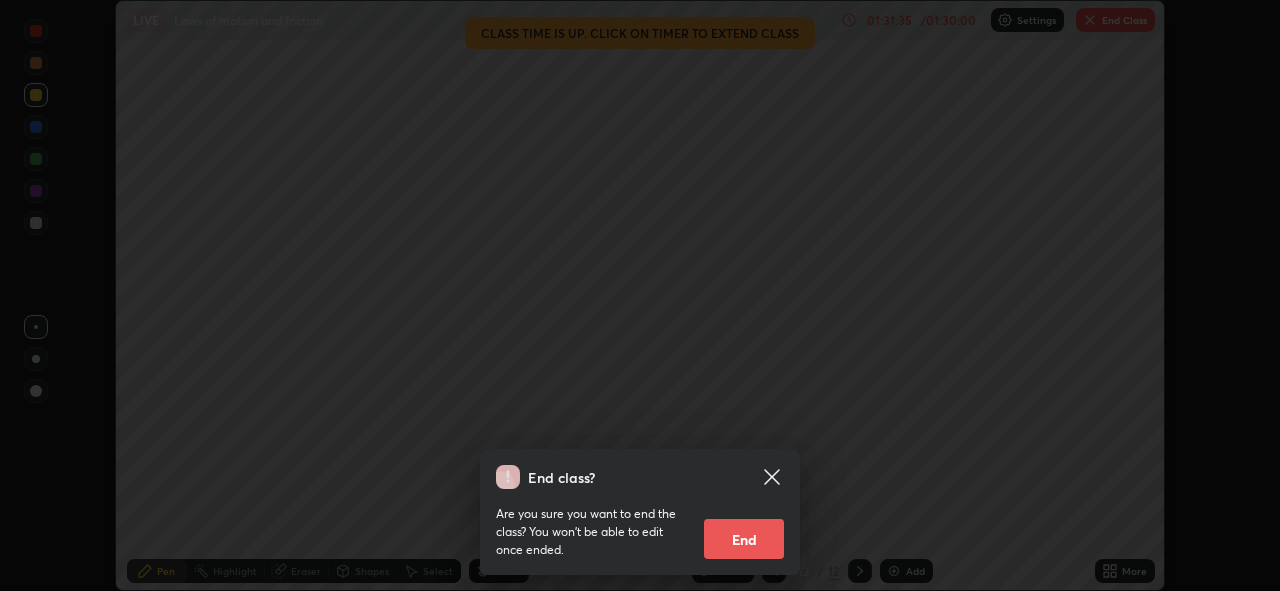 click on "End" at bounding box center [744, 539] 